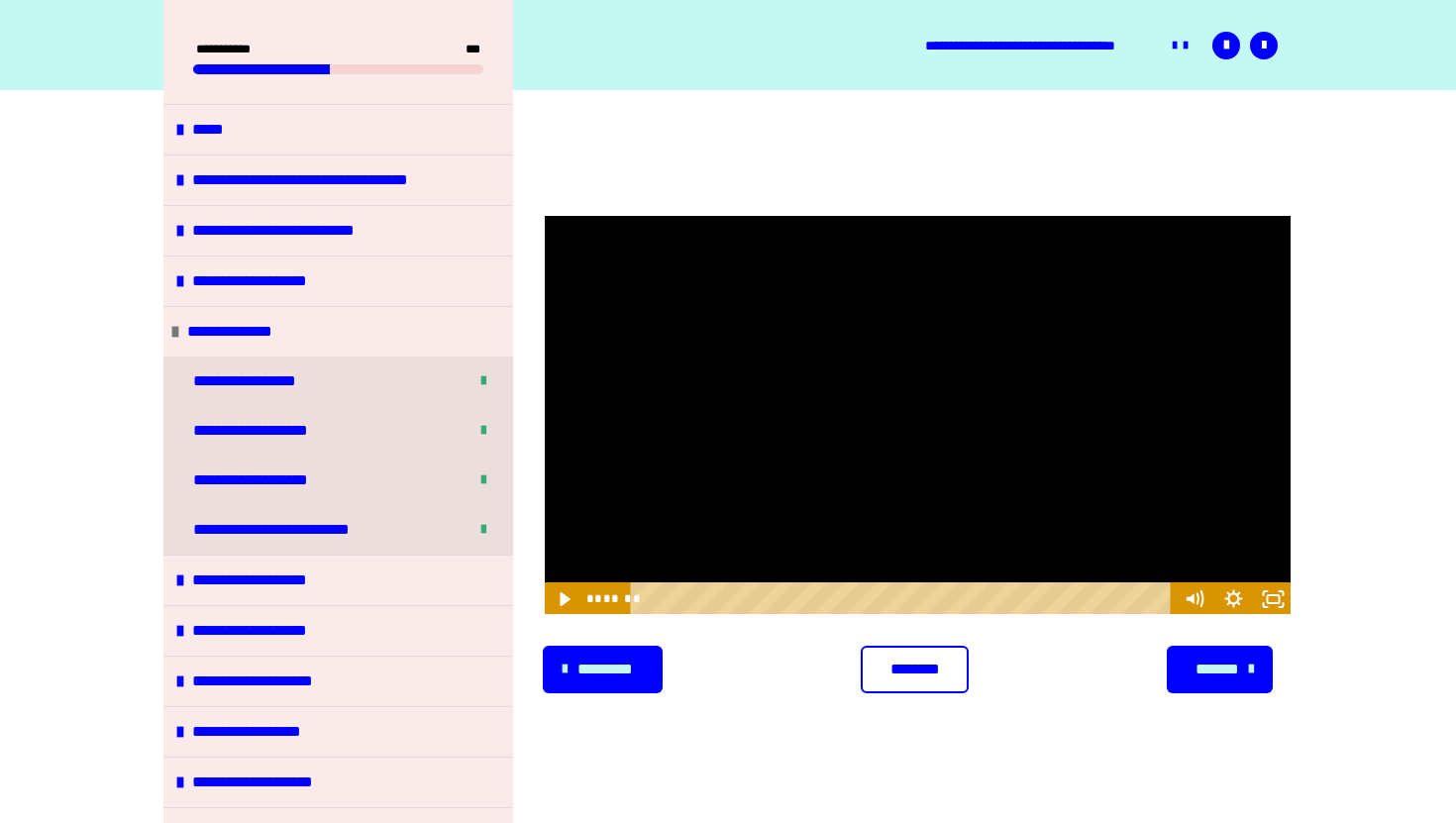 scroll, scrollTop: 224, scrollLeft: 0, axis: vertical 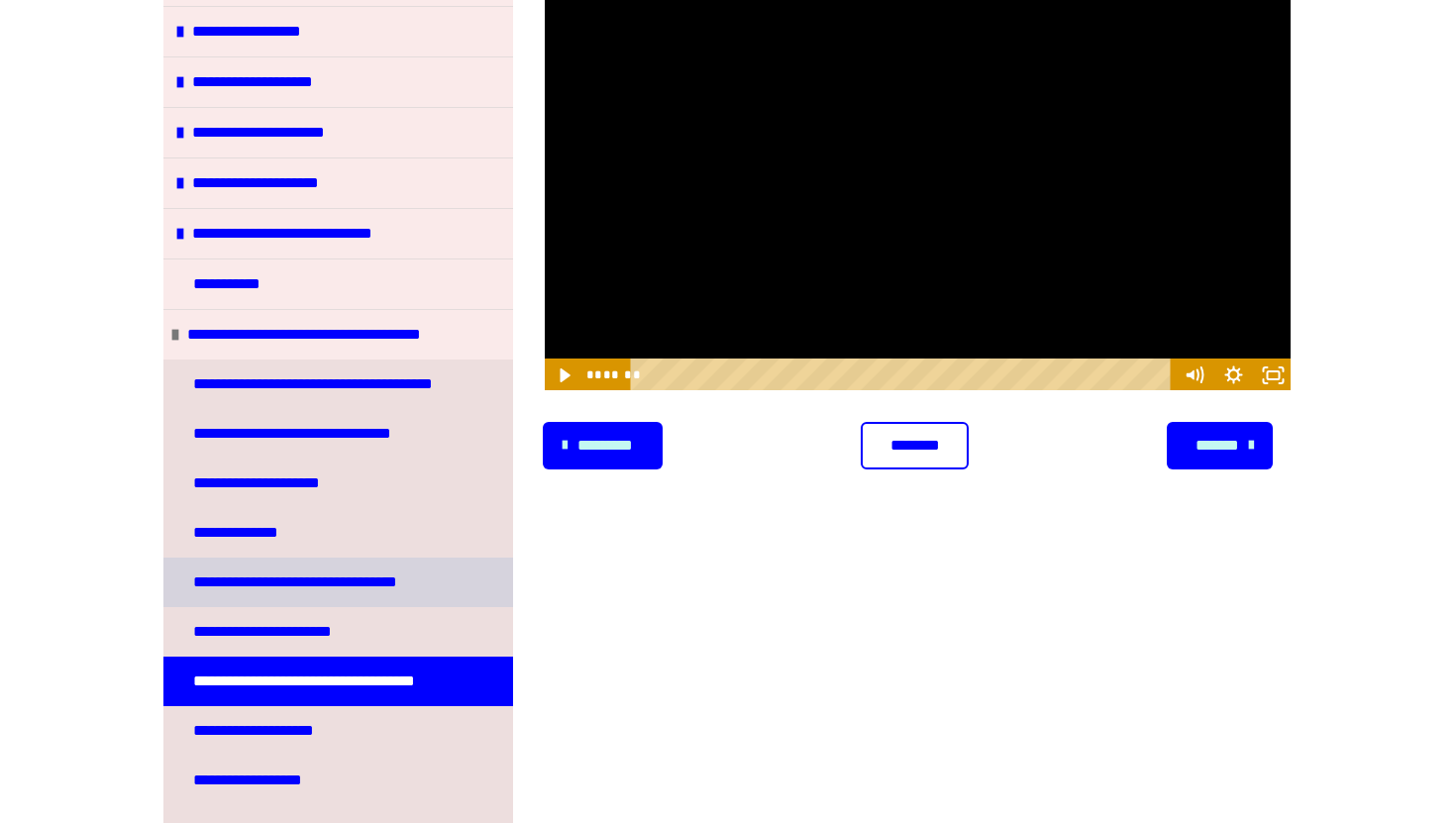 type 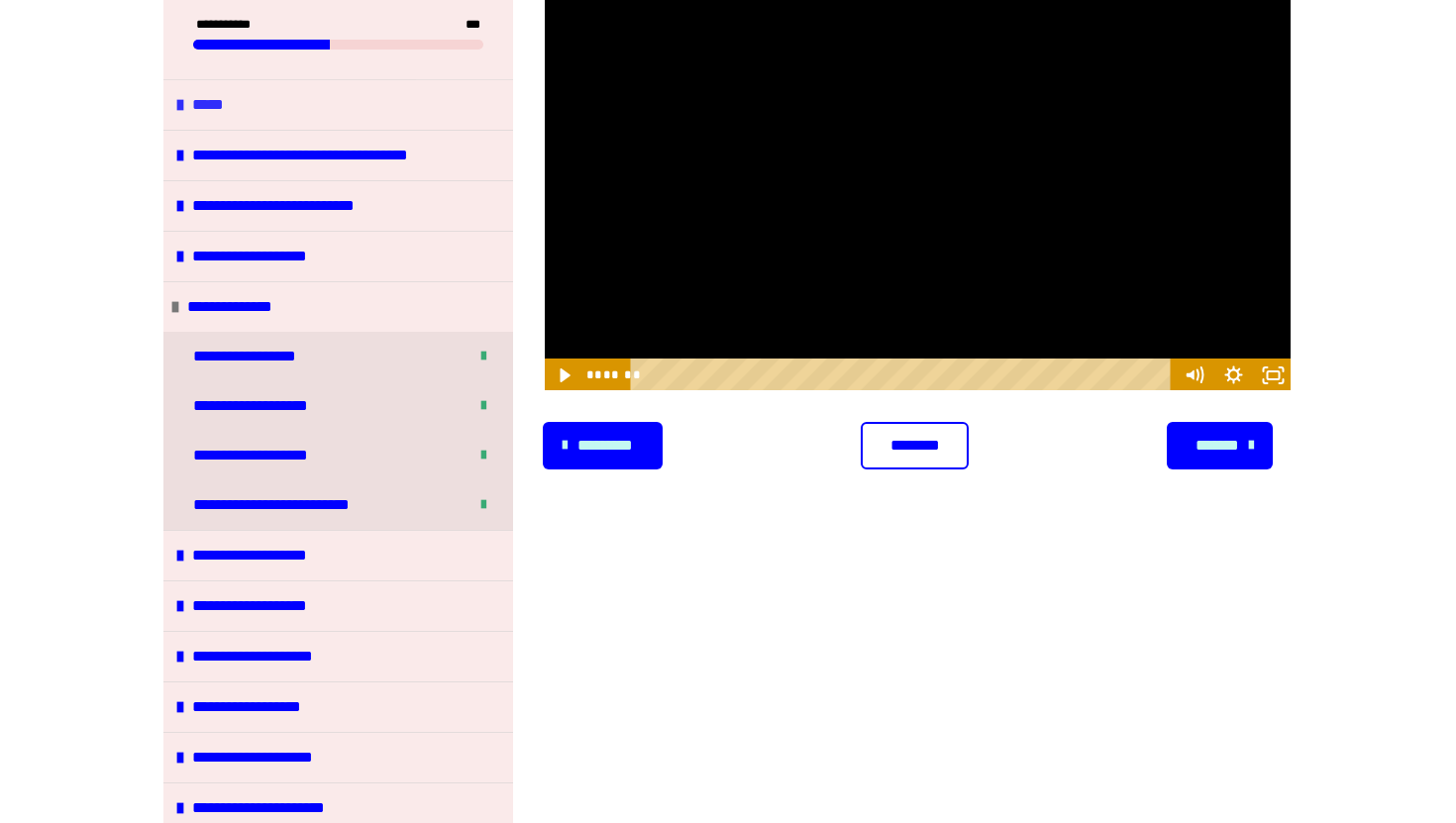 scroll, scrollTop: 0, scrollLeft: 0, axis: both 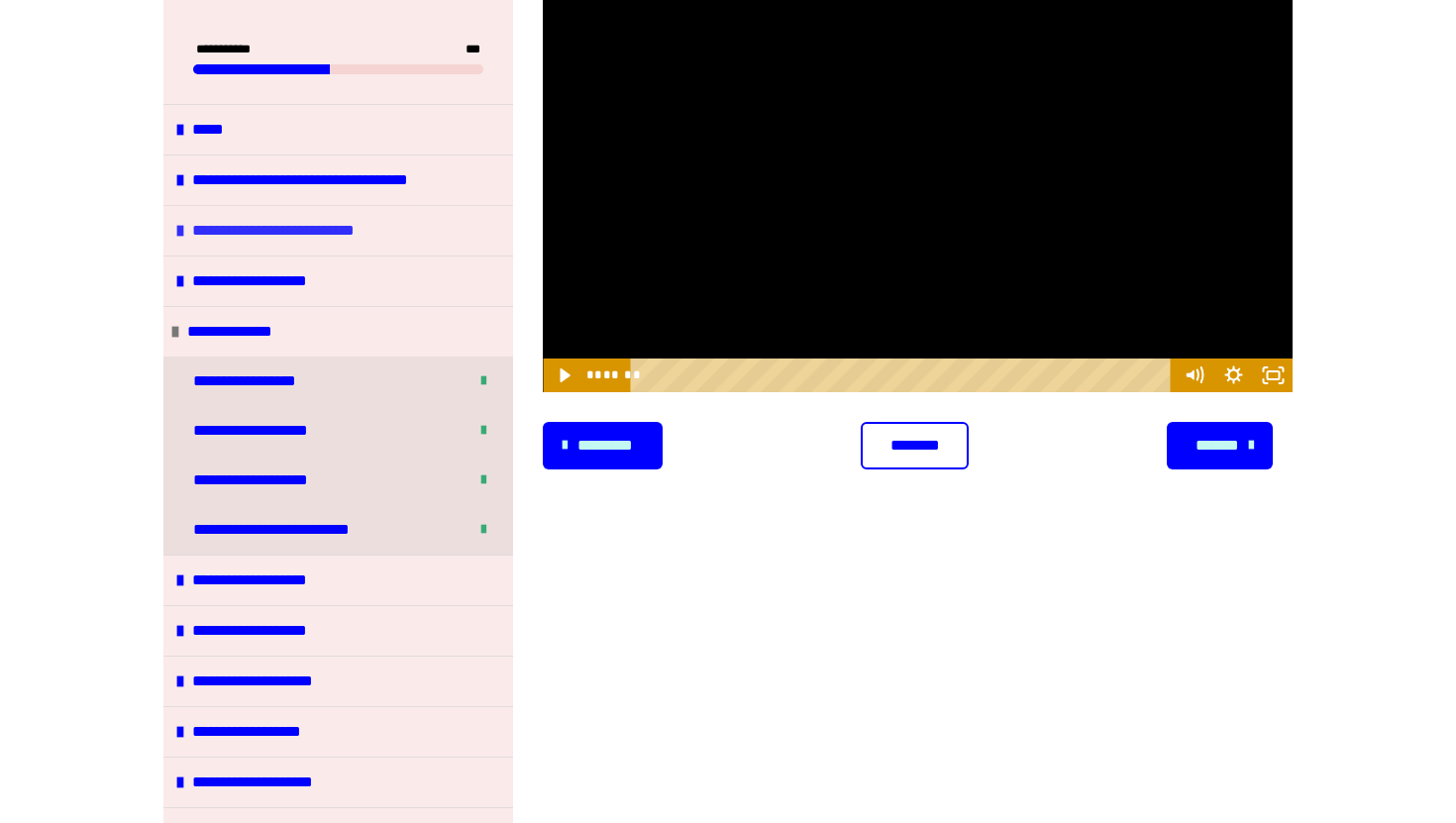 click at bounding box center (180, 231) 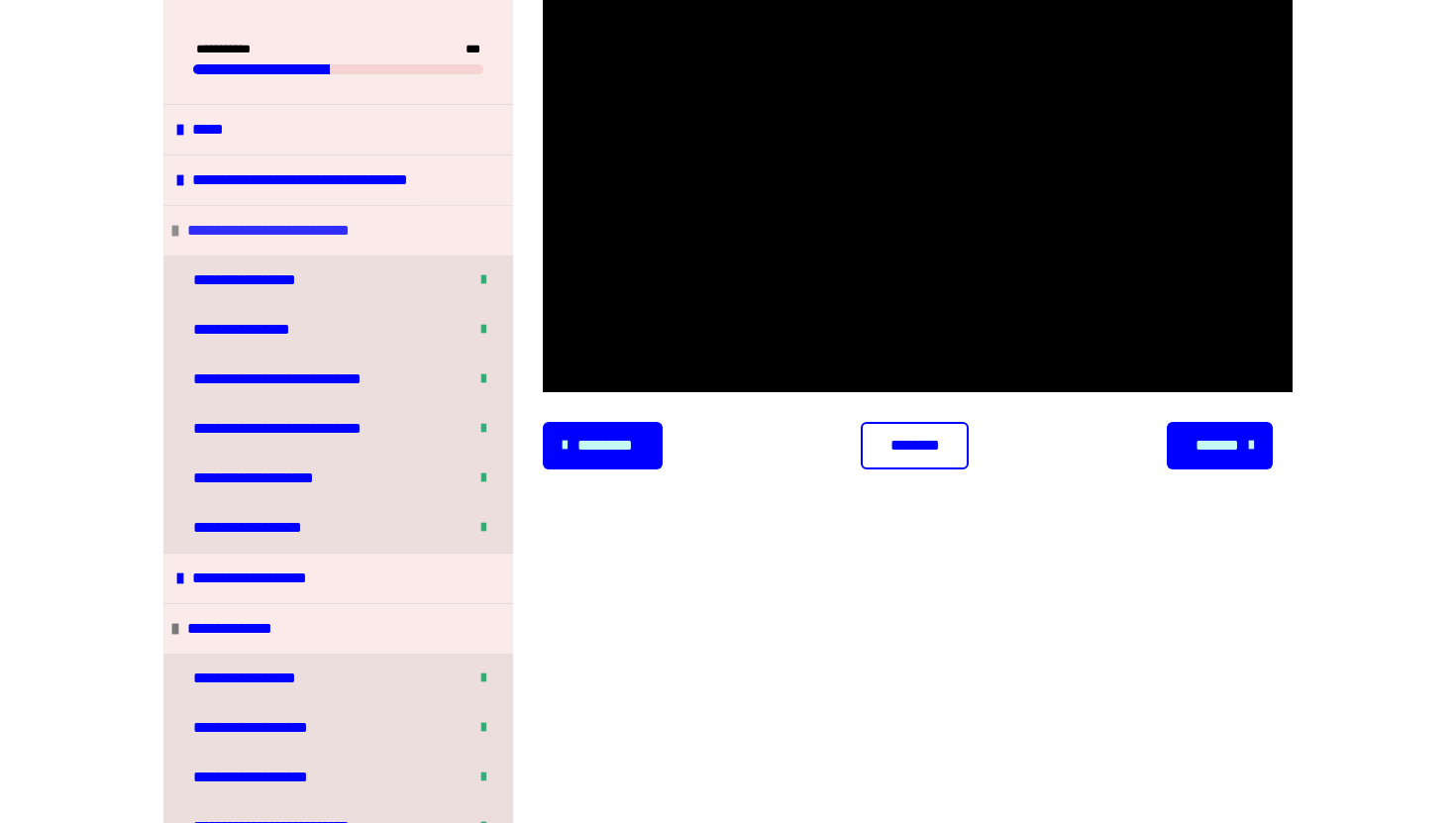 click at bounding box center (175, 231) 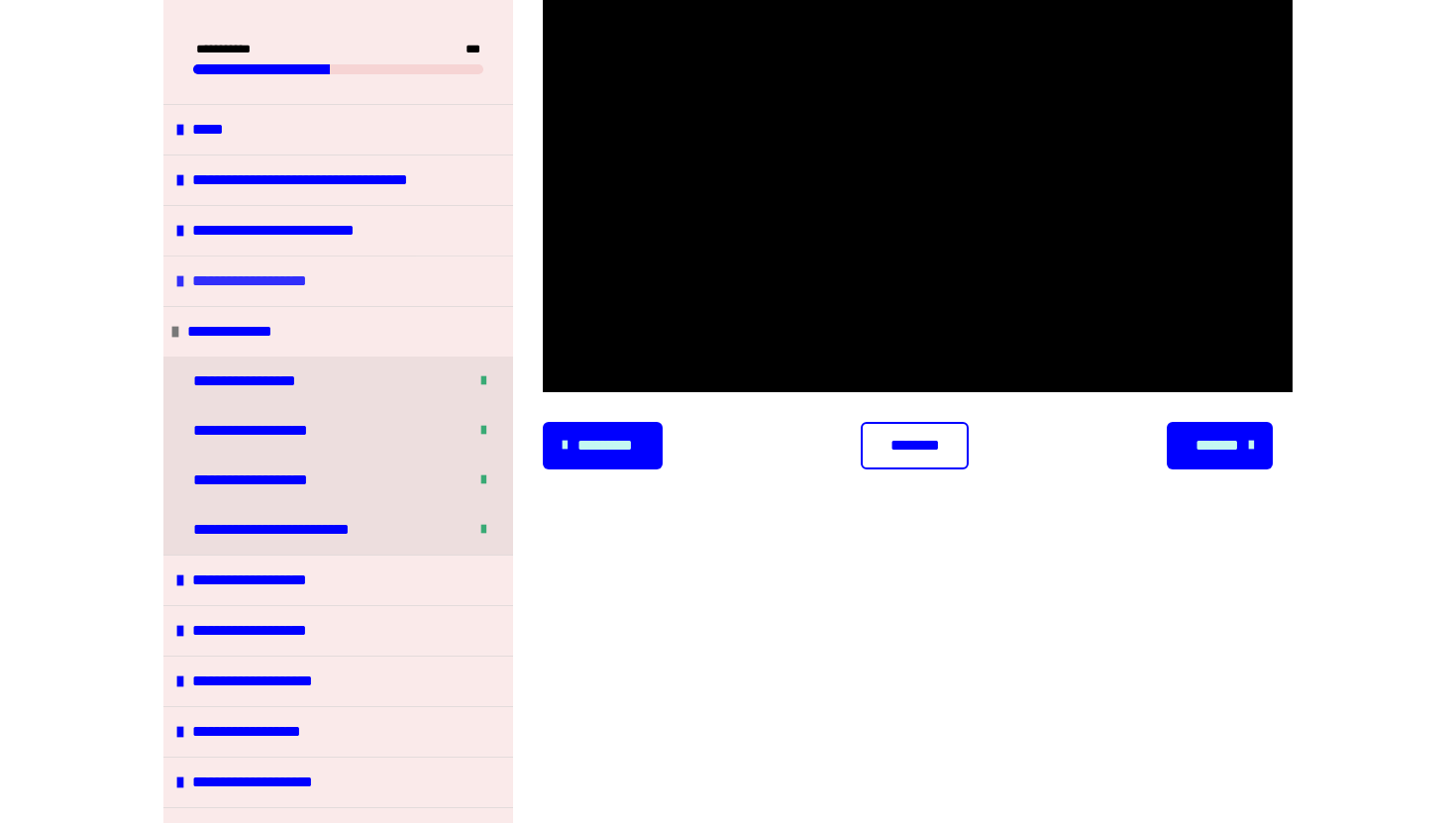 click on "**********" at bounding box center [338, 280] 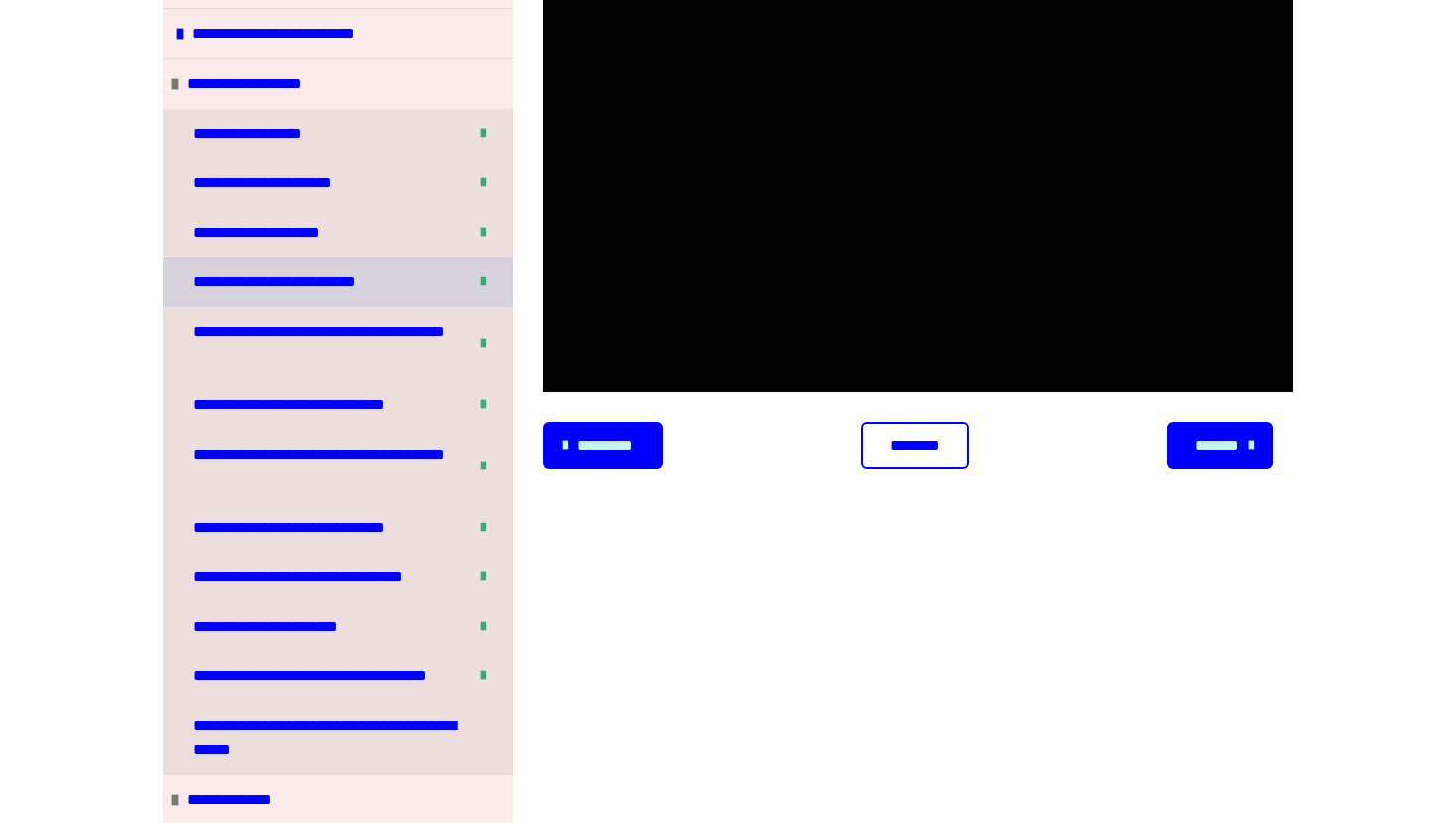 scroll, scrollTop: 196, scrollLeft: 0, axis: vertical 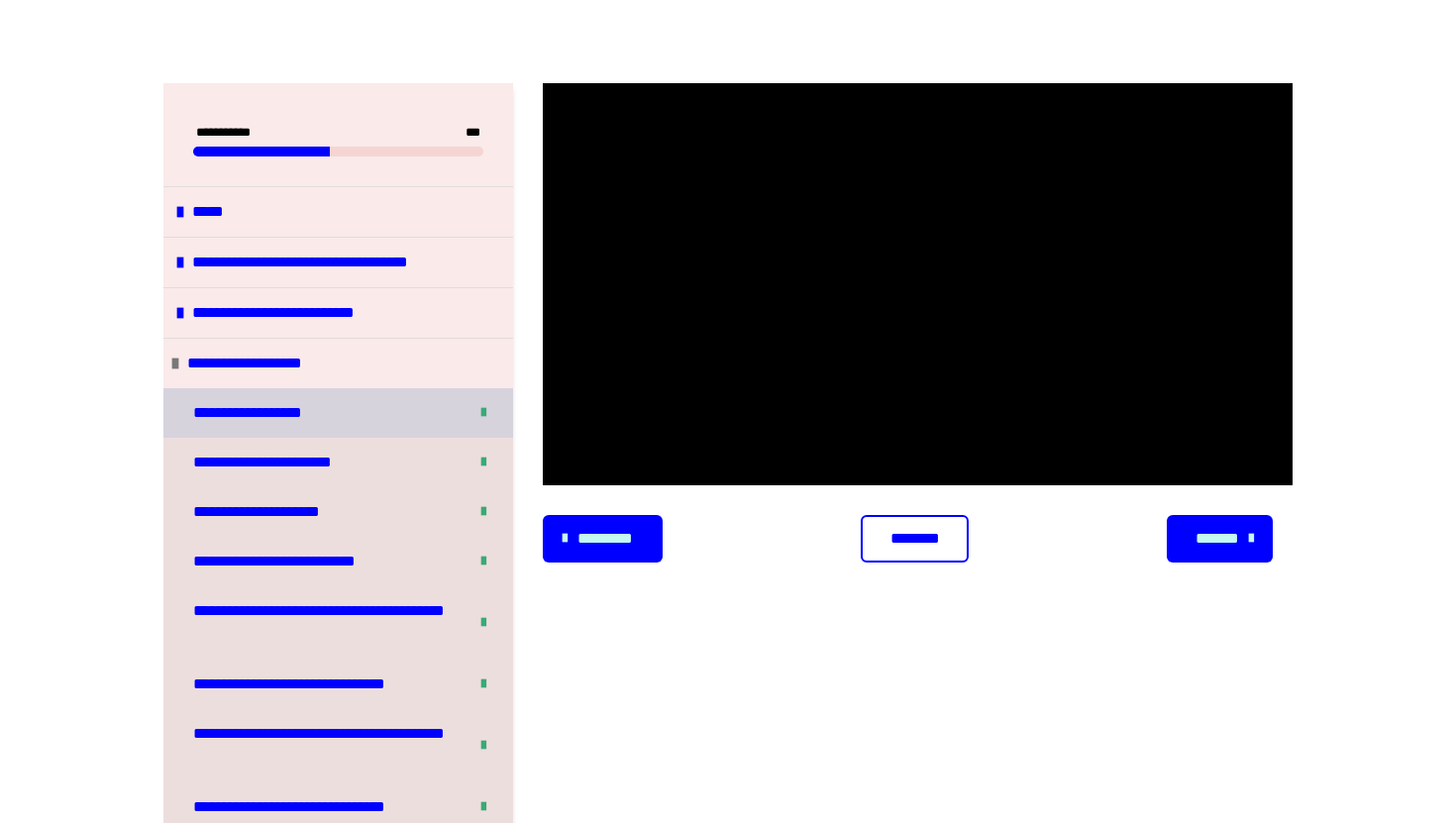 click on "**********" at bounding box center (248, 413) 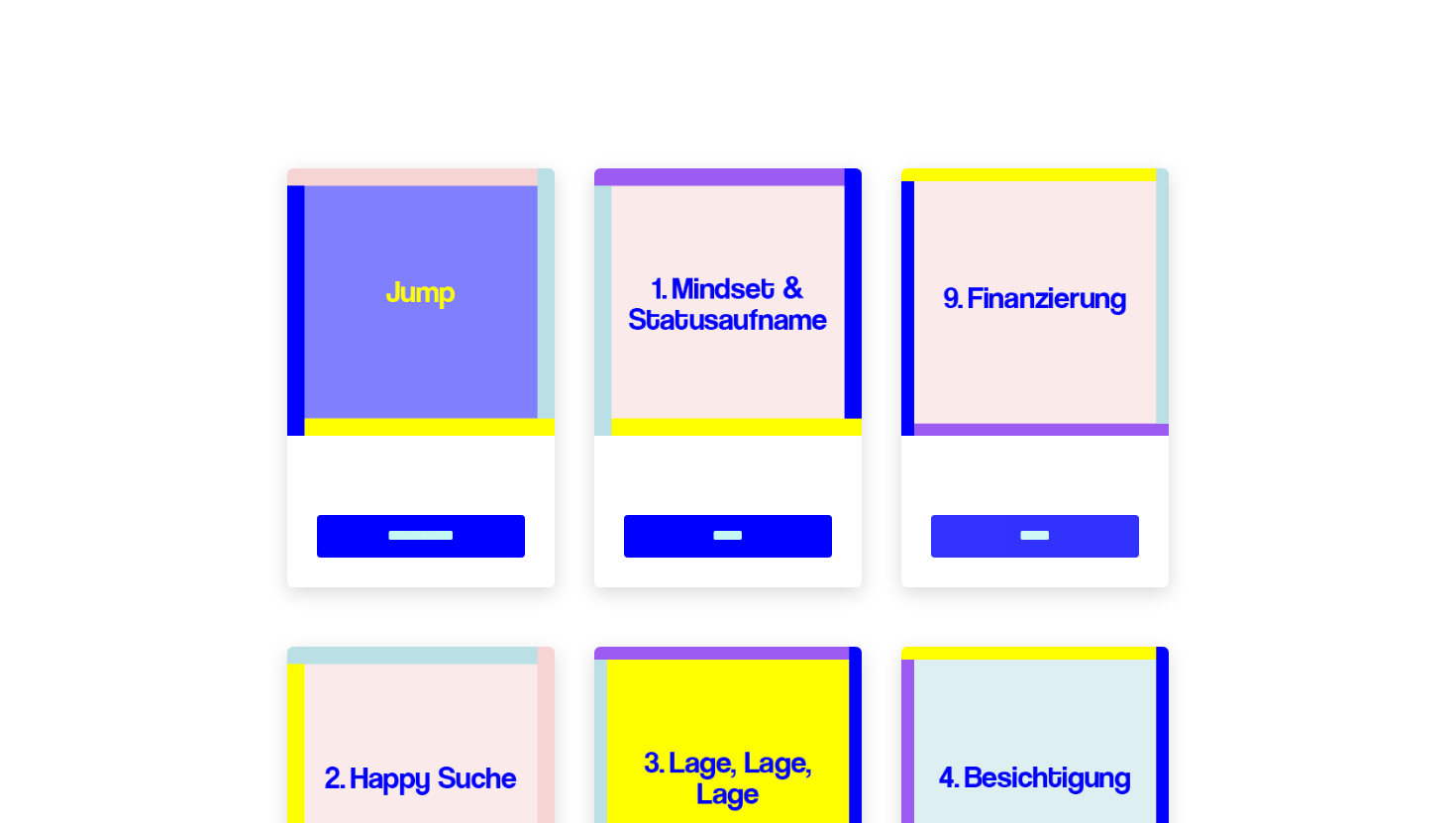 click on "*****" at bounding box center [1035, 536] 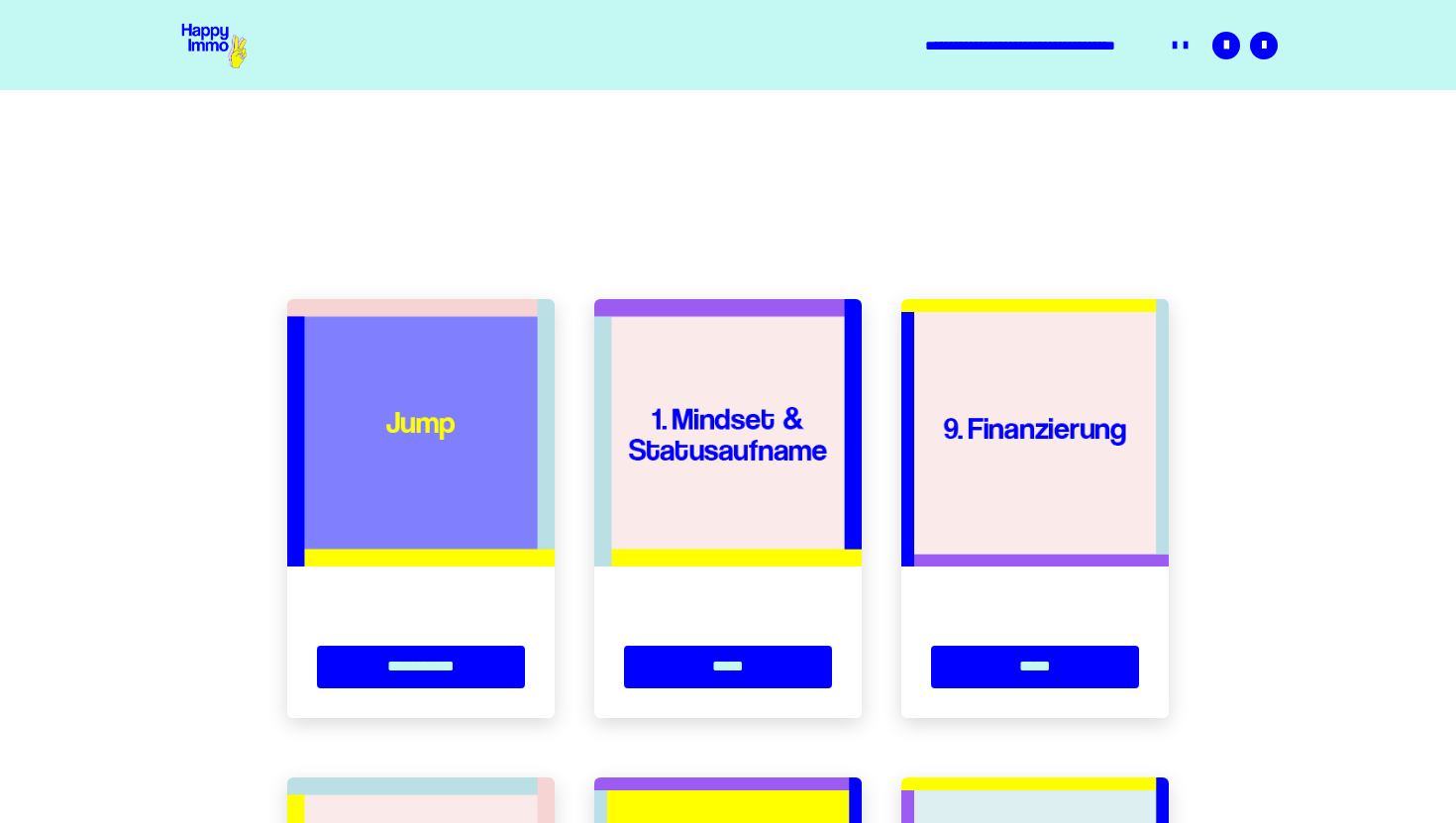 click on "**********" at bounding box center [1035, 611] 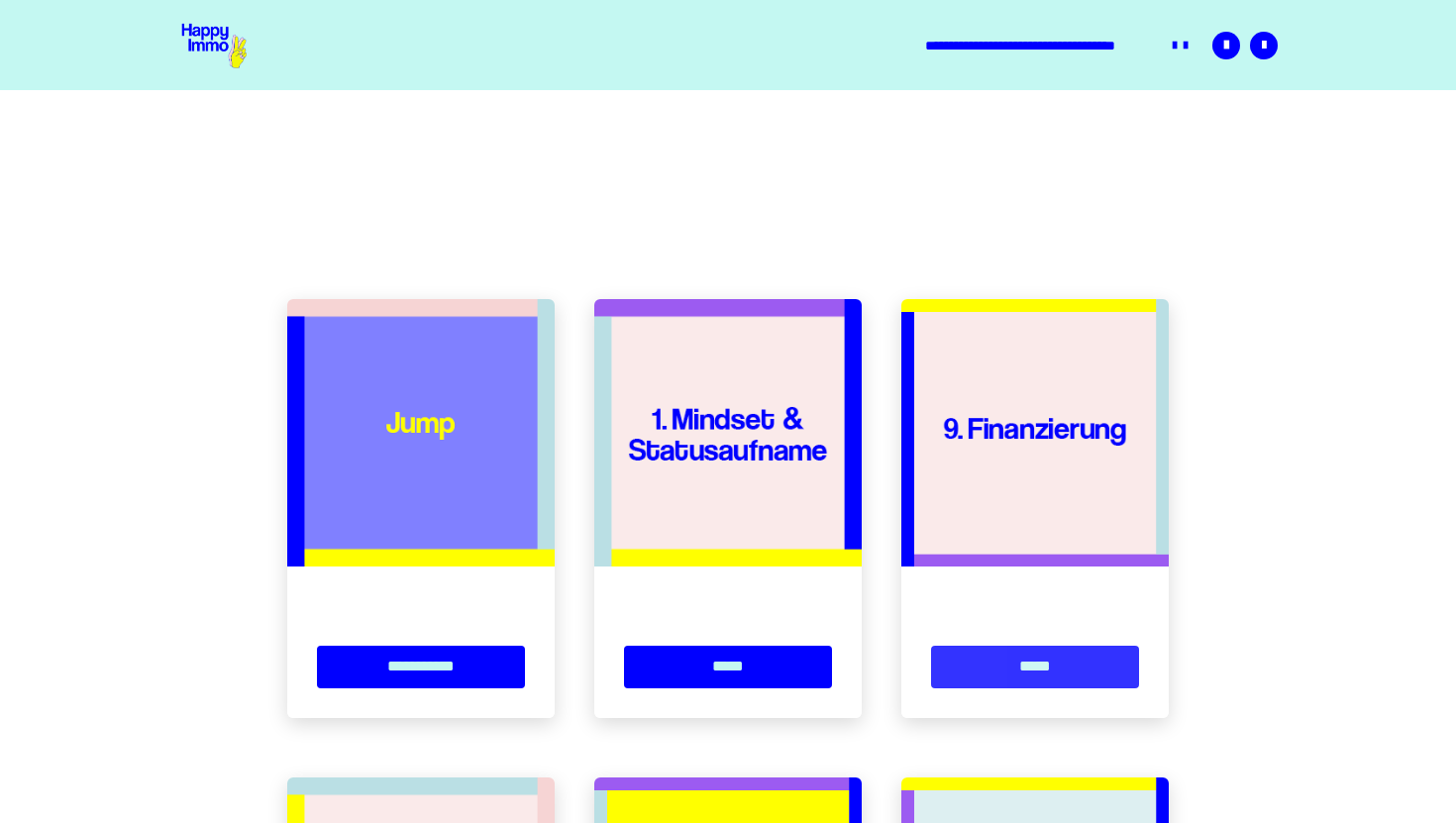 click on "*****" at bounding box center (1035, 667) 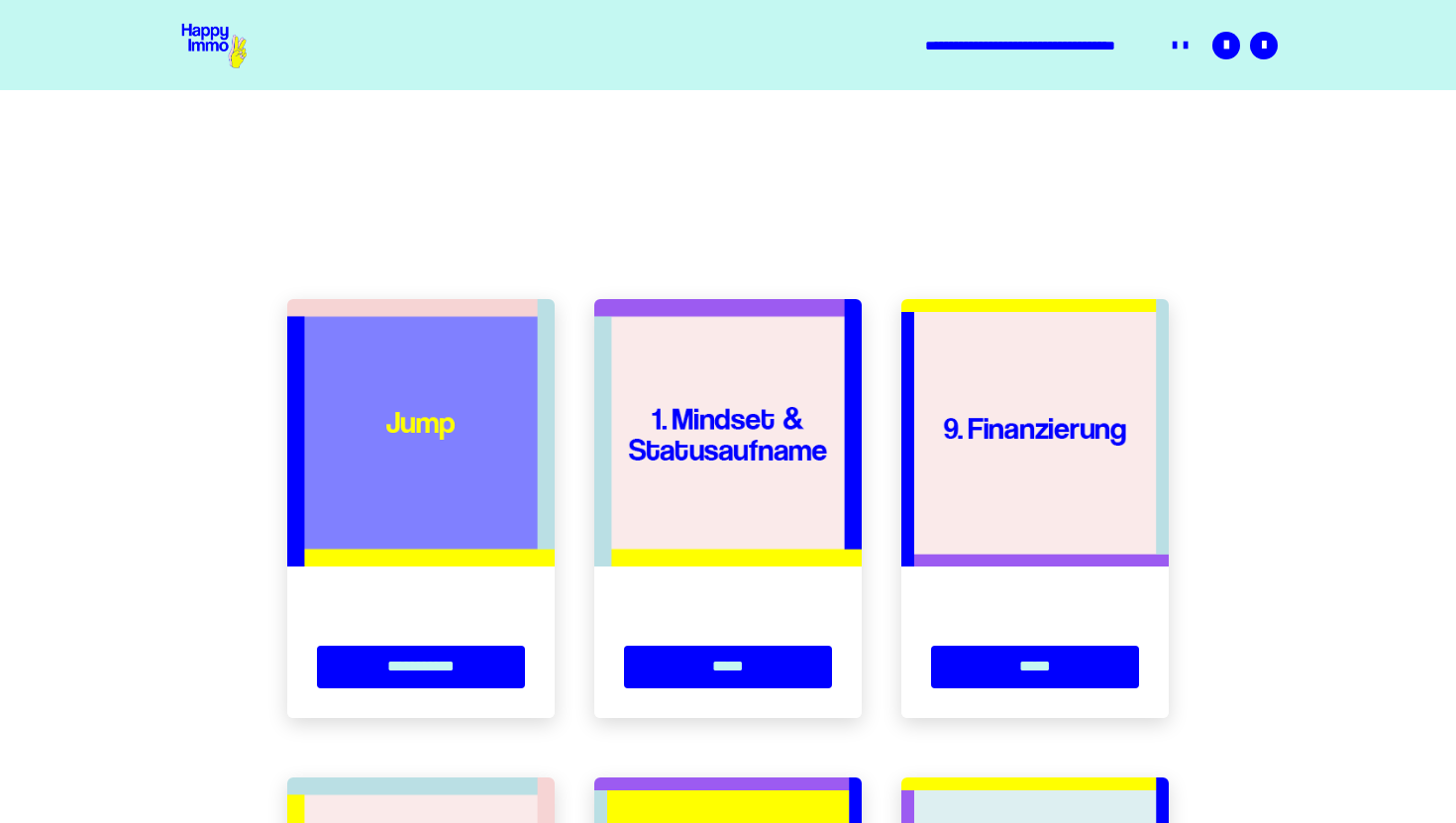 click at bounding box center [1035, 433] 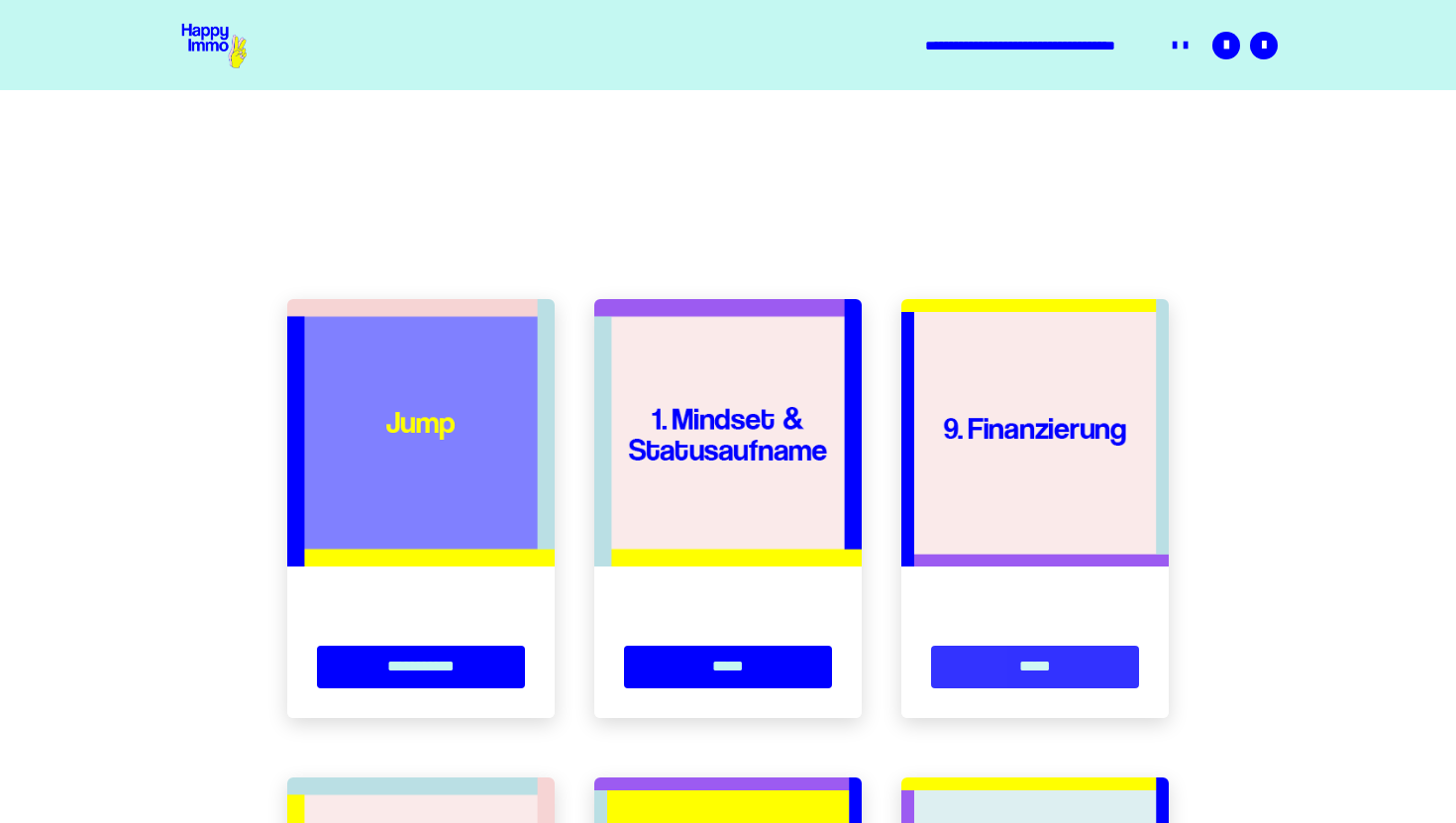 click on "*****" at bounding box center (1035, 667) 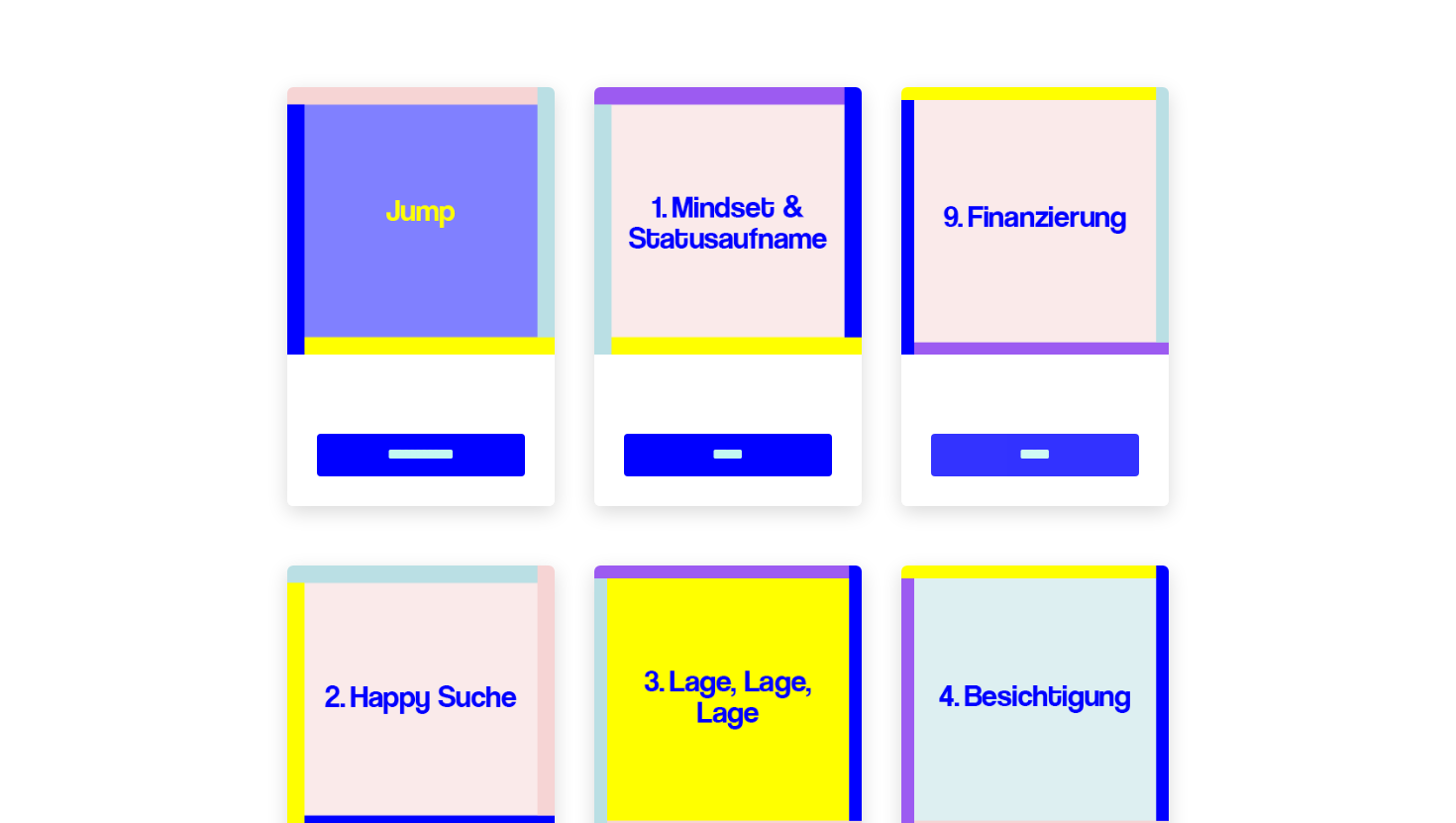 scroll, scrollTop: 214, scrollLeft: 0, axis: vertical 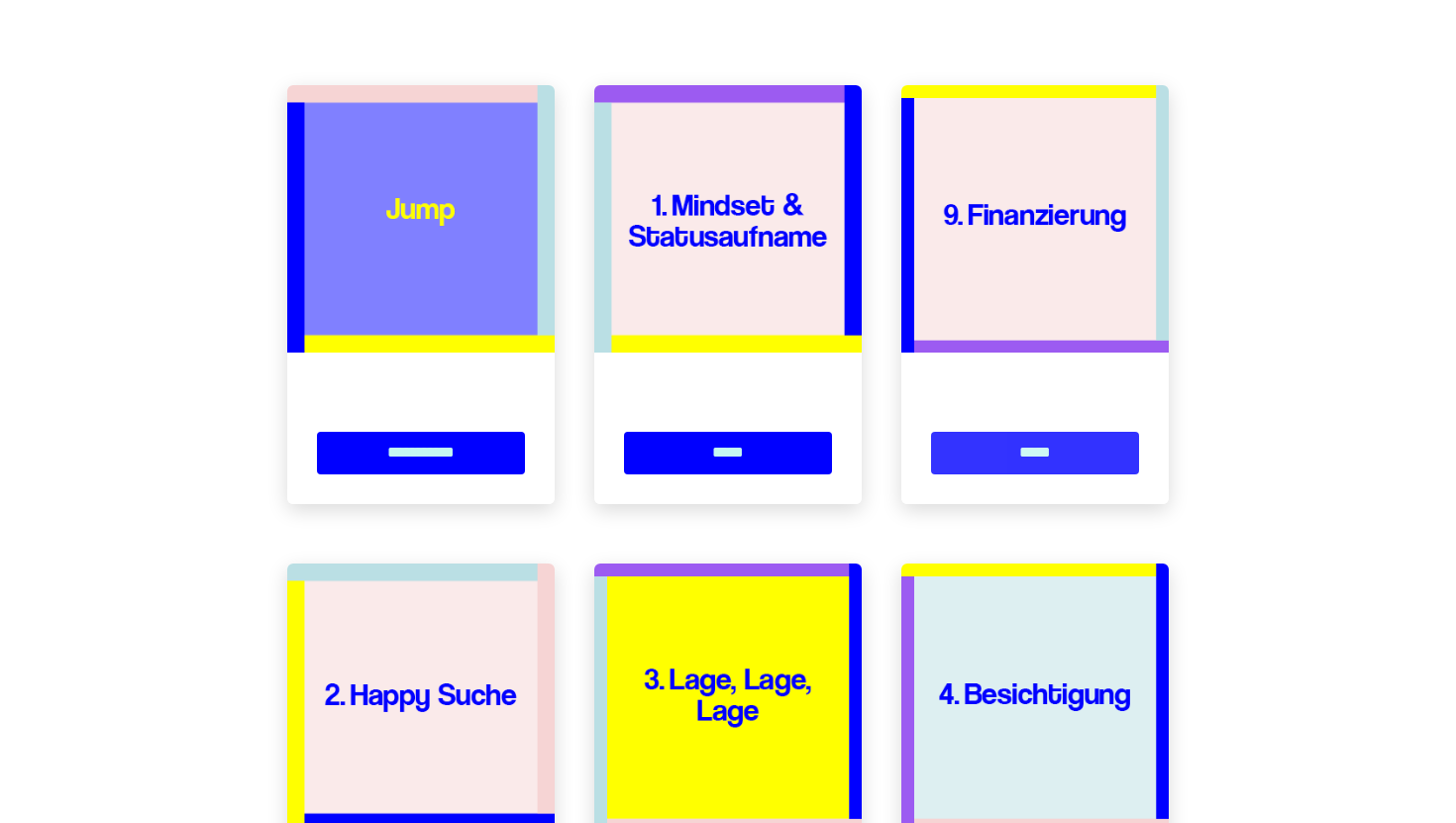 click on "*****" at bounding box center [1035, 453] 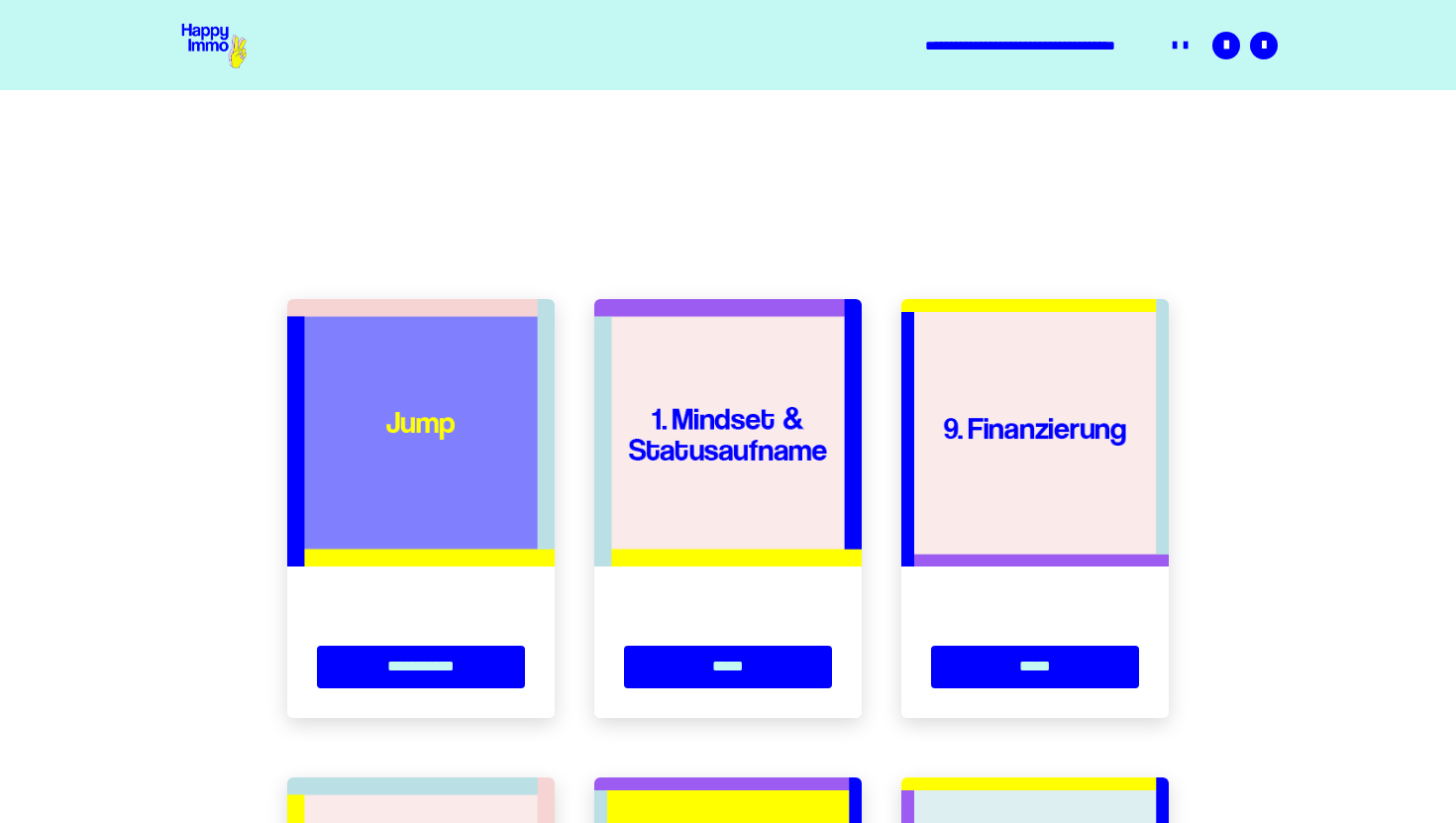 click at bounding box center (1035, 433) 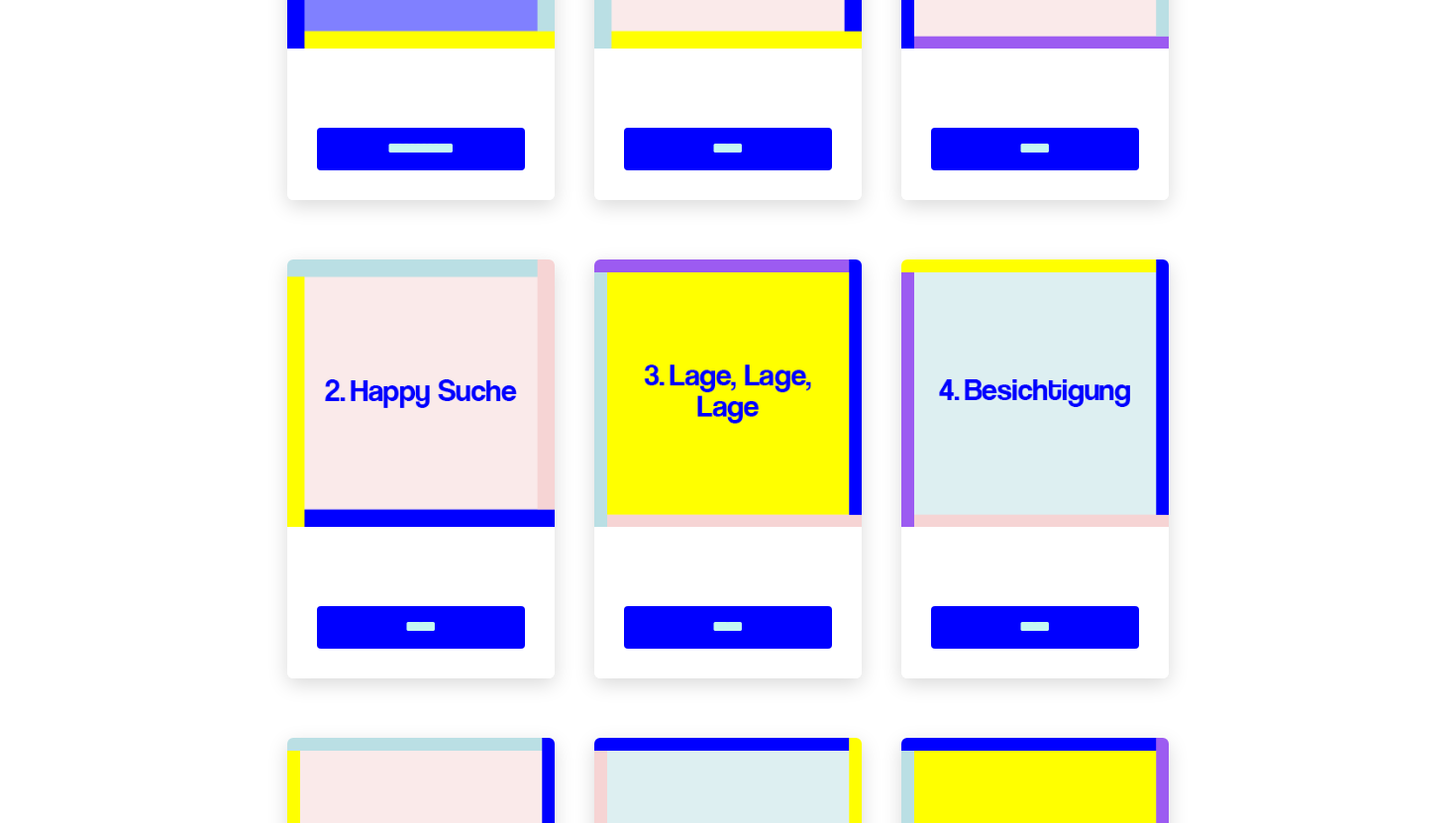 scroll, scrollTop: 526, scrollLeft: 0, axis: vertical 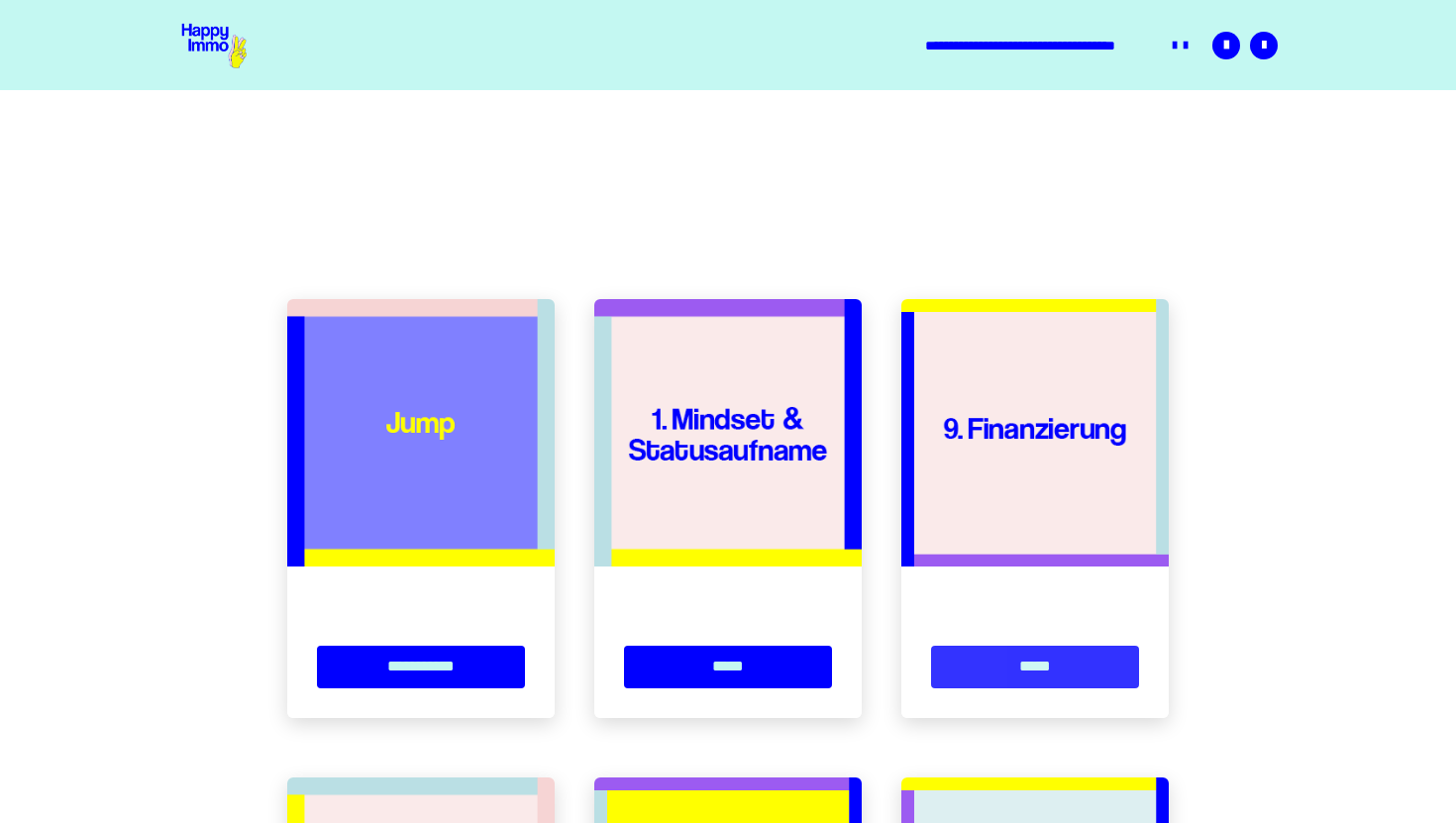 click on "*****" at bounding box center [1035, 667] 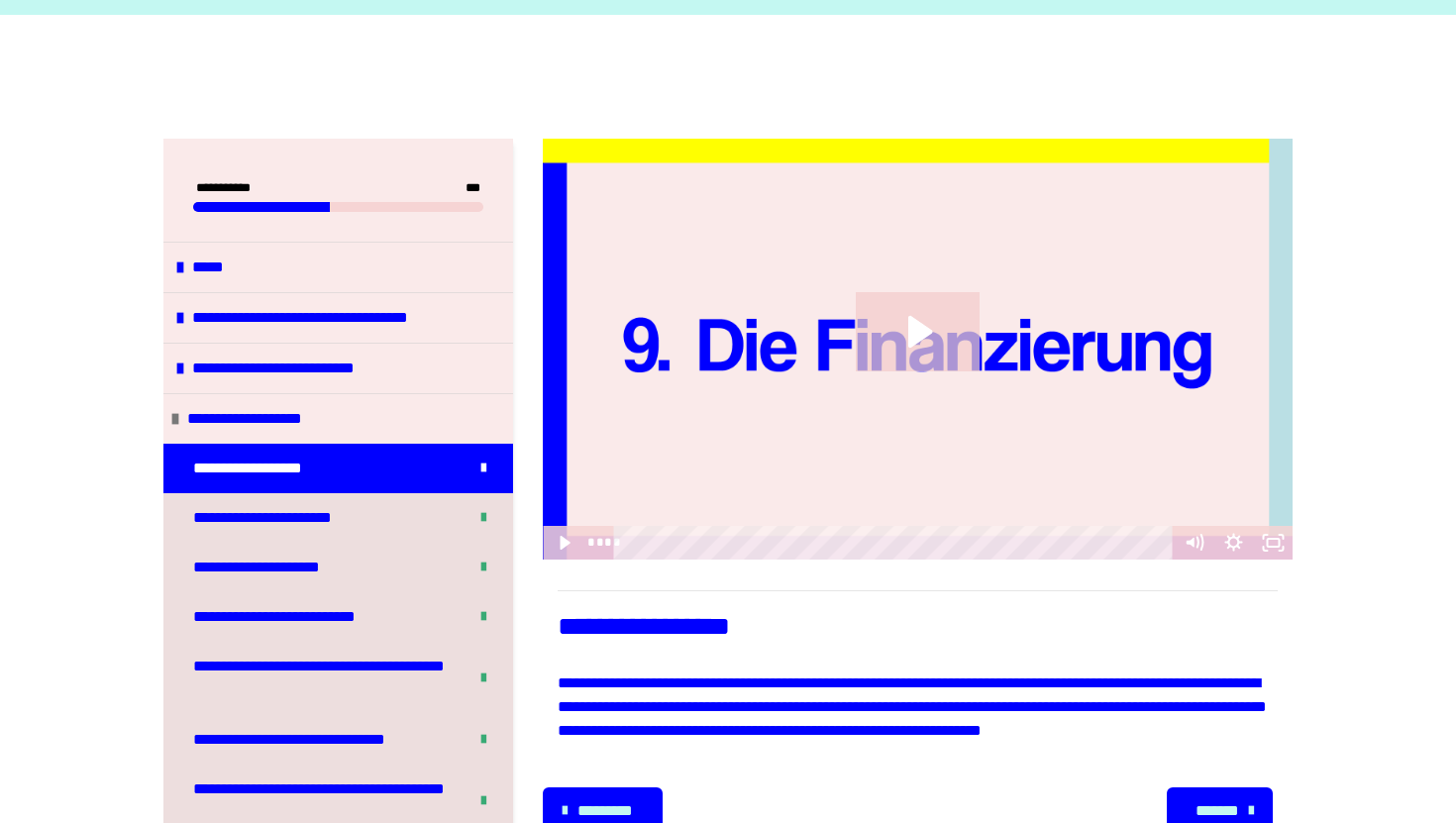 scroll, scrollTop: 243, scrollLeft: 0, axis: vertical 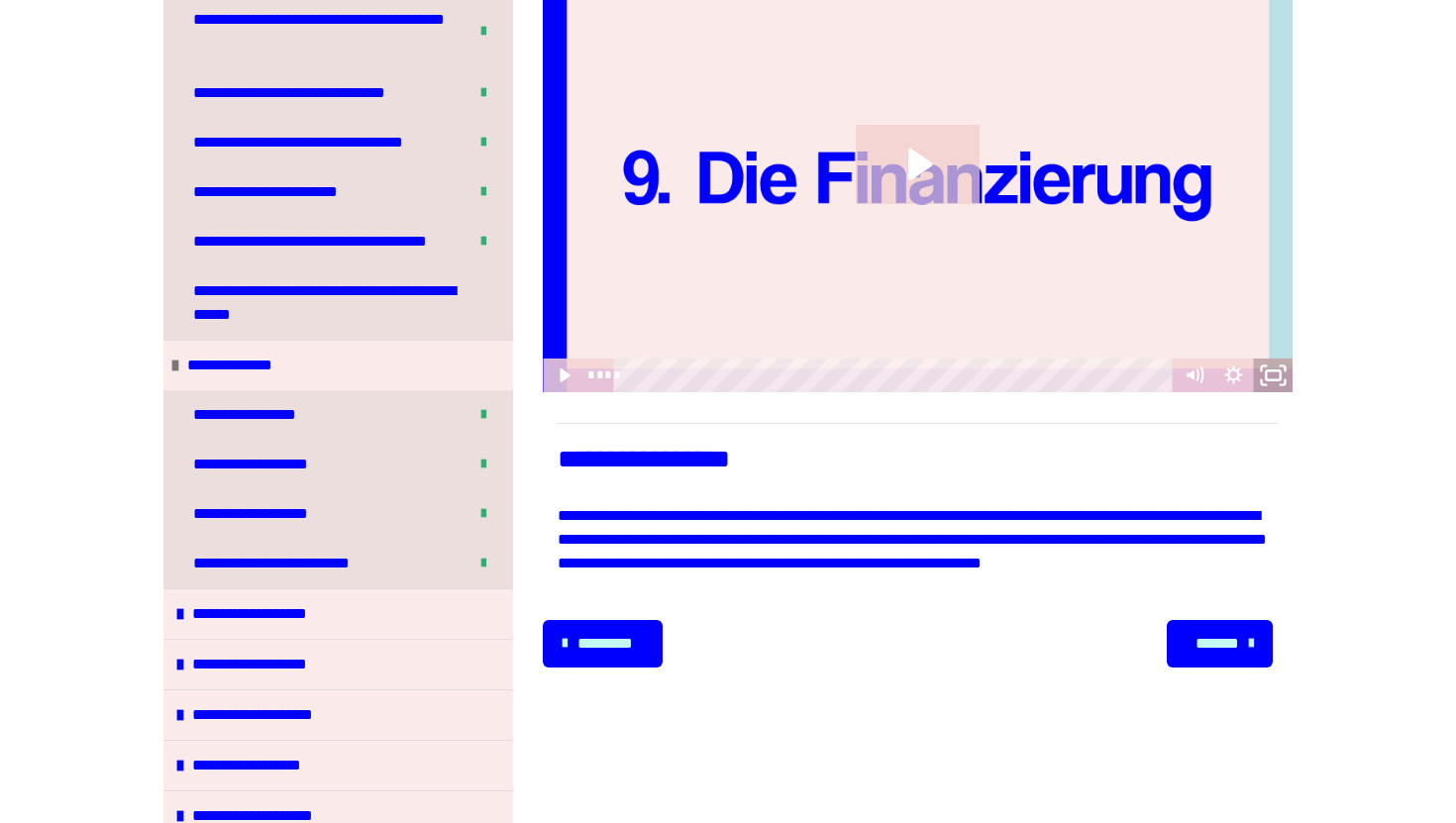 click 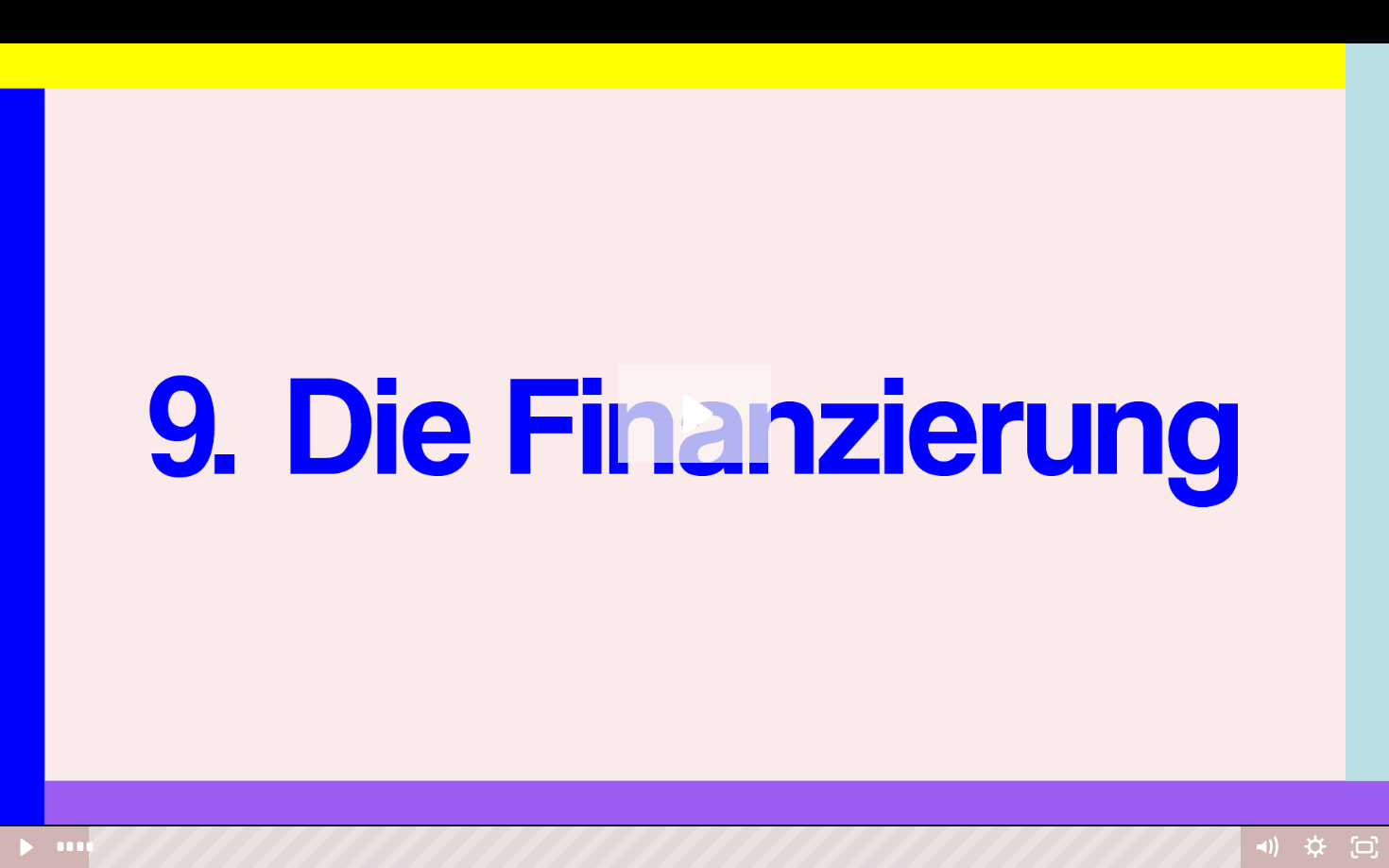 click 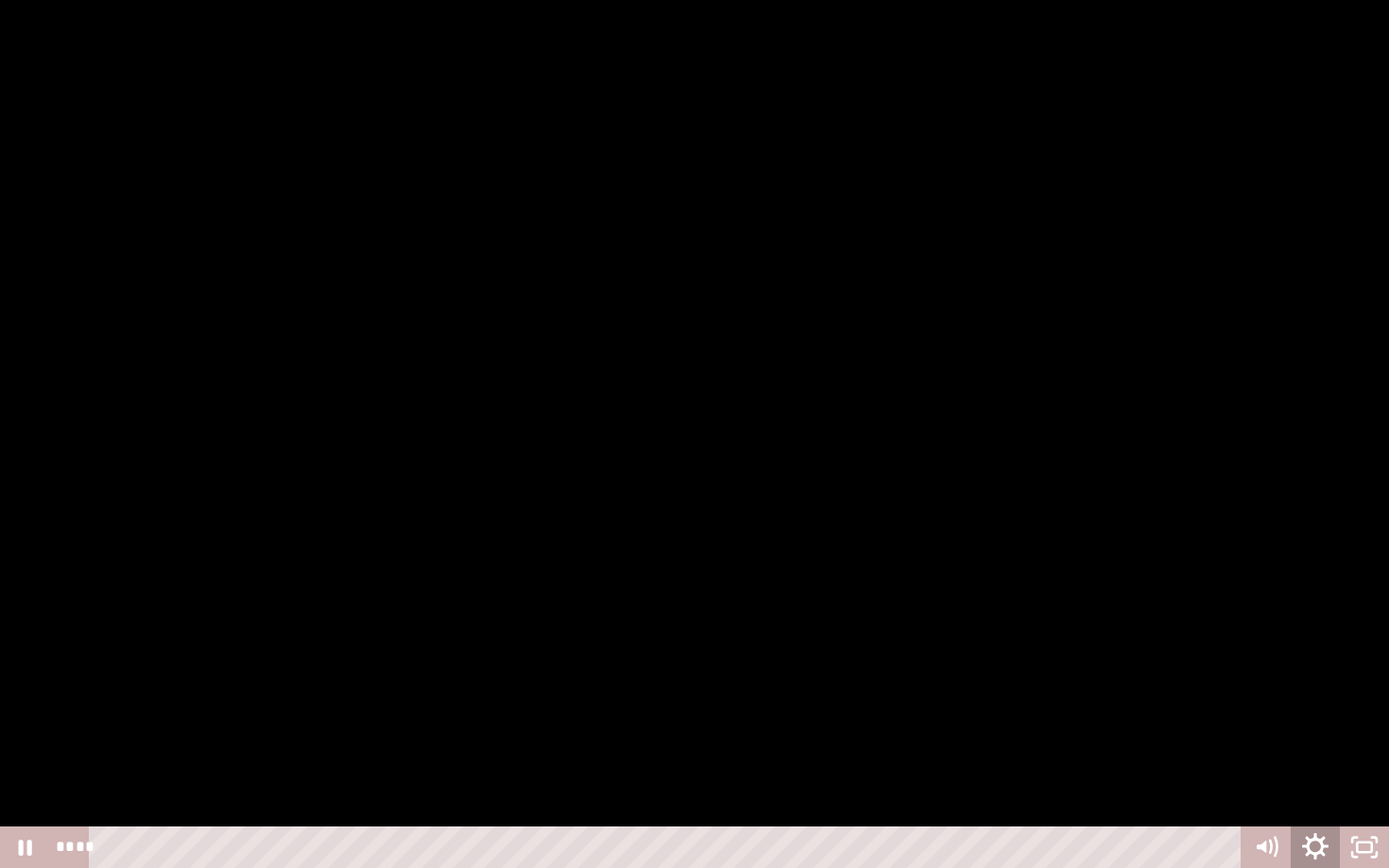 click 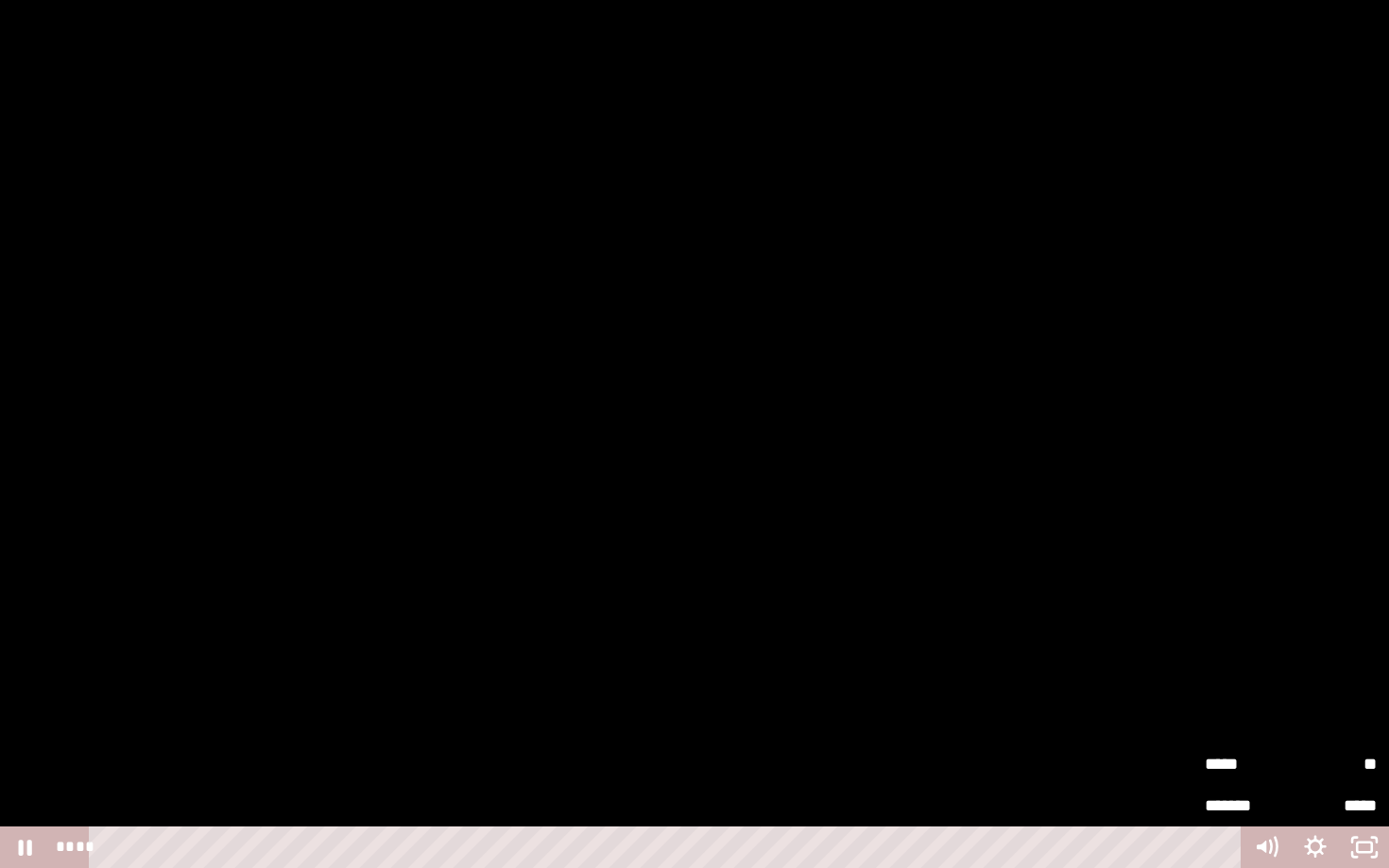 click on "**" at bounding box center (1333, 764) 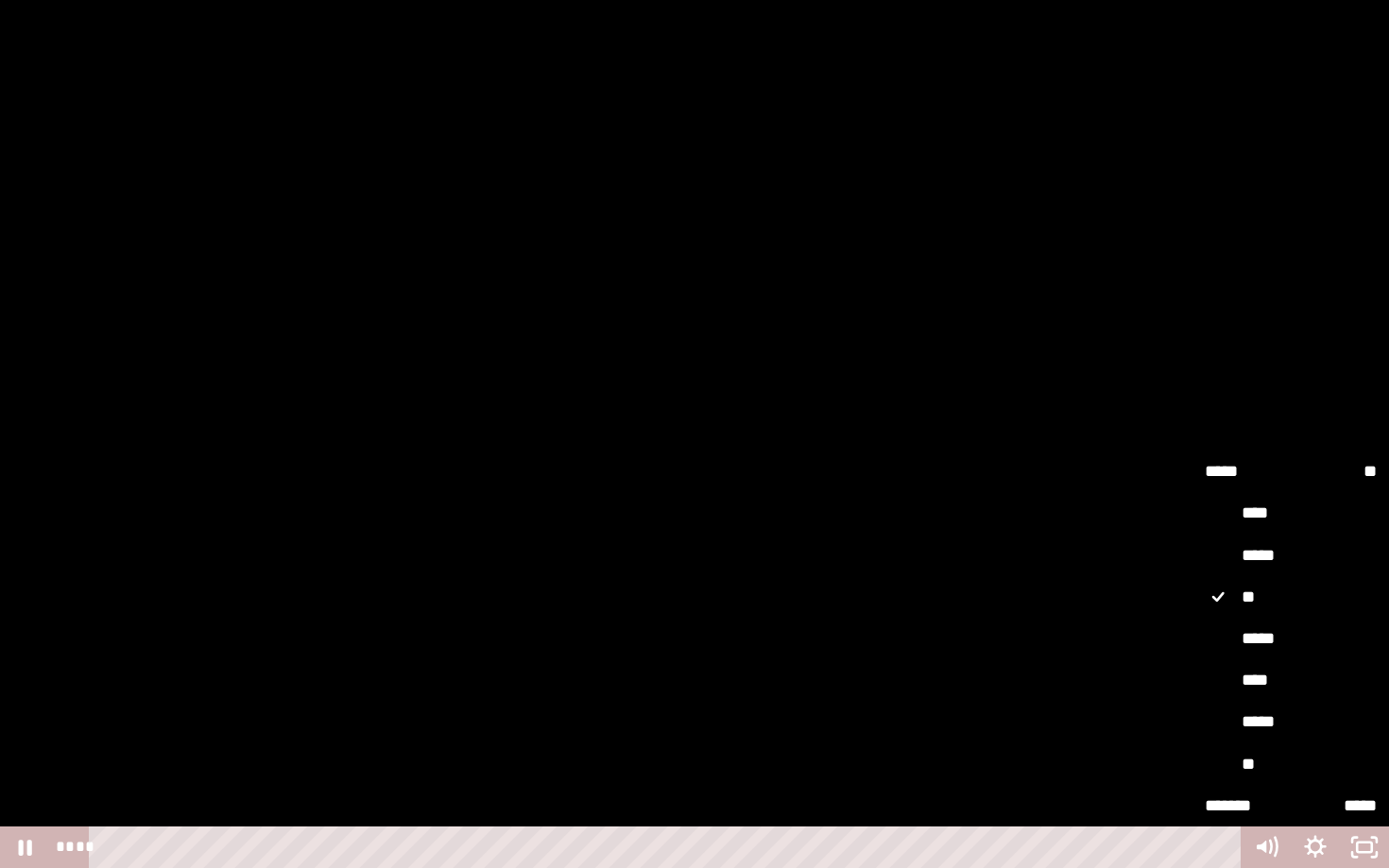 click on "*****" at bounding box center [1291, 639] 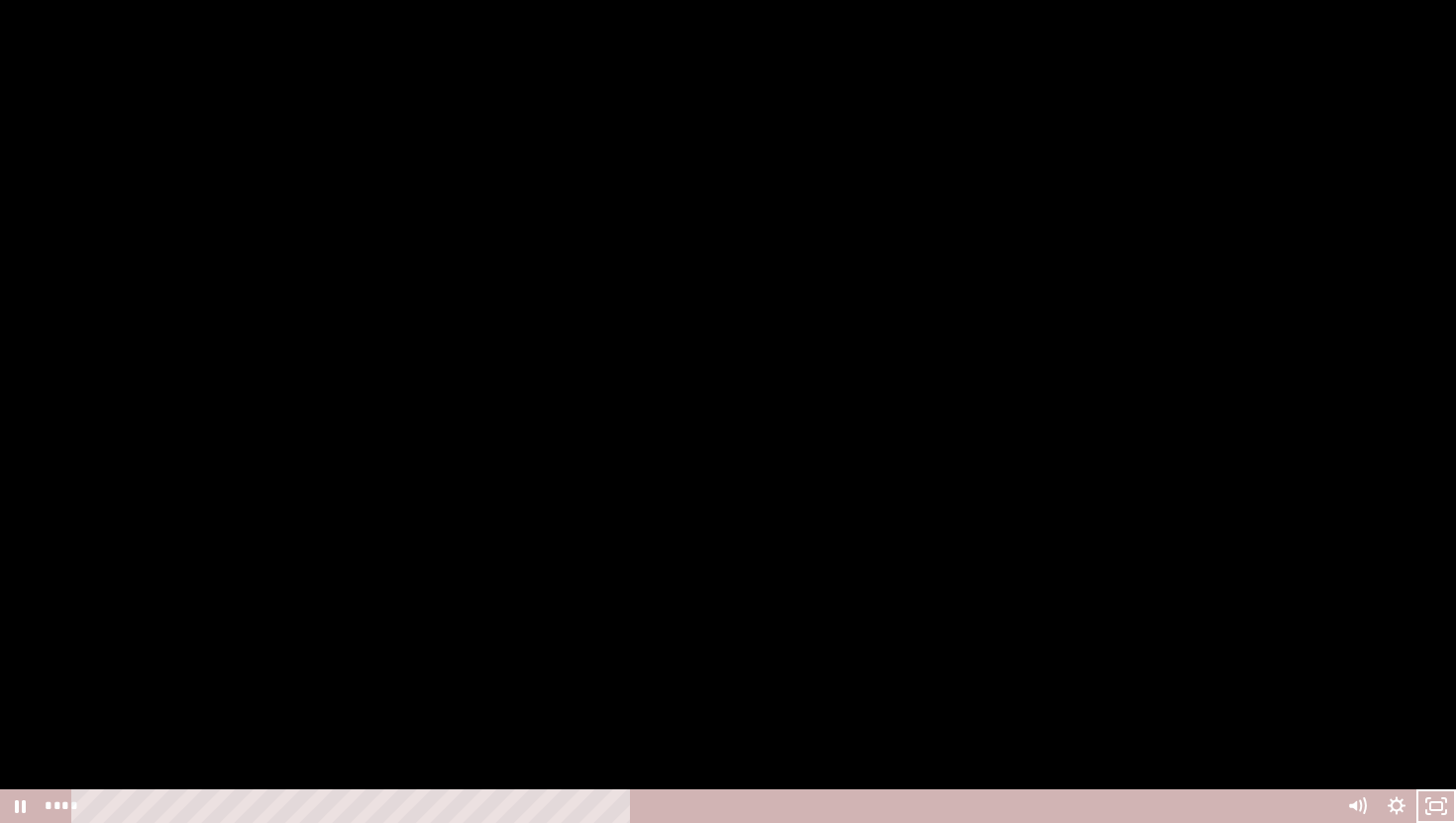 scroll, scrollTop: 89, scrollLeft: 0, axis: vertical 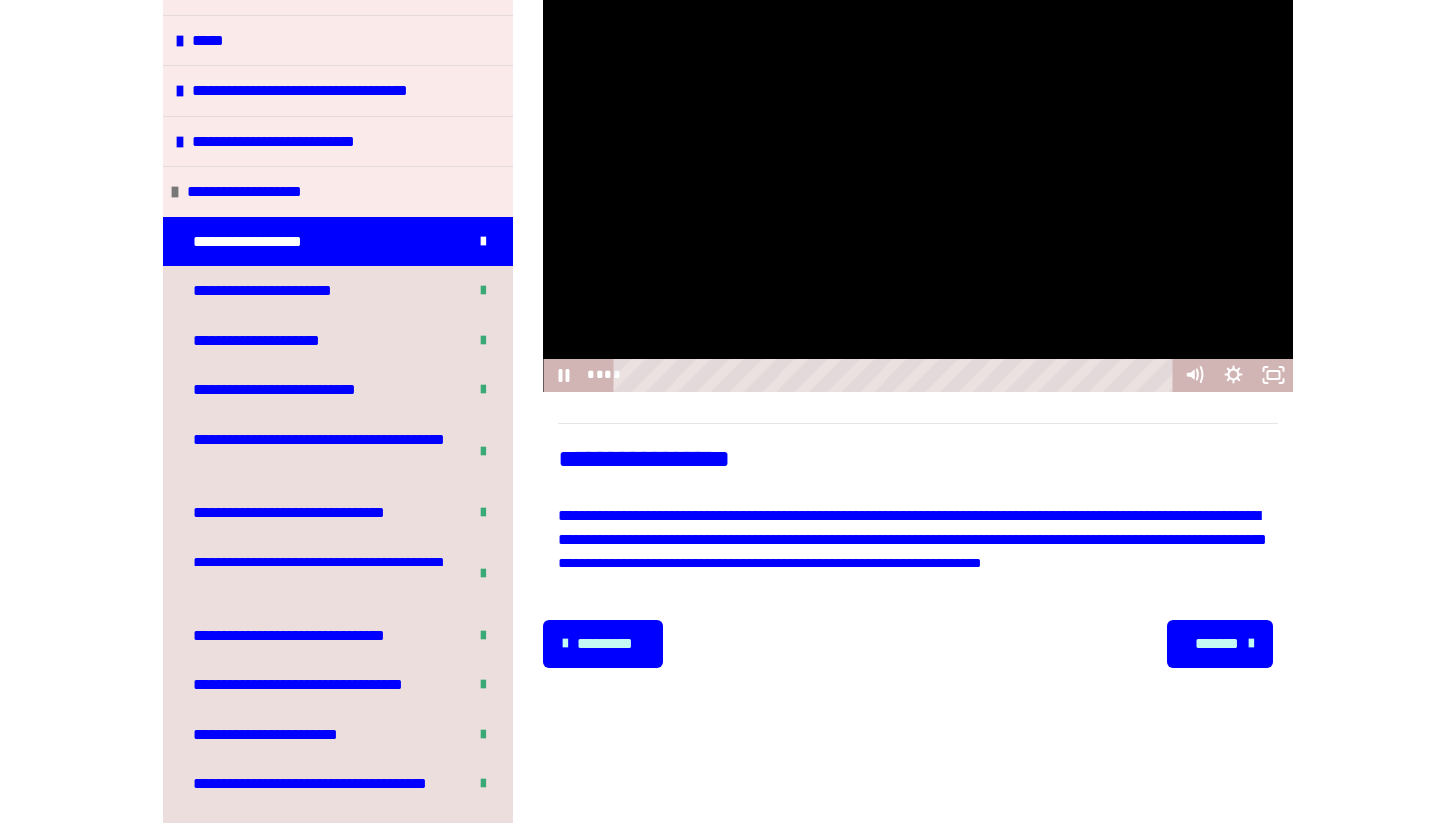 click on "*******" at bounding box center (1229, 644) 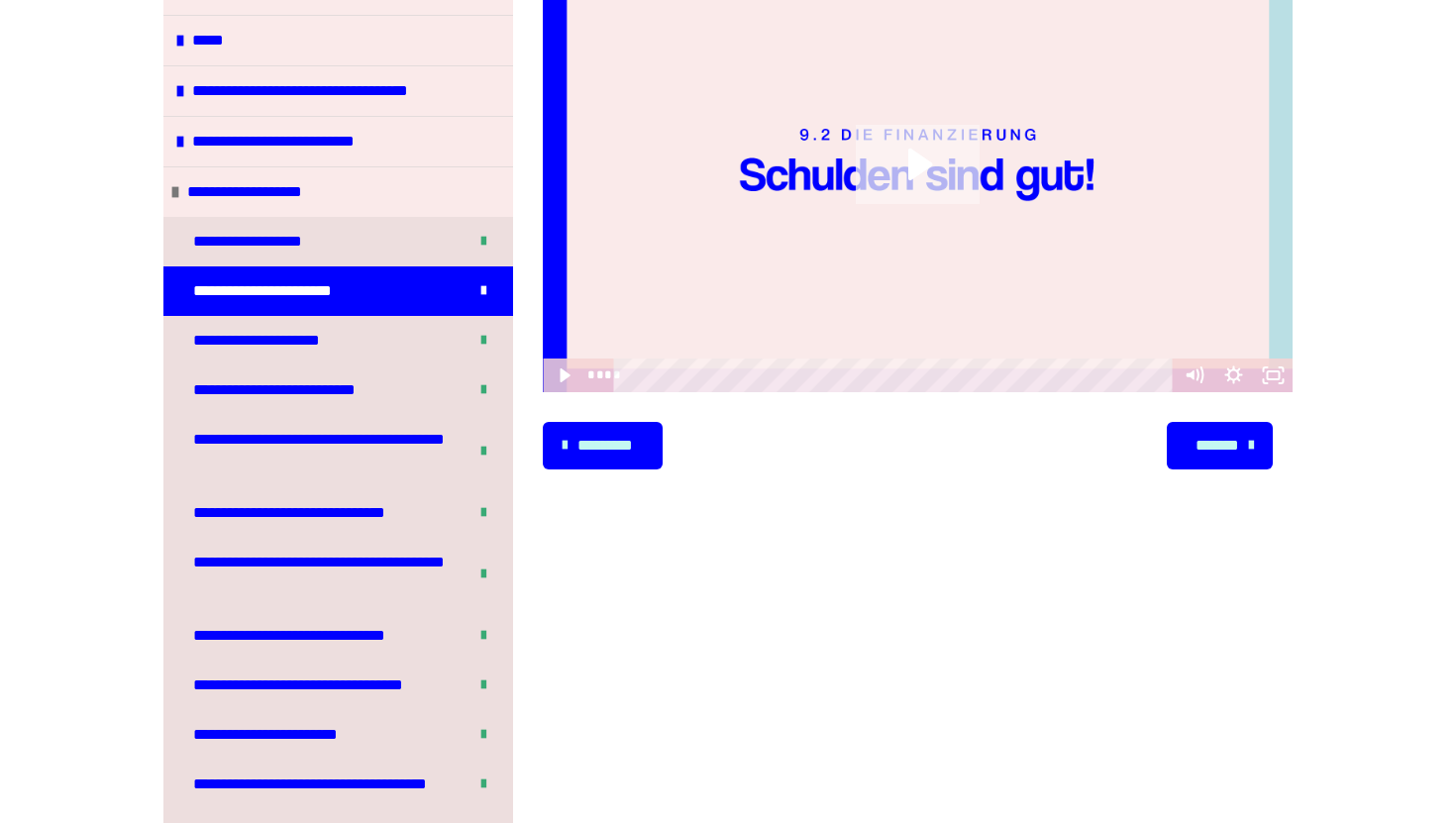 click 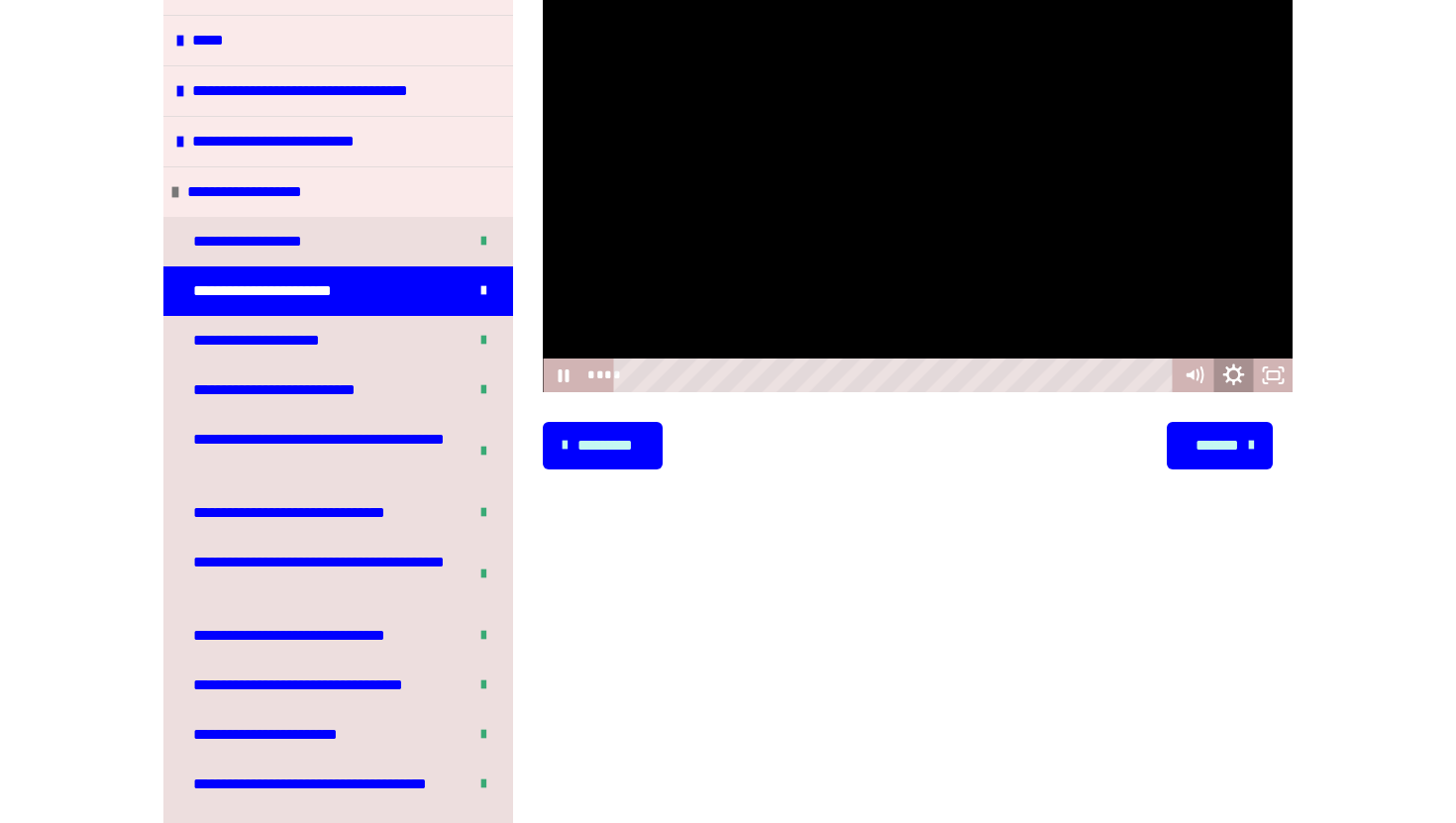 click 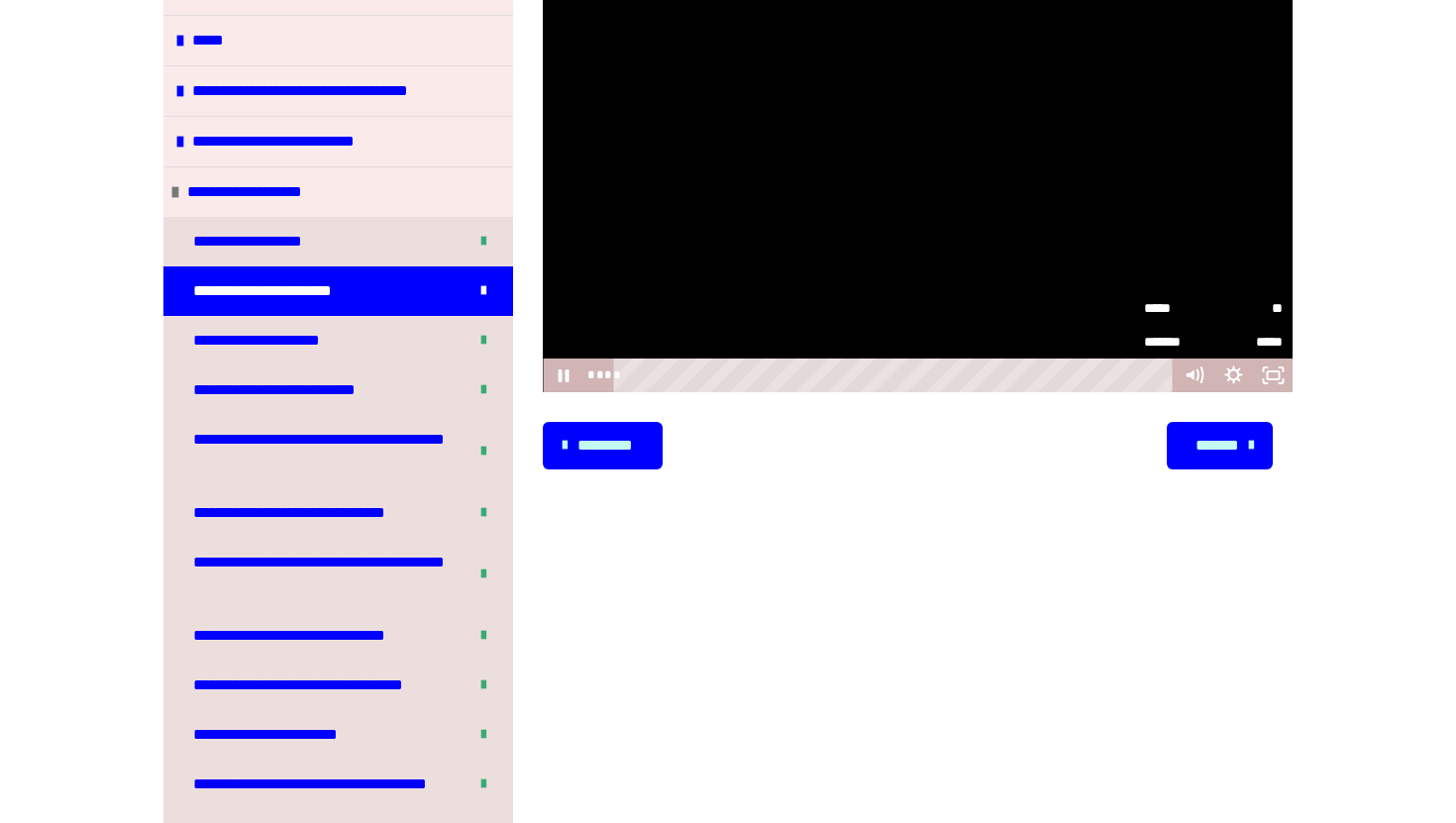 click on "**" at bounding box center [1248, 308] 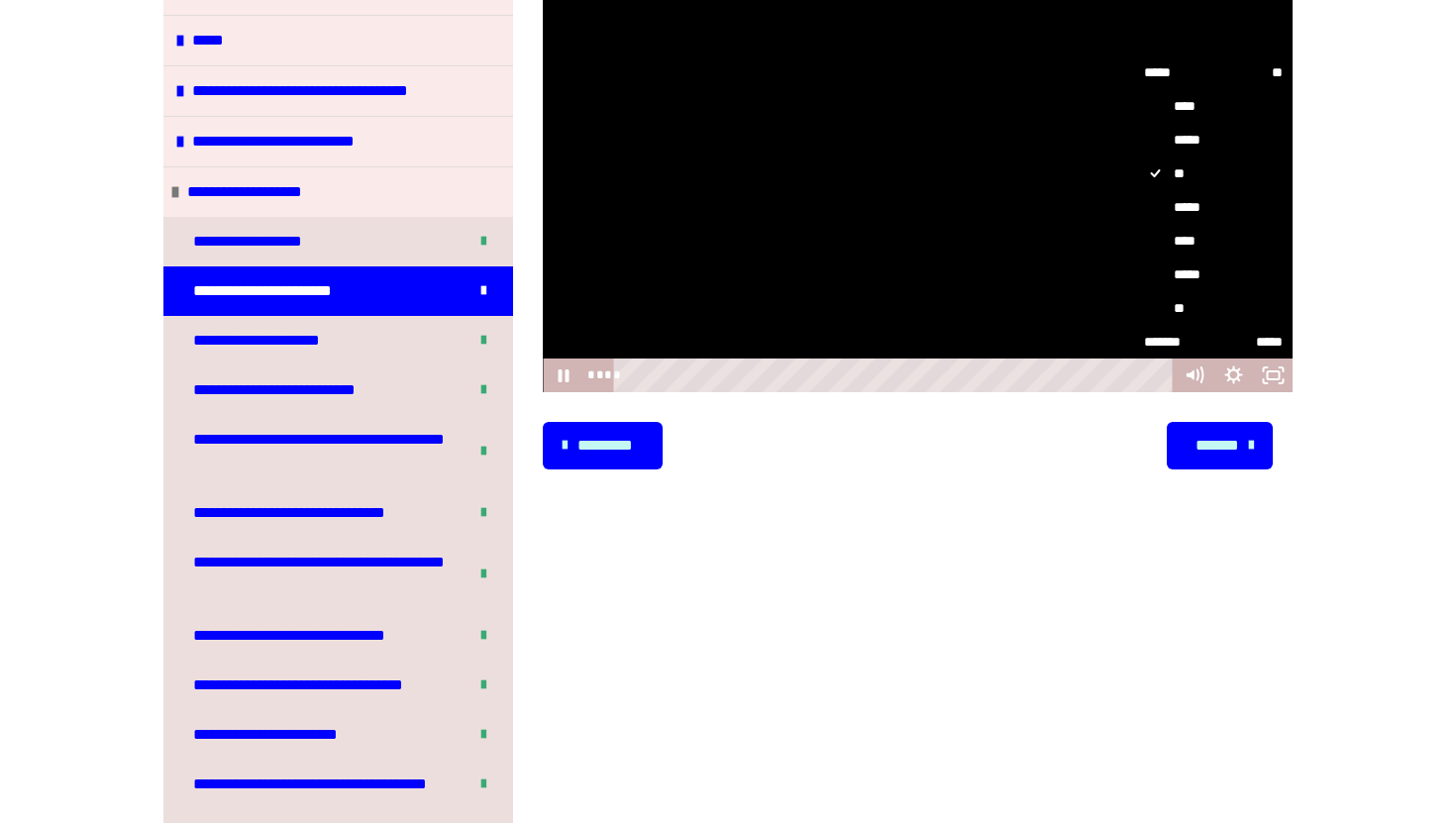 click on "*****" at bounding box center [1213, 207] 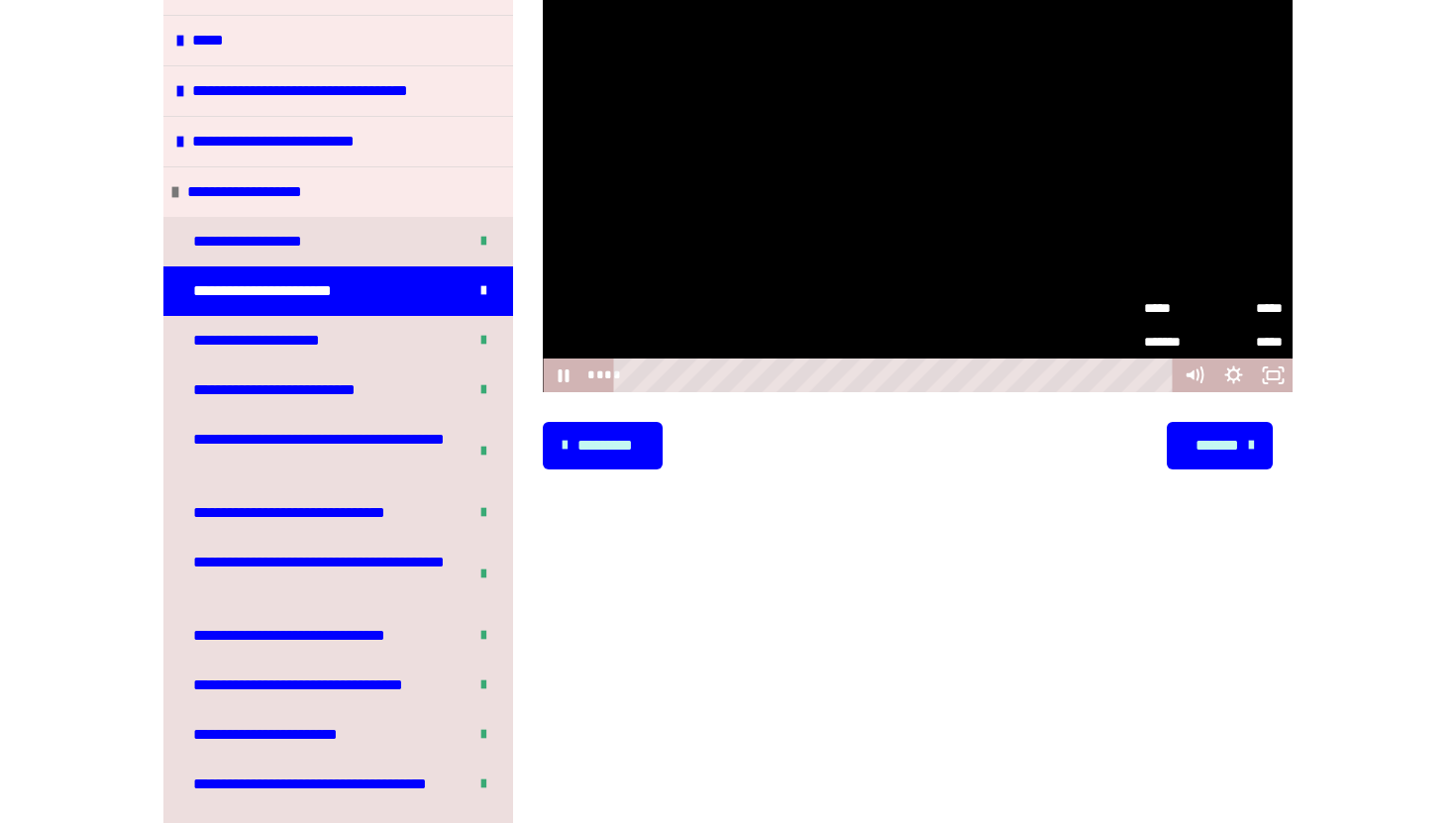 click on "*****" at bounding box center [1248, 308] 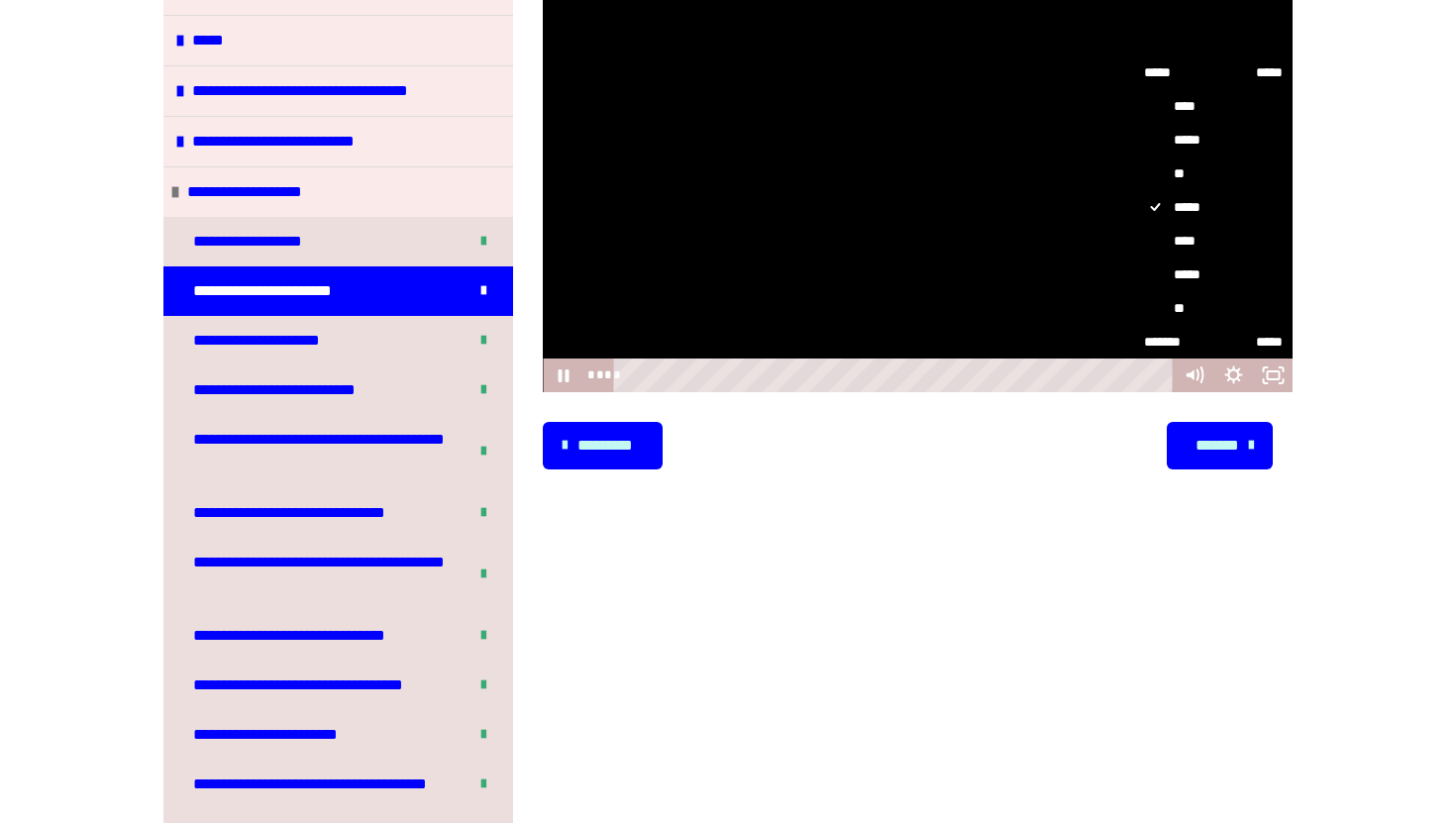 click on "****" at bounding box center (1213, 241) 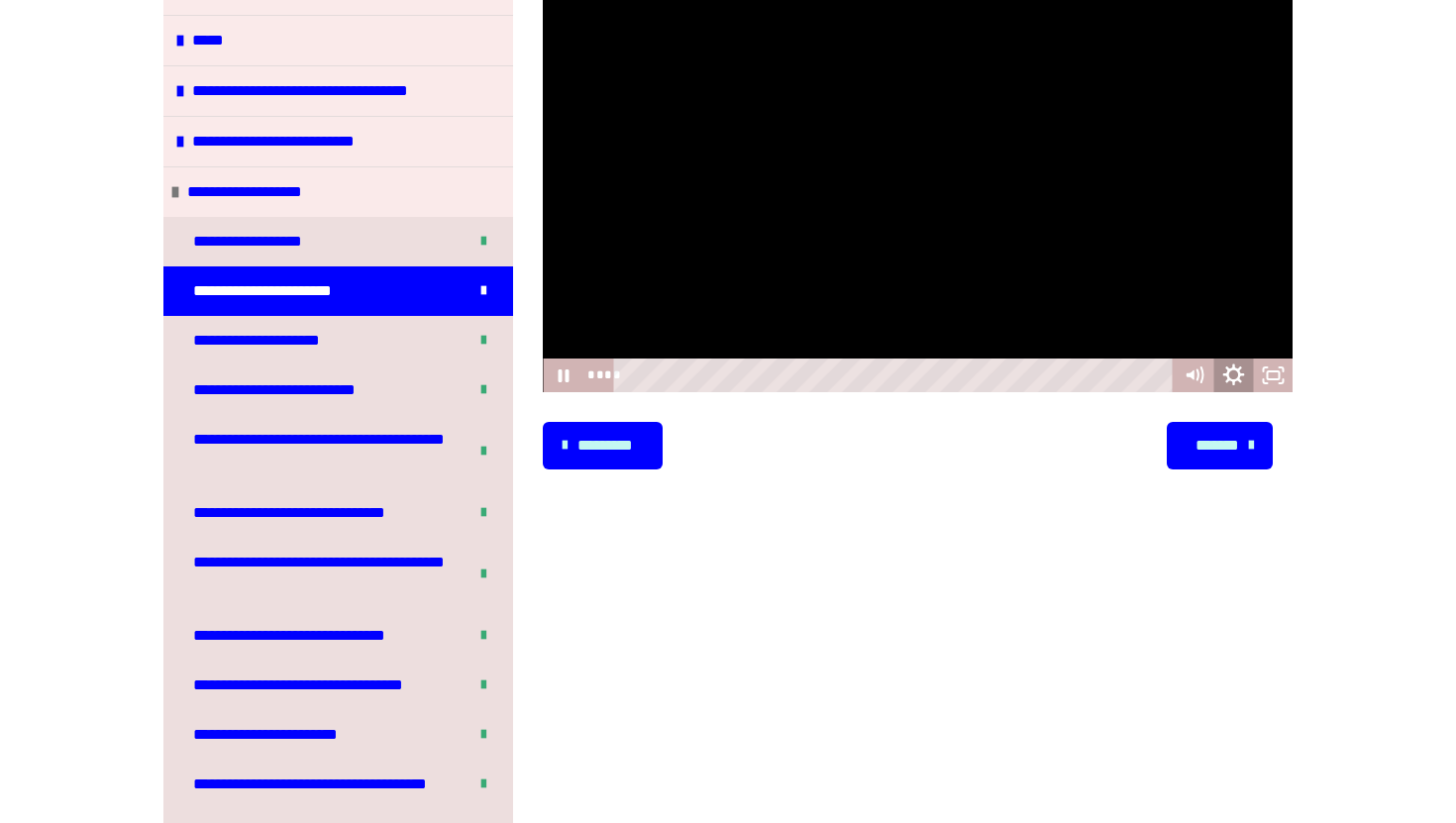 click 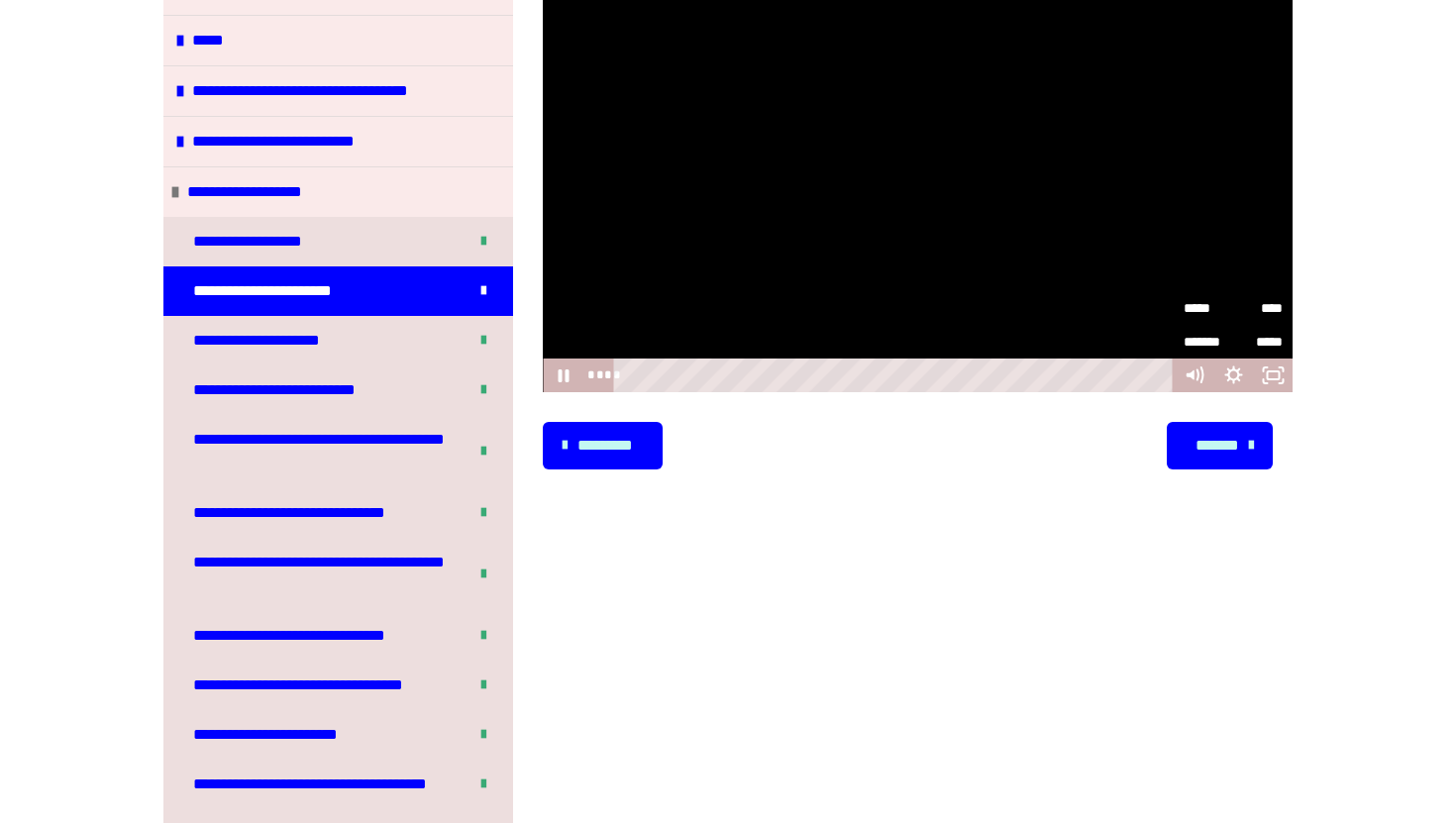 click on "****" at bounding box center [1258, 301] 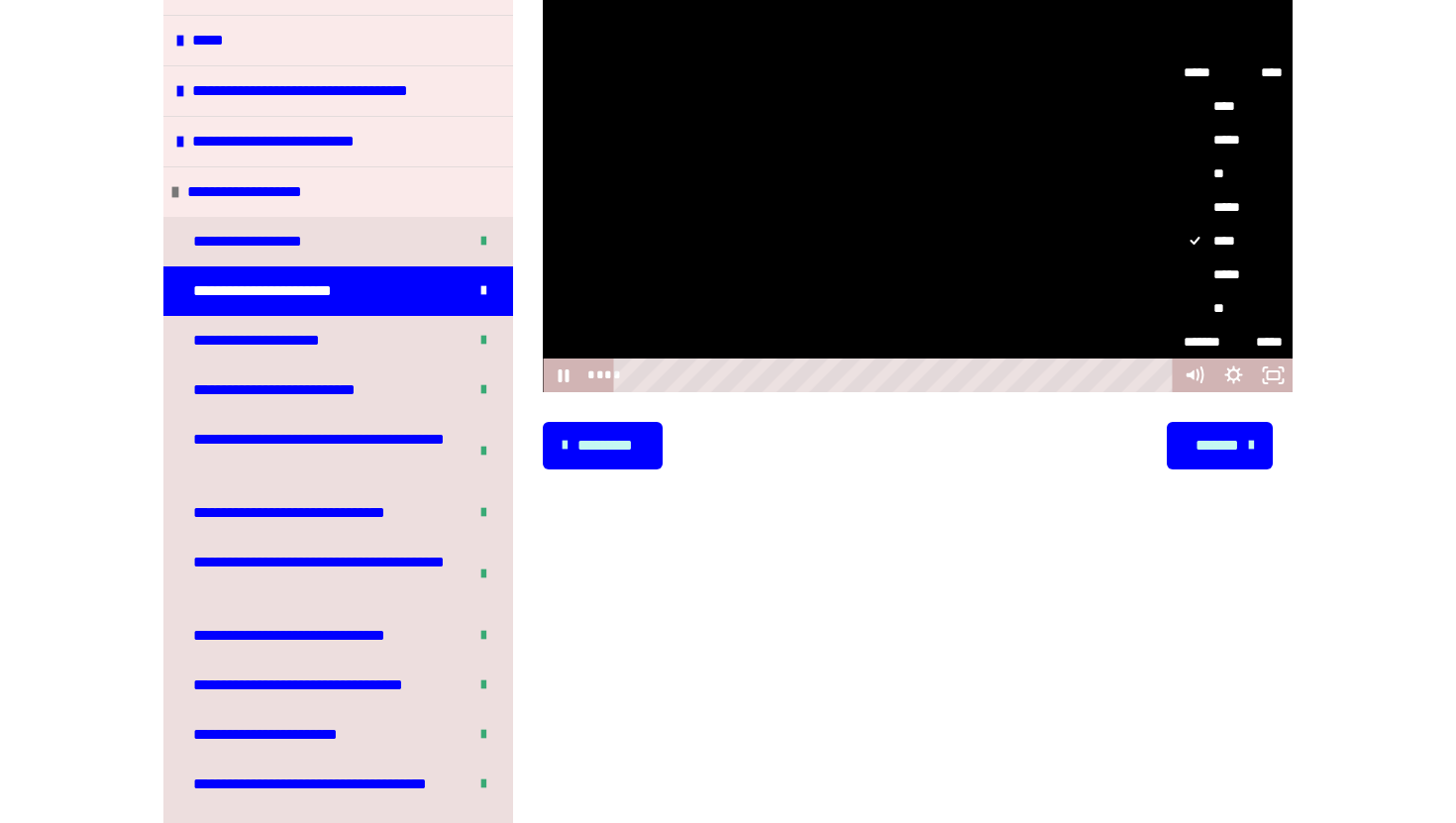 click on "*****" at bounding box center (1233, 207) 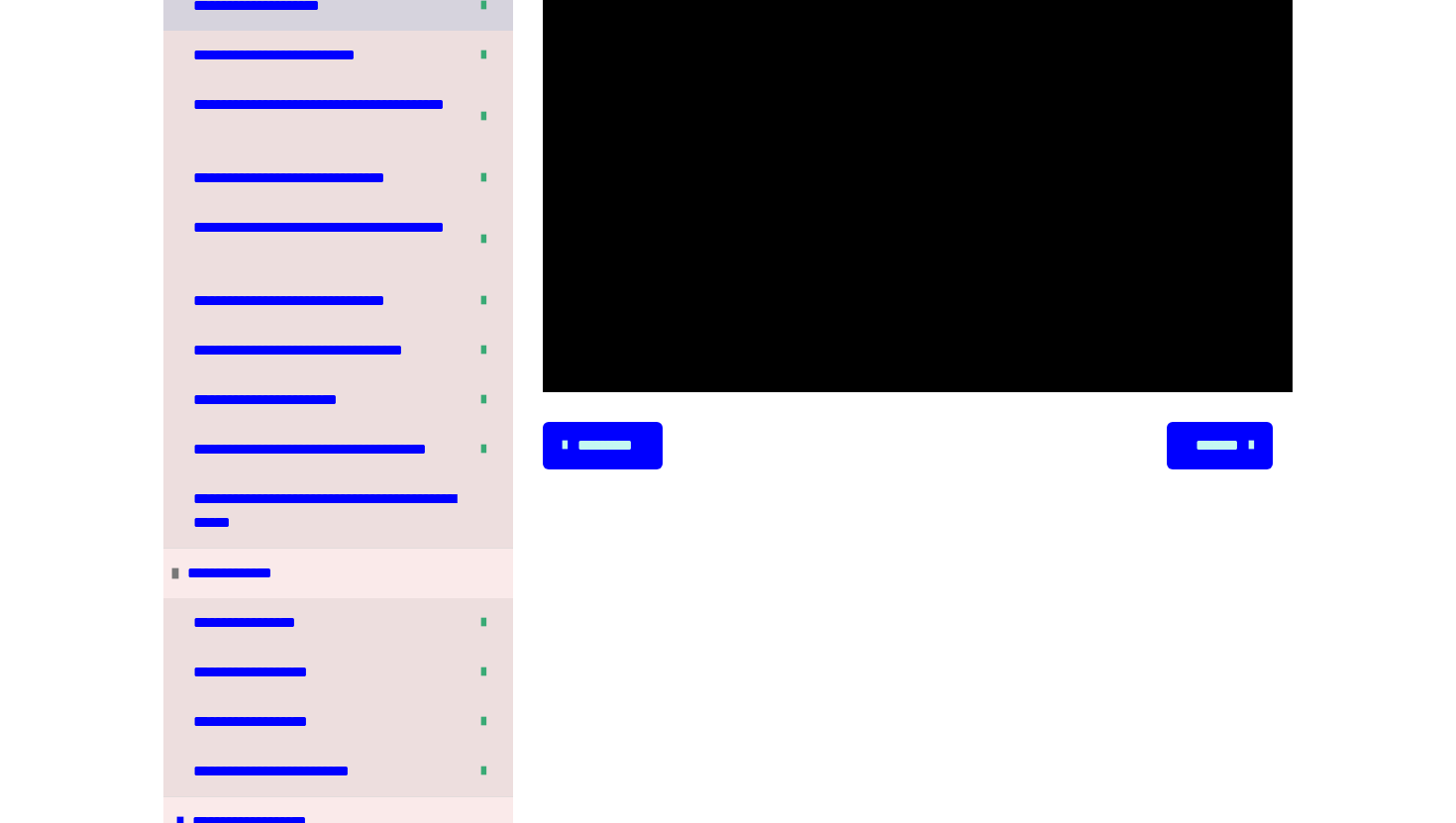 scroll, scrollTop: 896, scrollLeft: 0, axis: vertical 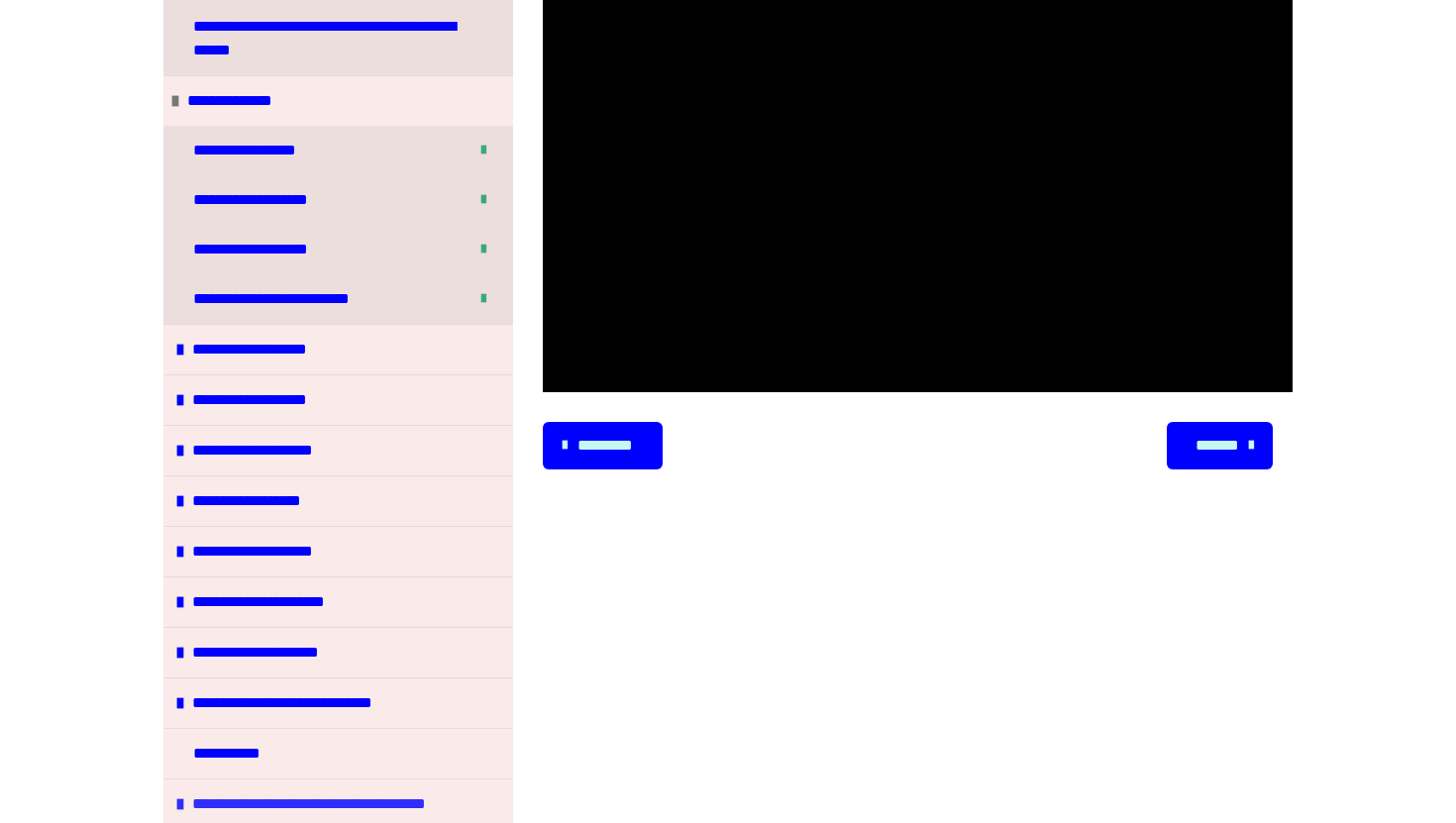click at bounding box center [180, 804] 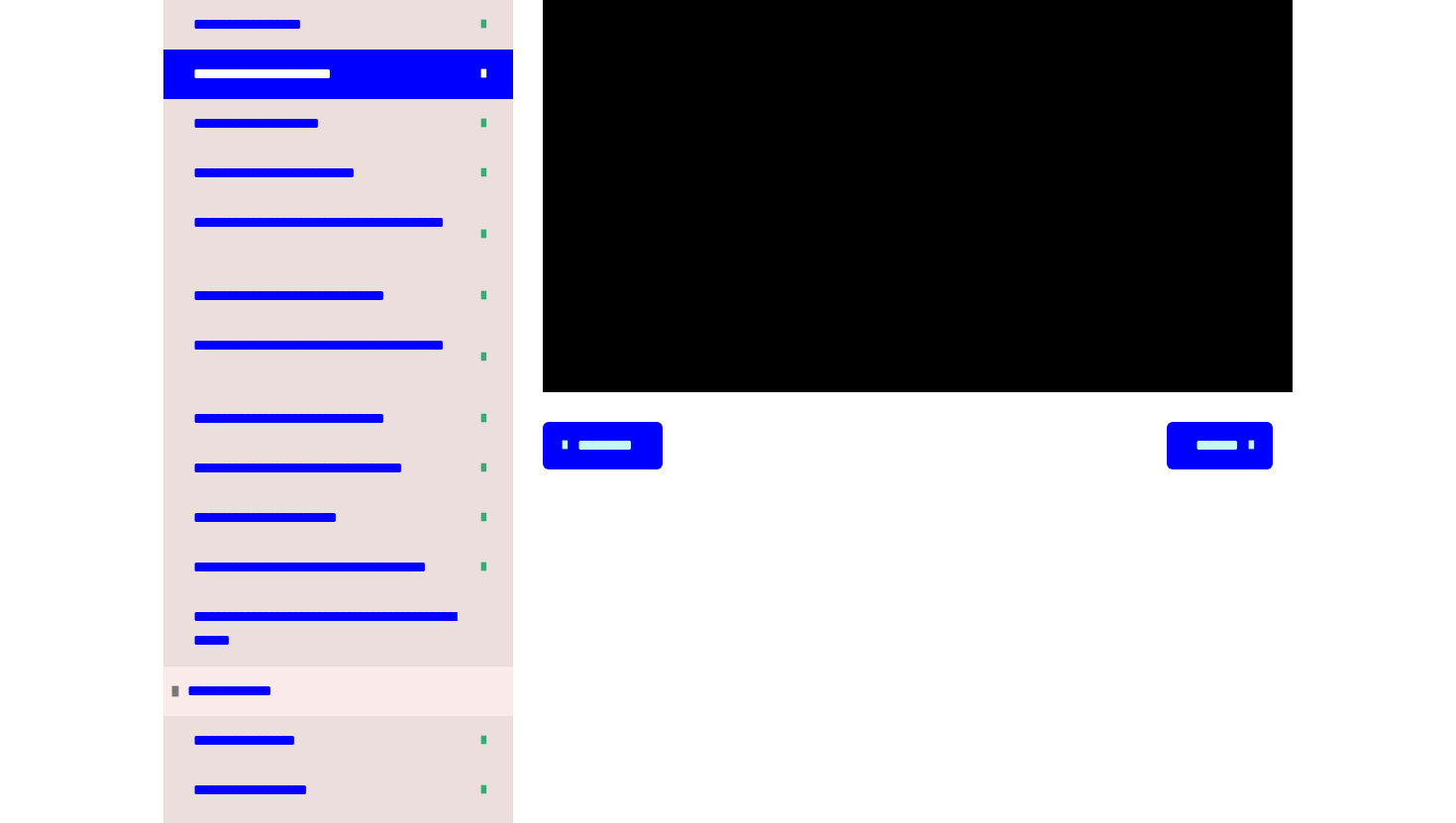 scroll, scrollTop: 256, scrollLeft: 0, axis: vertical 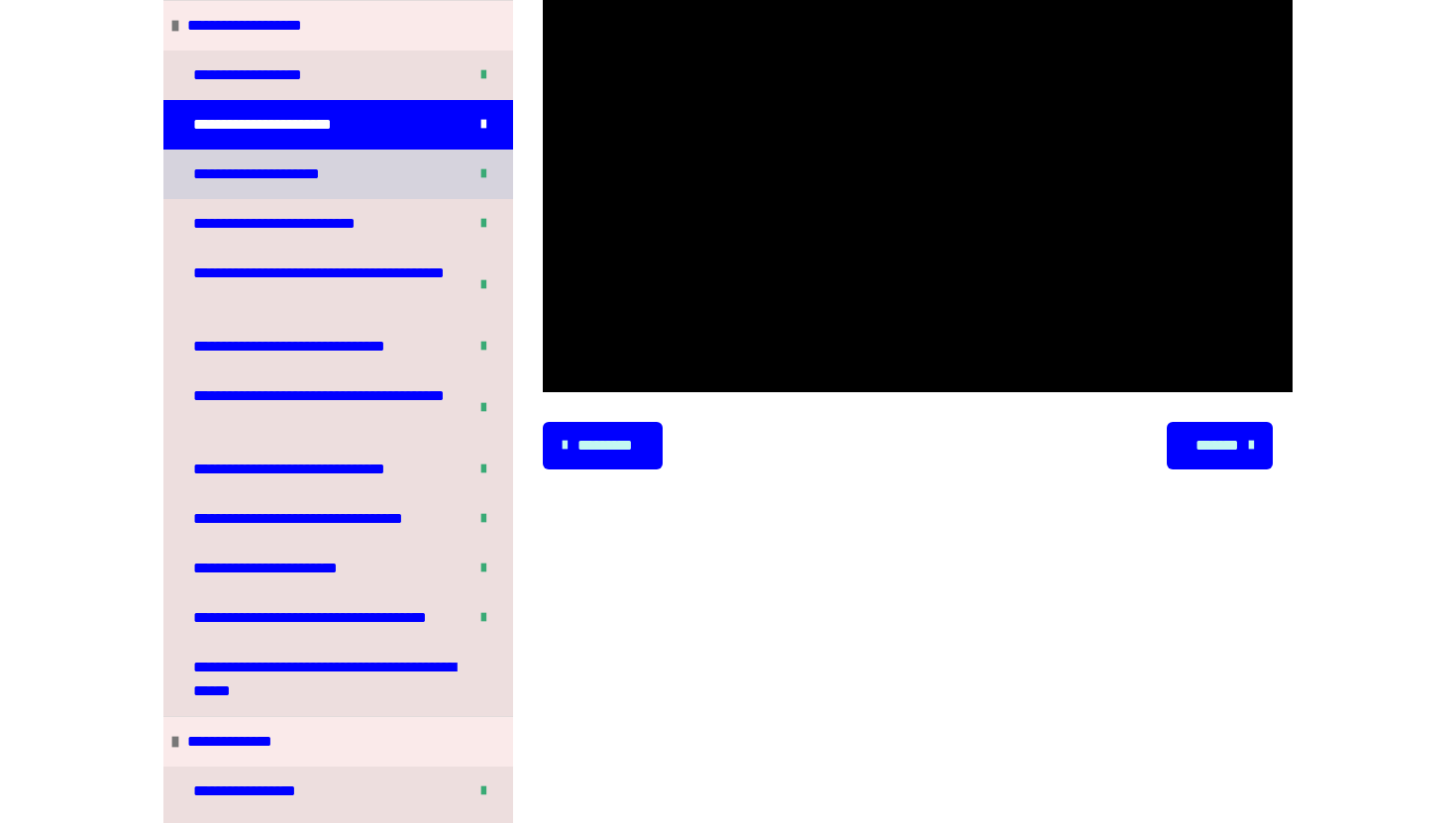 click on "**********" at bounding box center (258, 174) 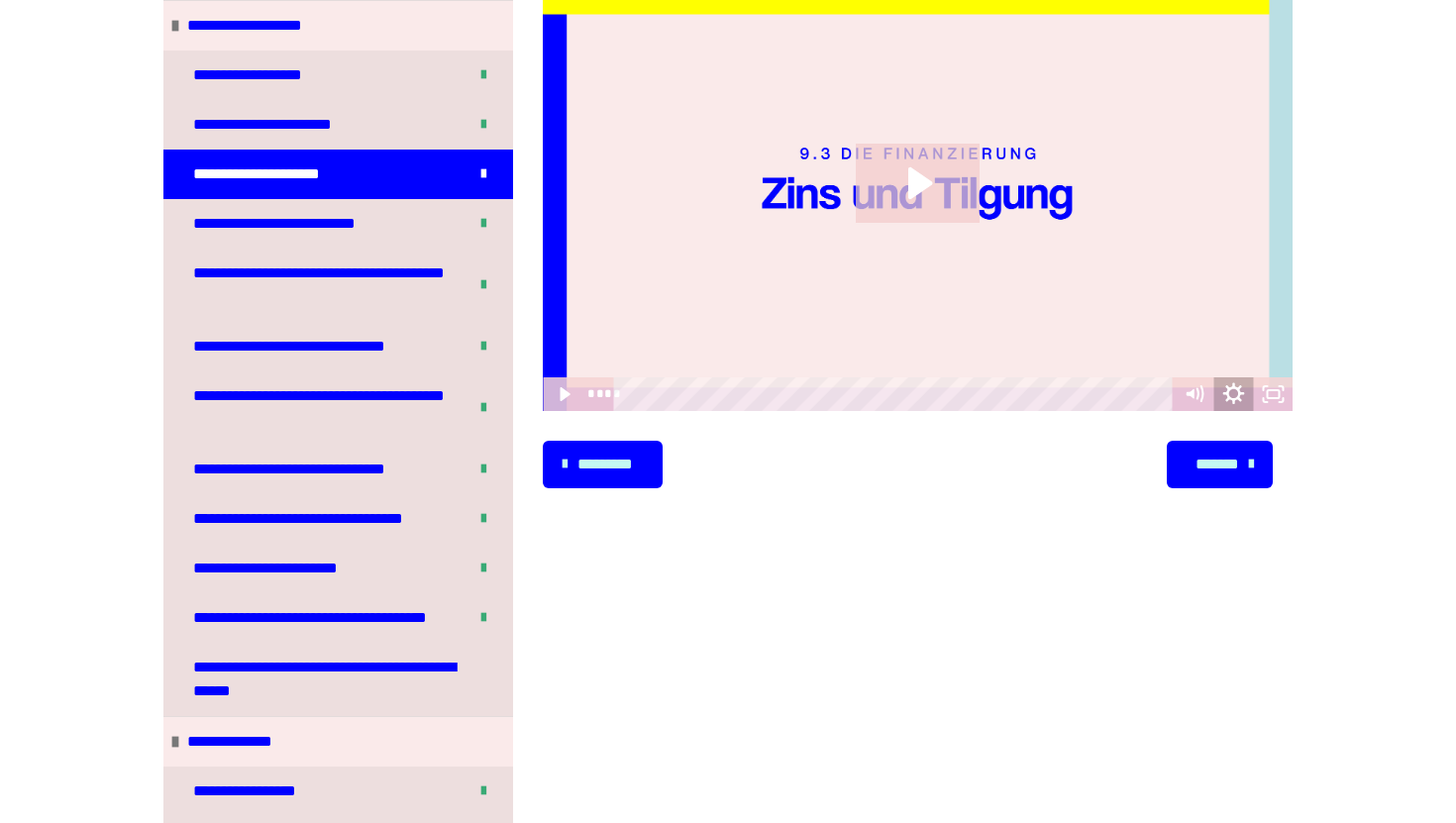 click 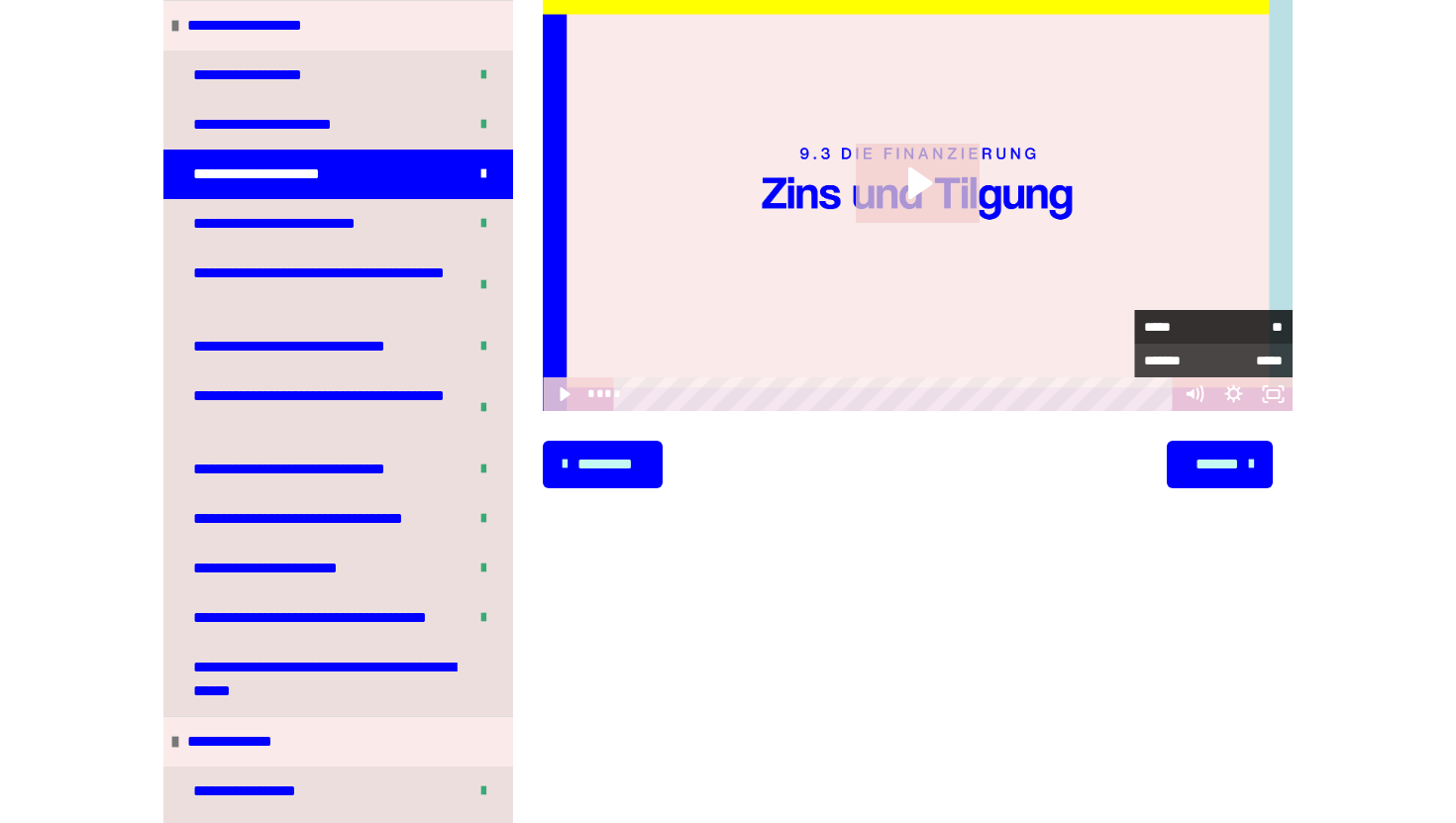 click on "**" at bounding box center [1248, 327] 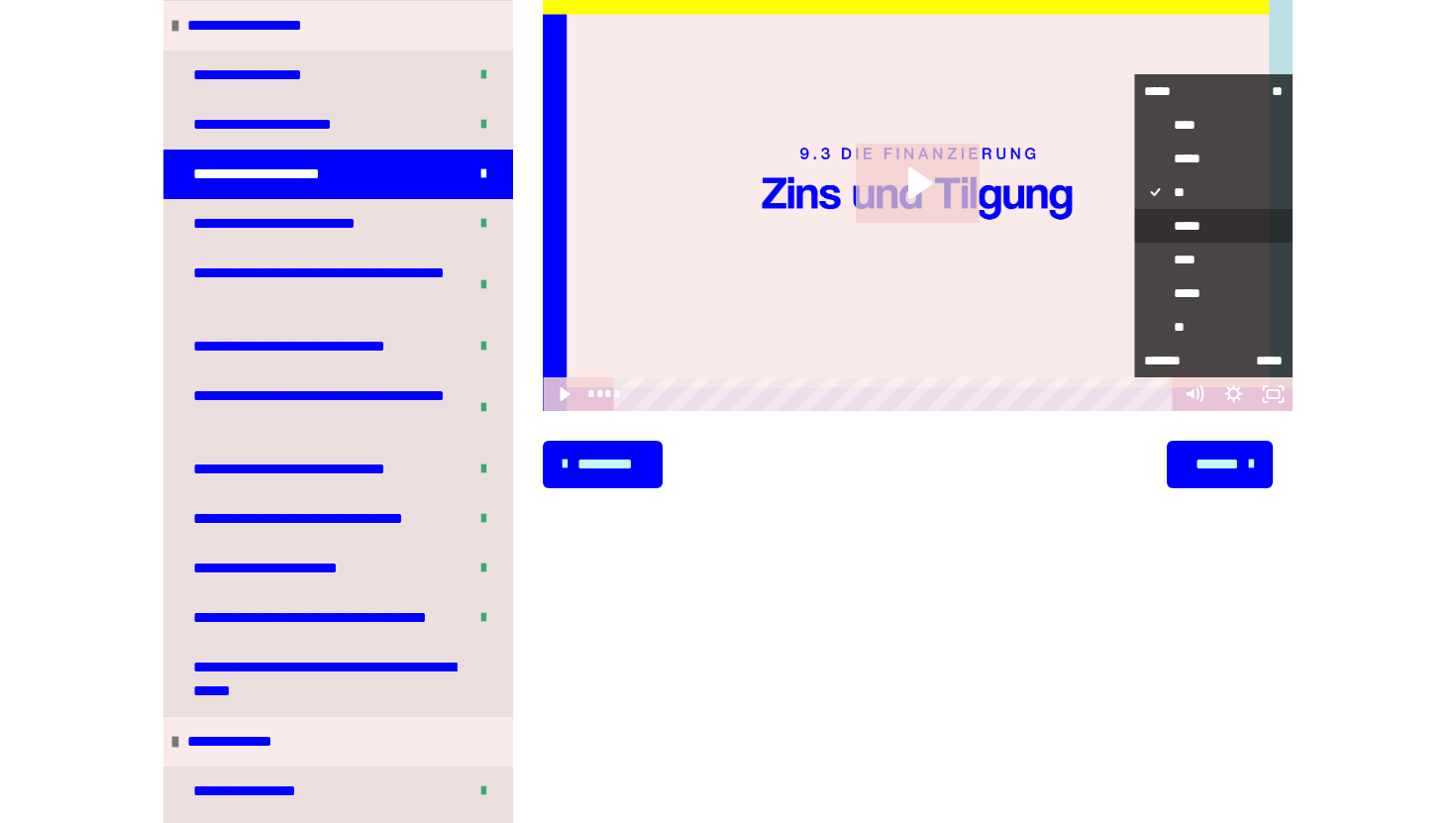 click on "*****" at bounding box center (1213, 226) 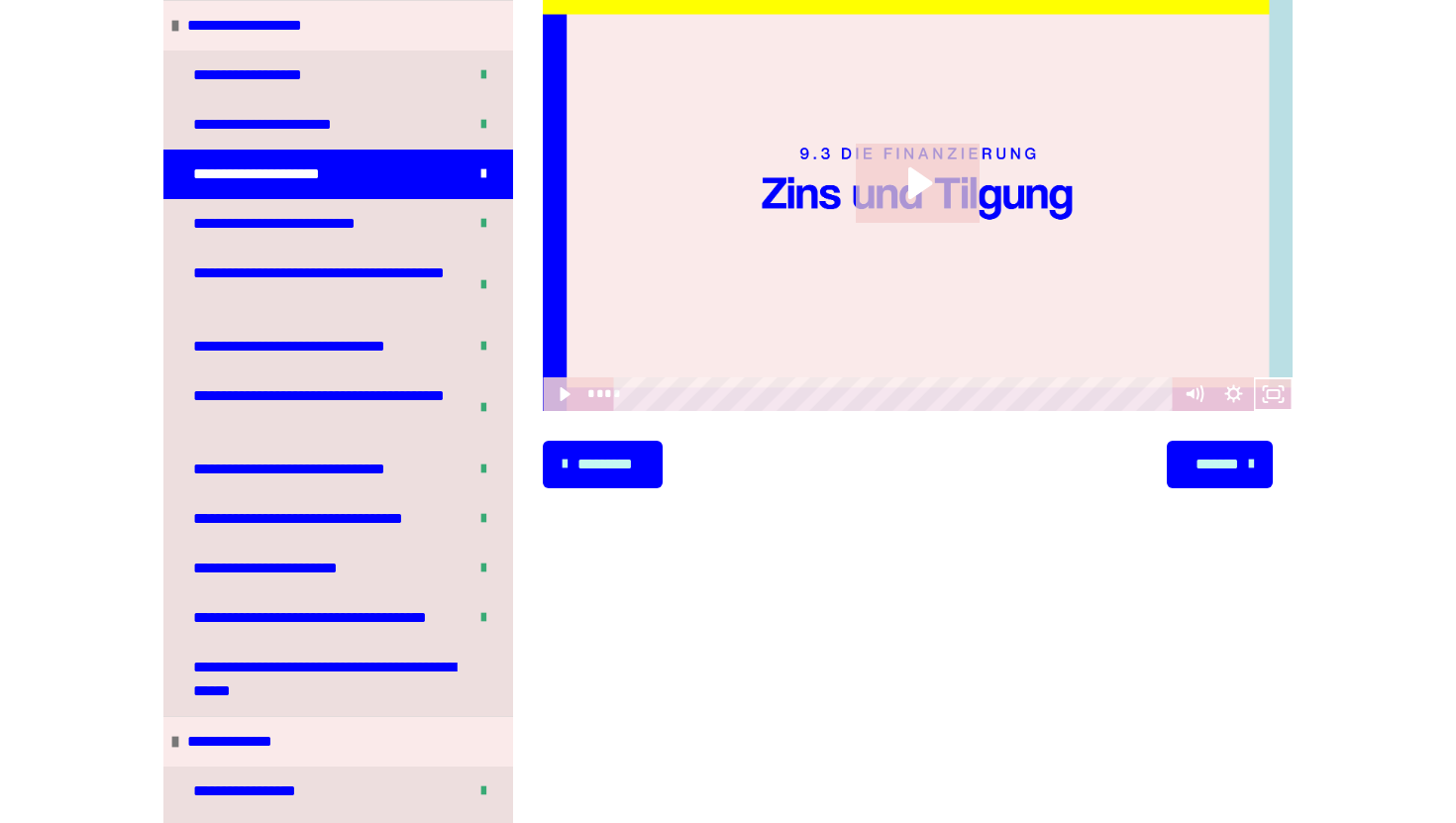 click at bounding box center (917, 201) 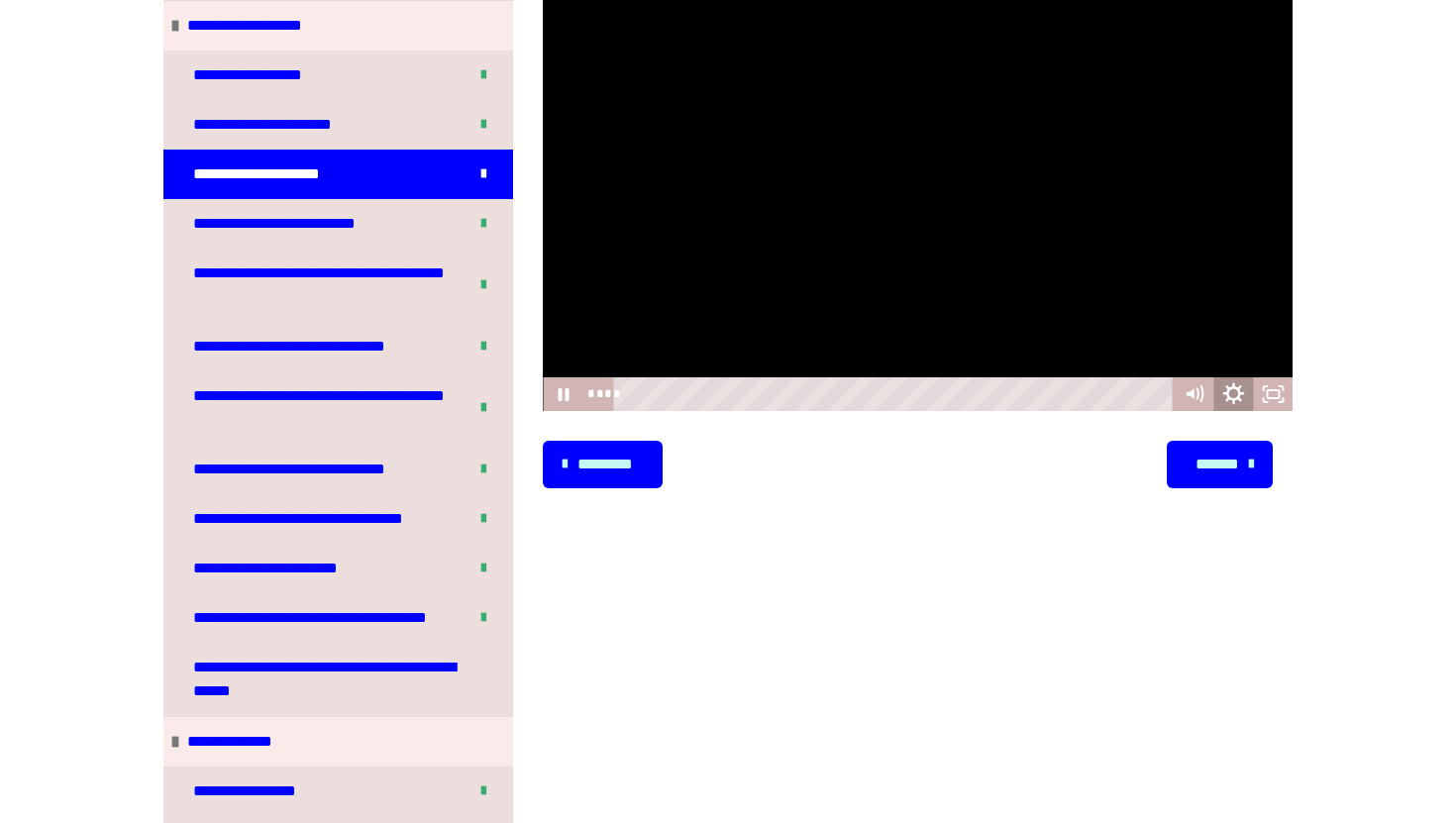 click 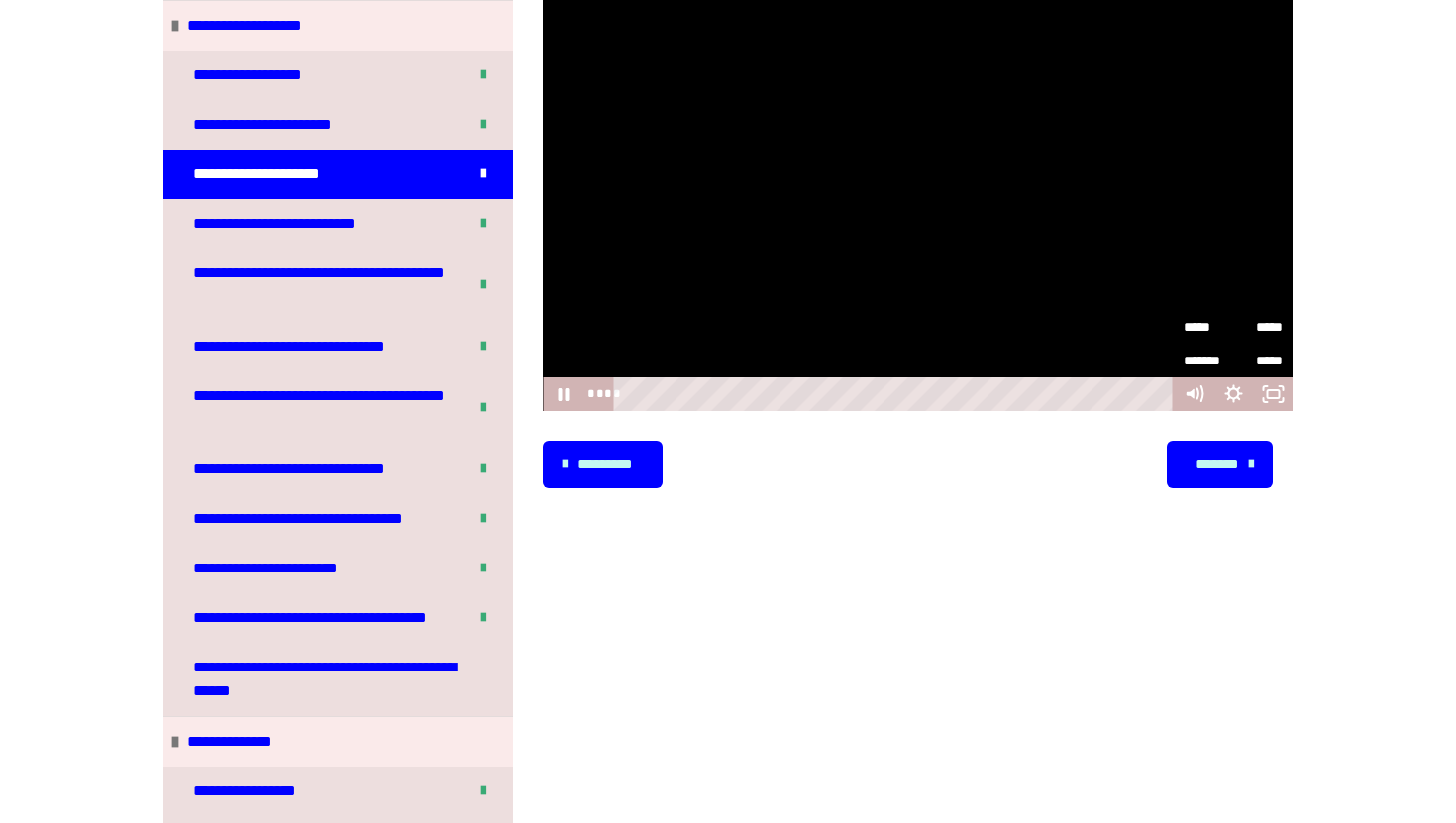 click on "*******" at bounding box center [1217, 464] 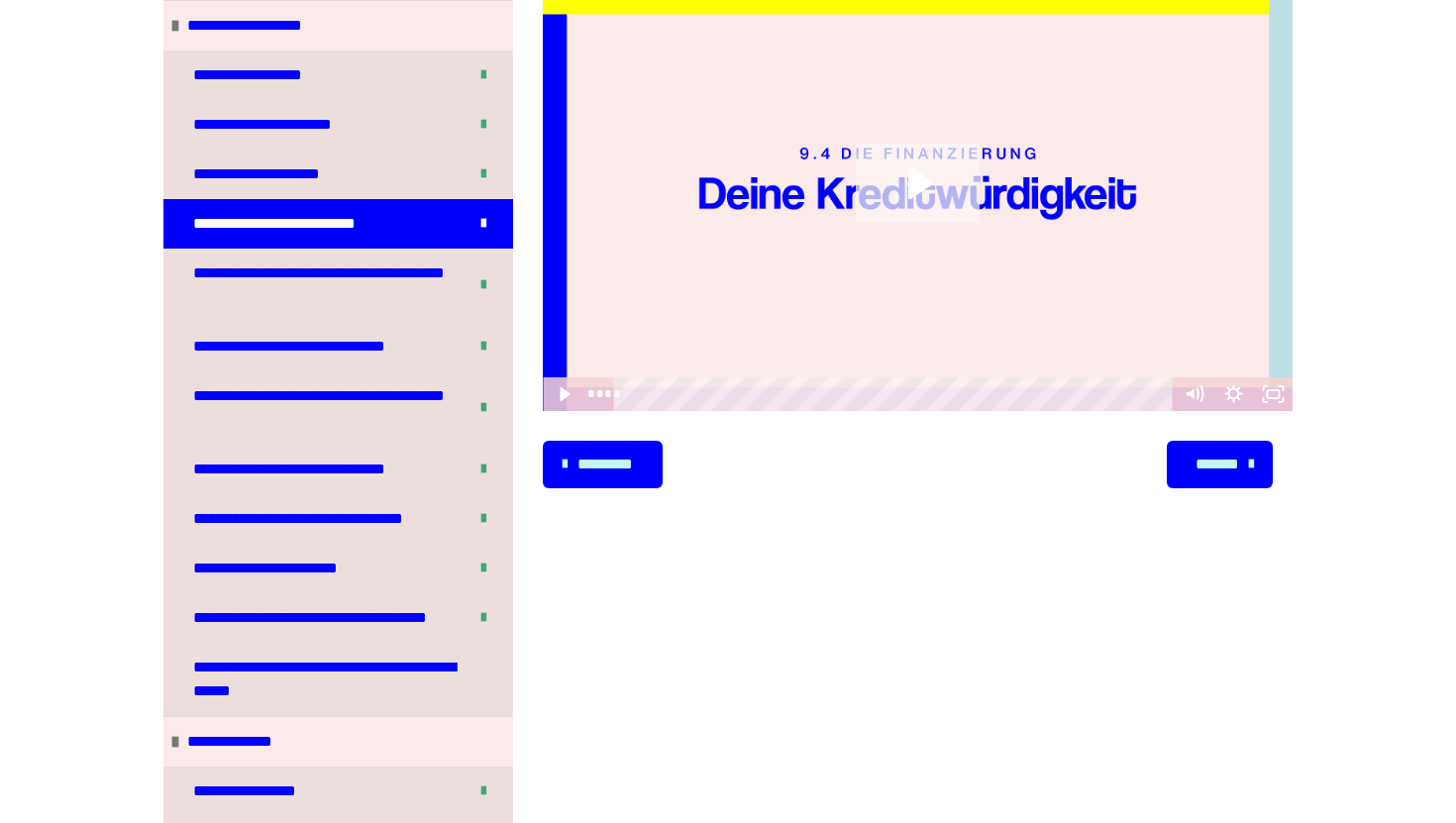 click 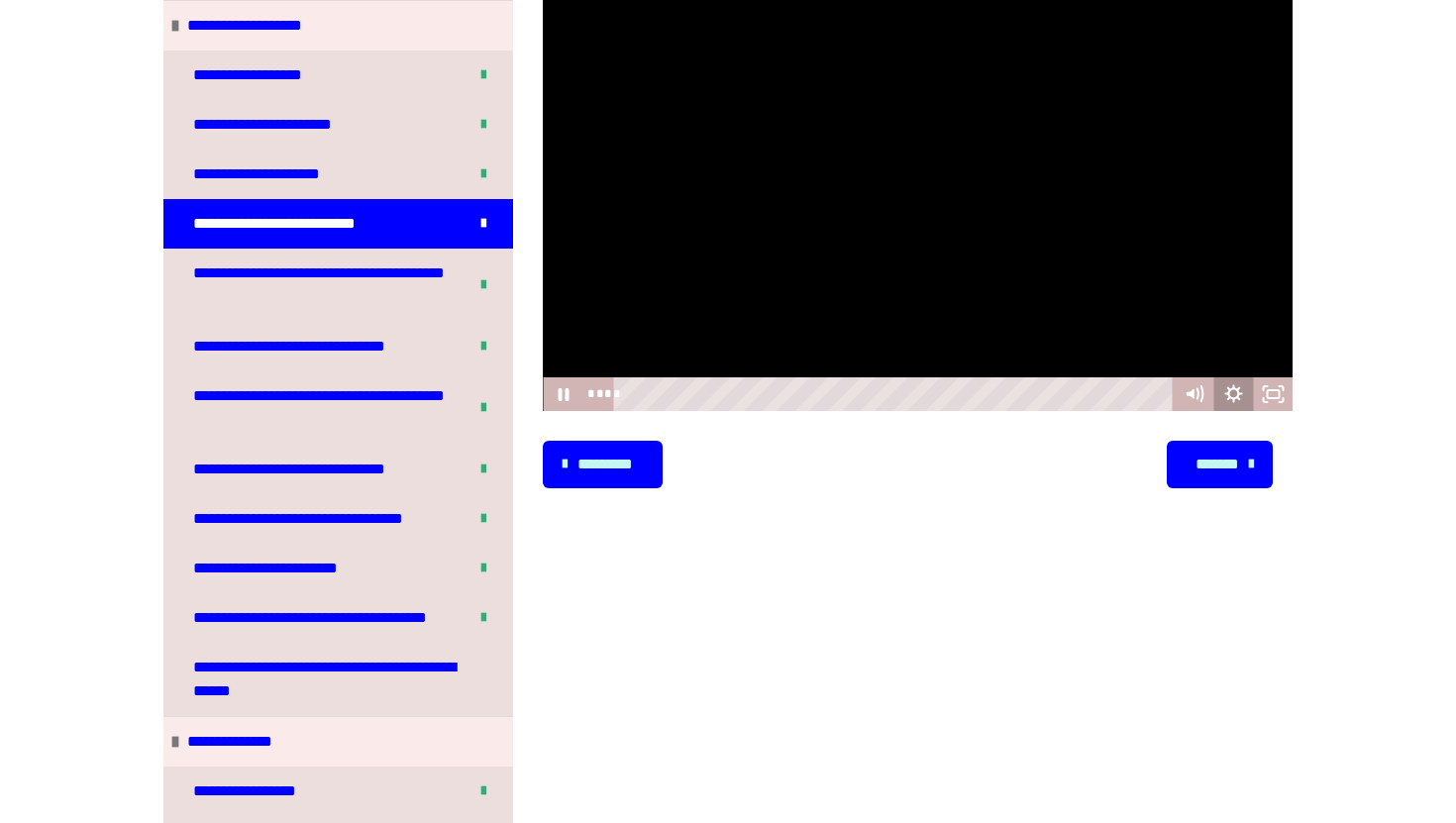 click 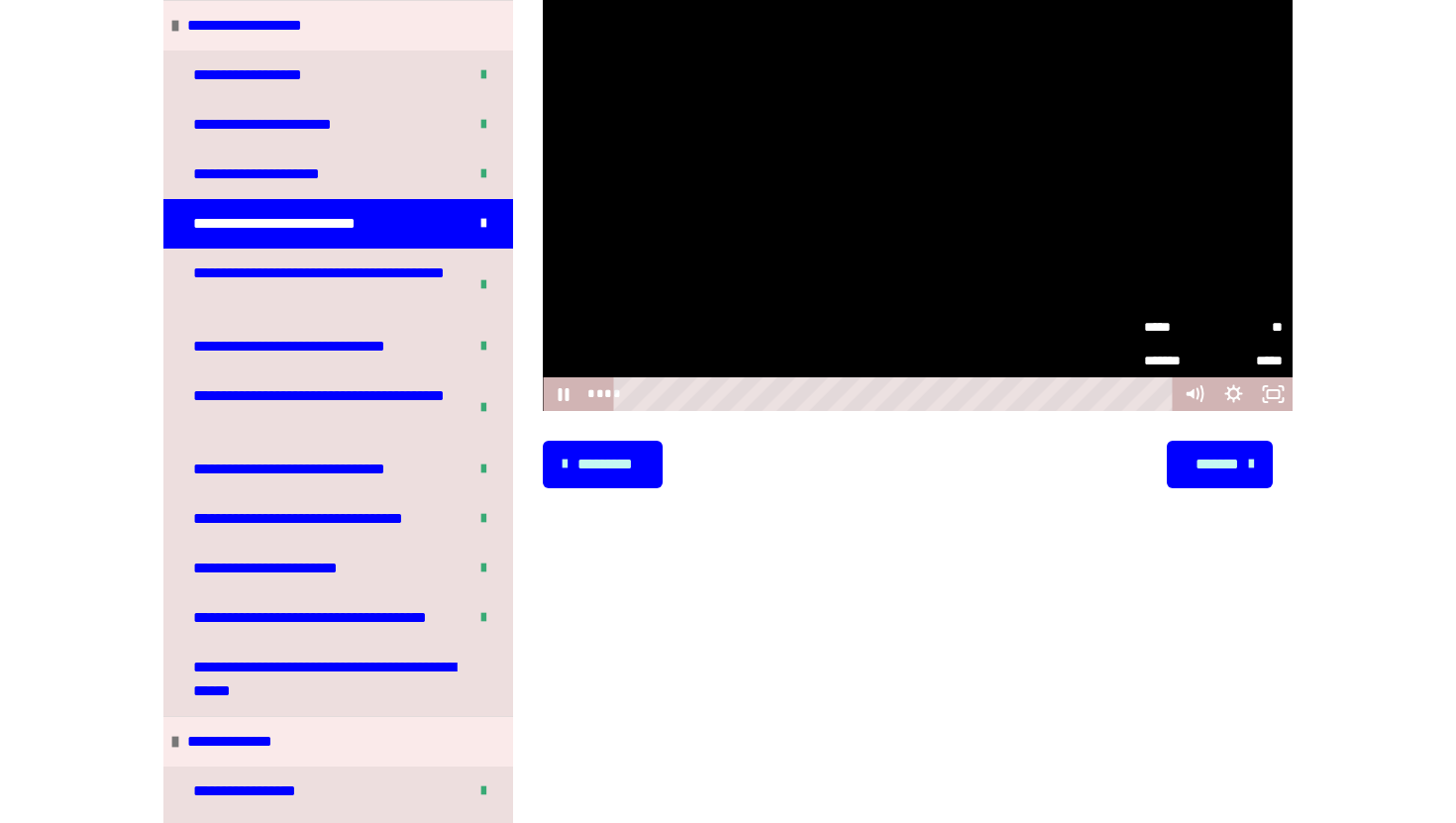 click on "**" at bounding box center [1248, 327] 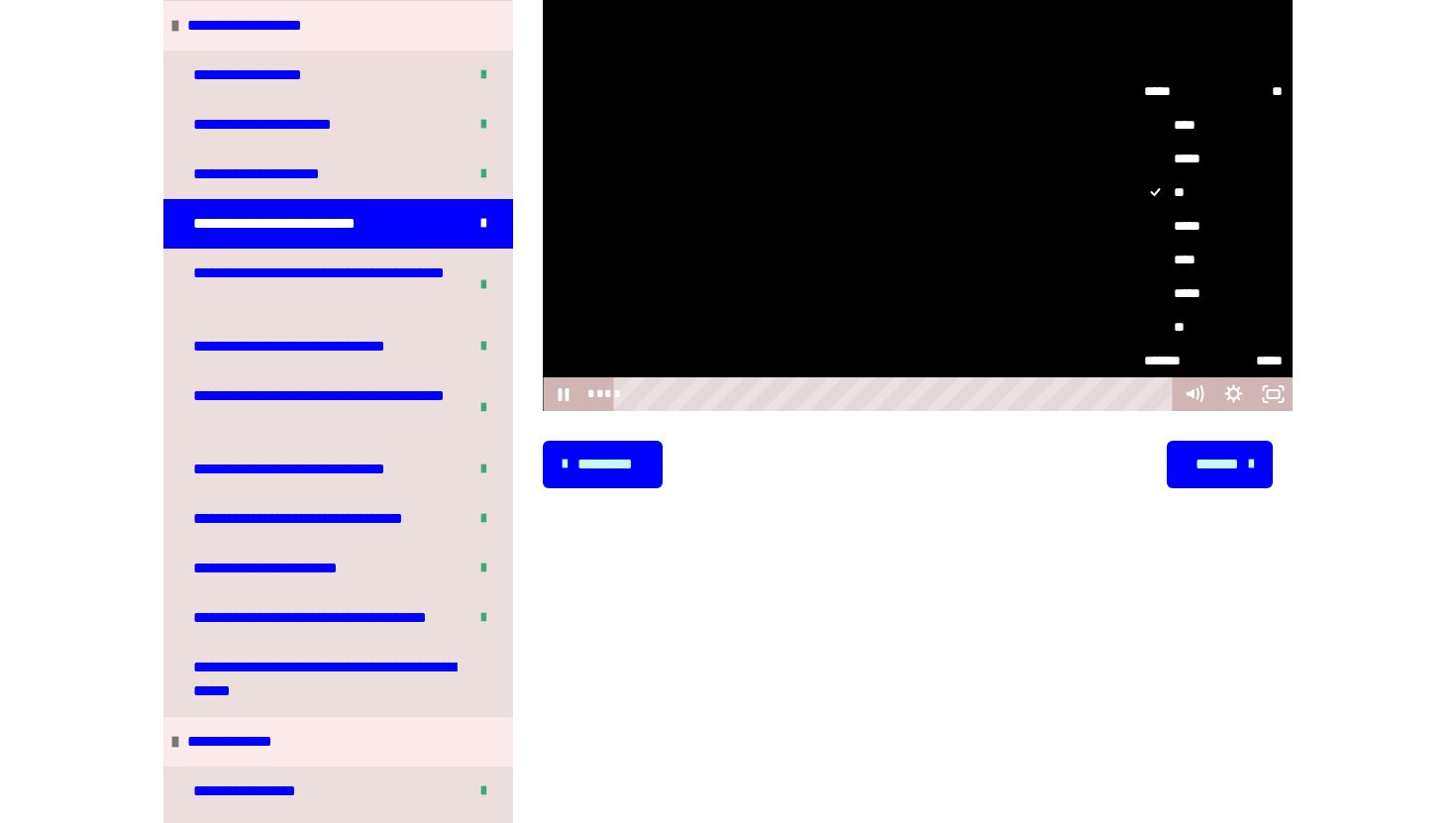 click on "*****" at bounding box center (1213, 226) 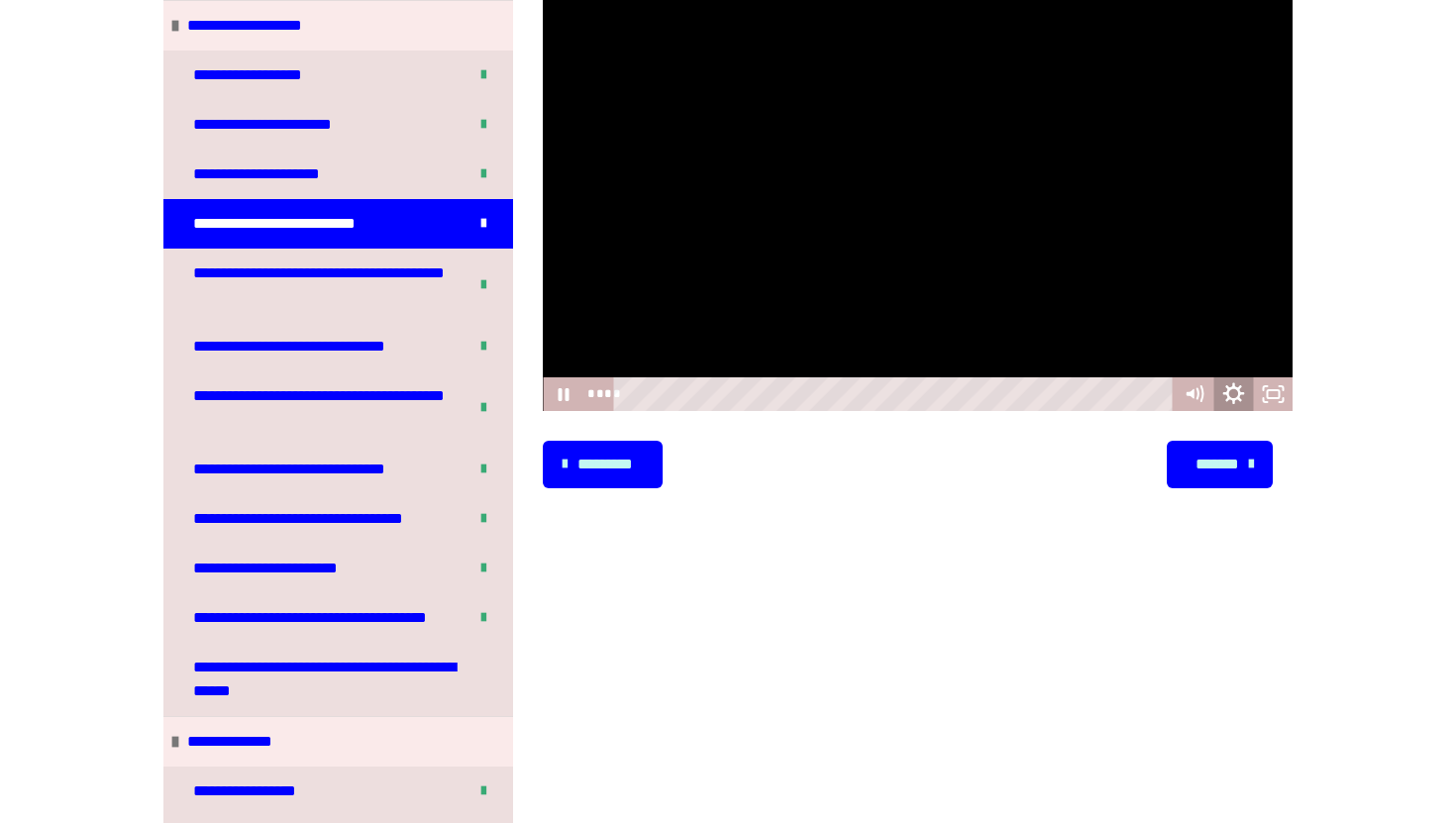 click 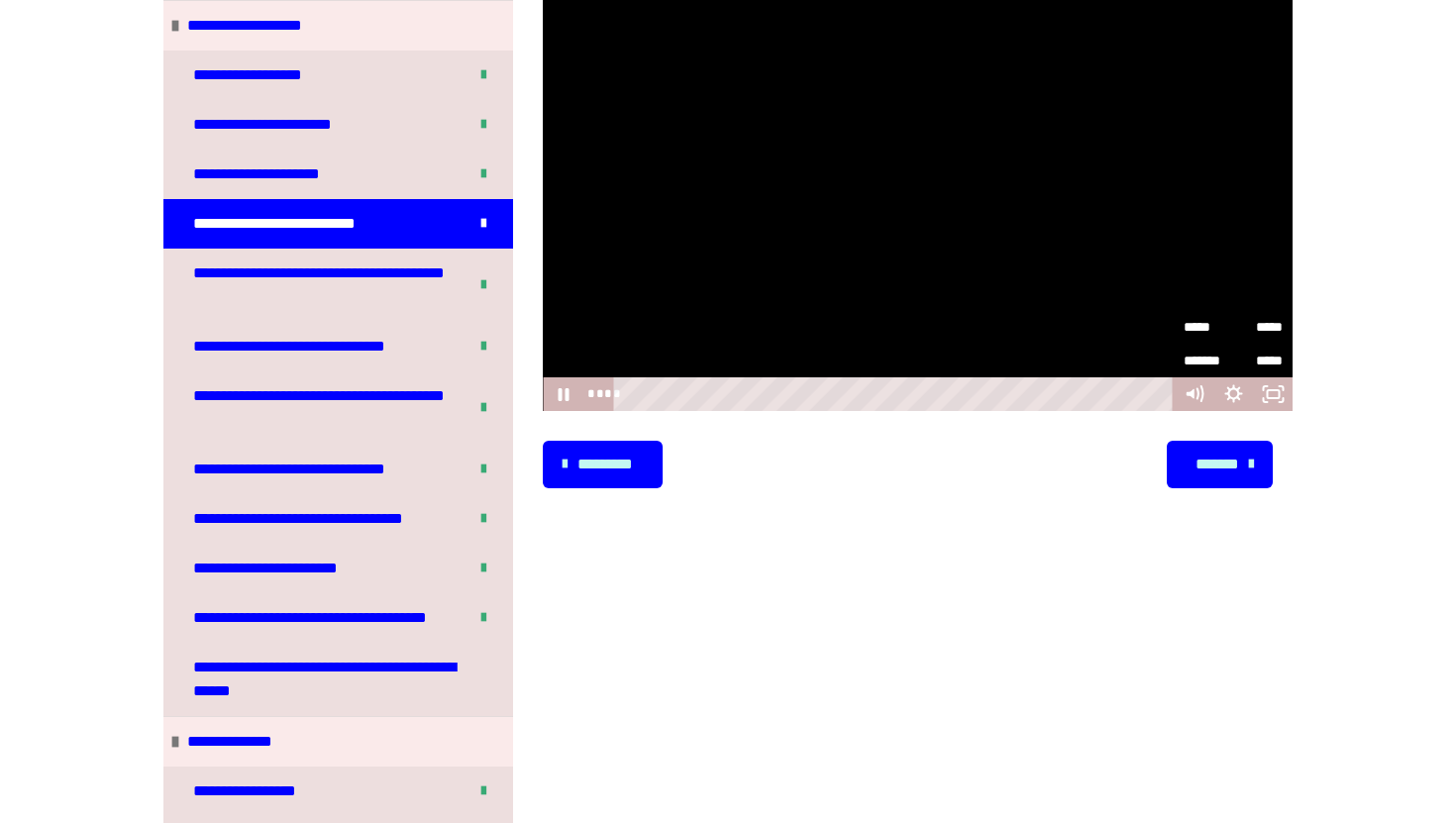 click on "*******" at bounding box center [1217, 464] 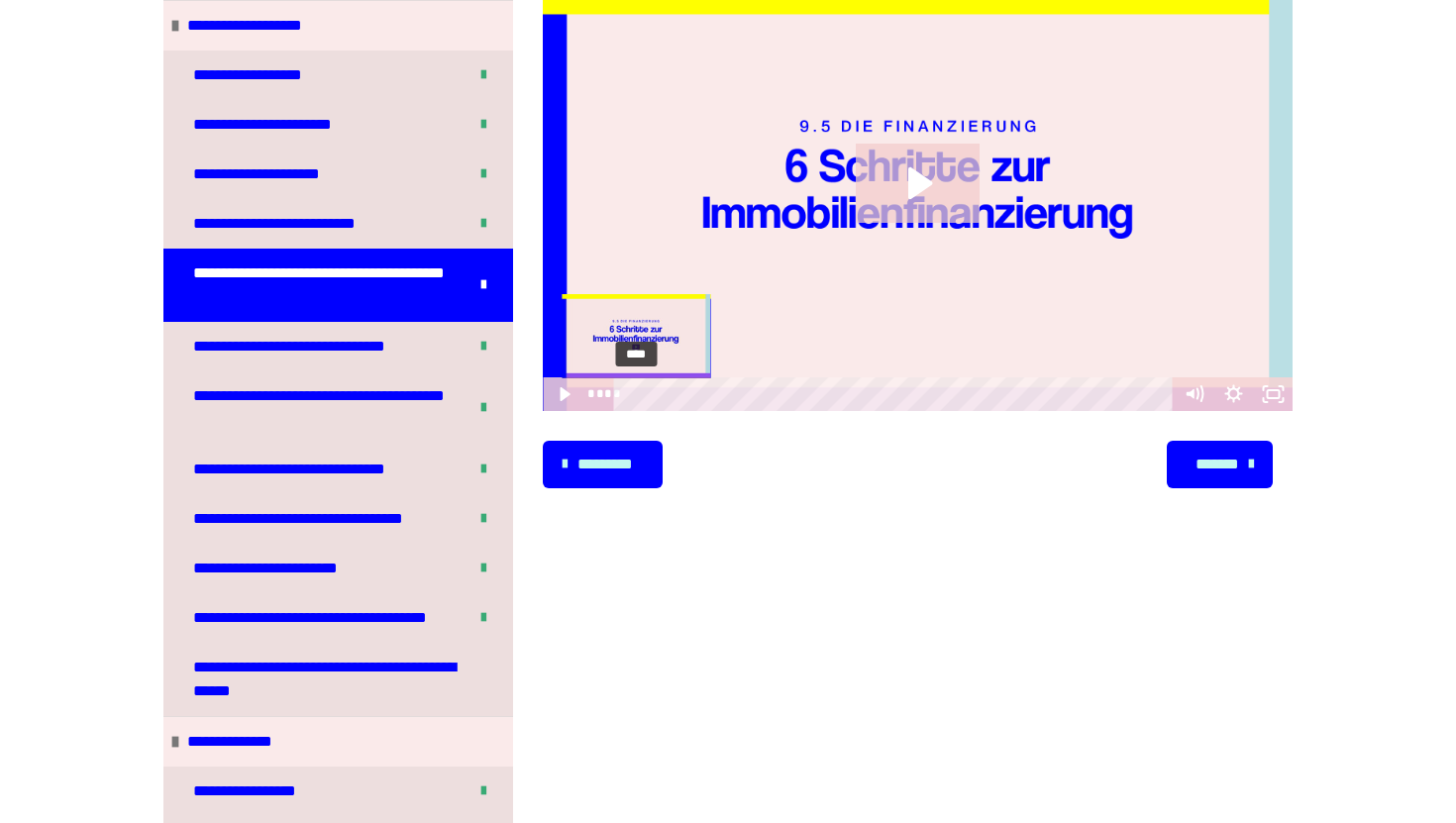 click on "****" at bounding box center [896, 394] 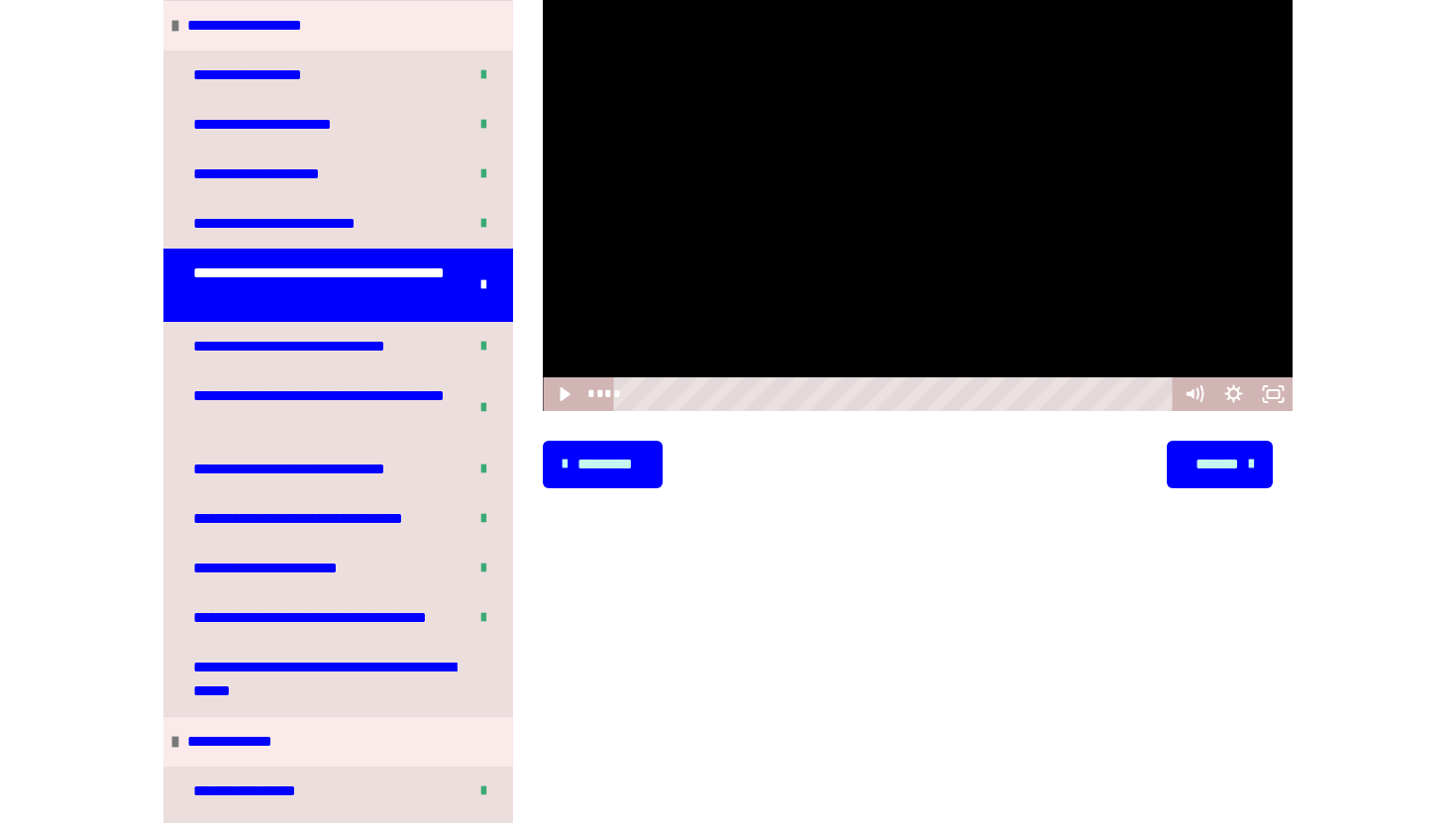 click at bounding box center [917, 201] 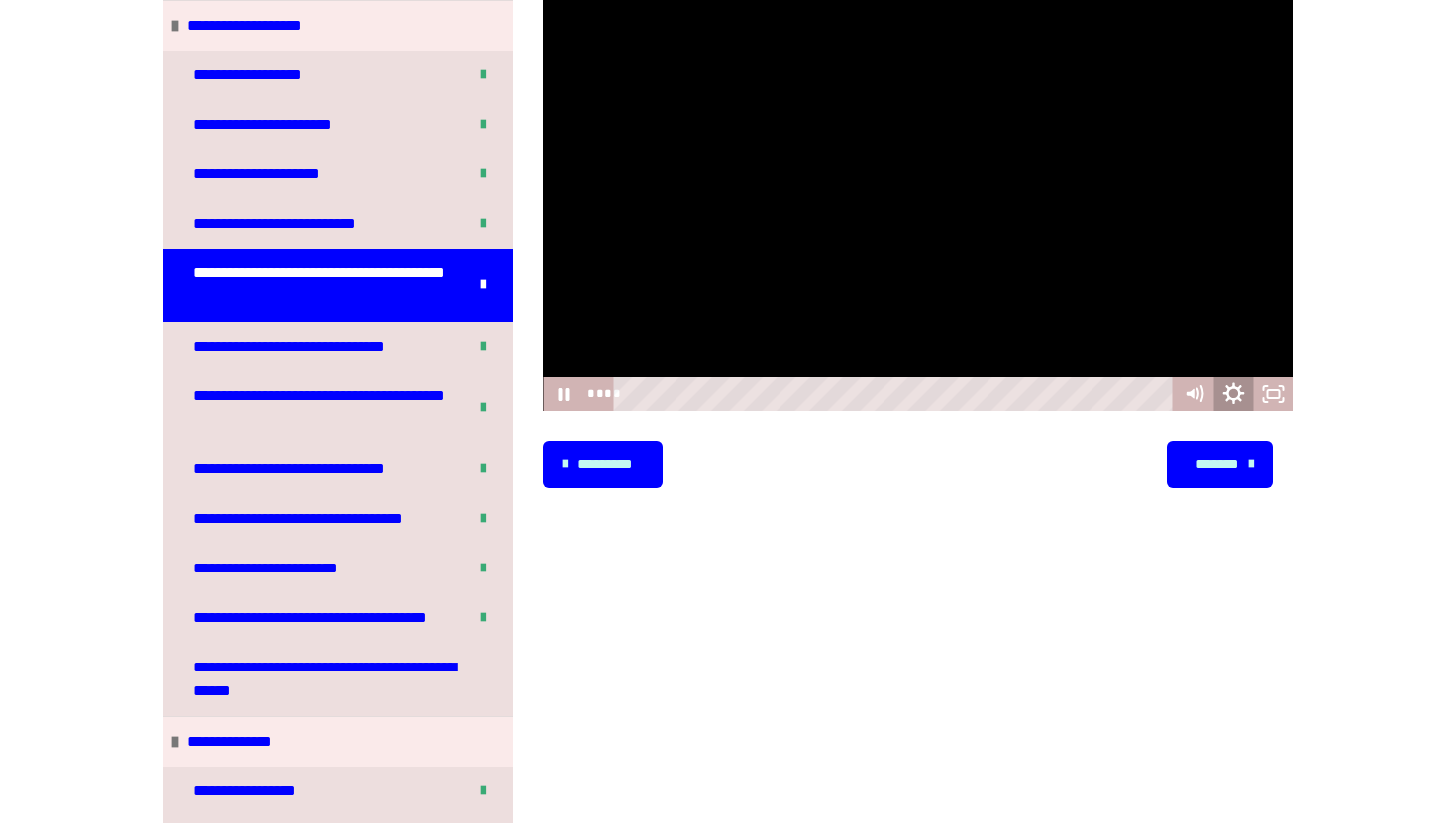 click 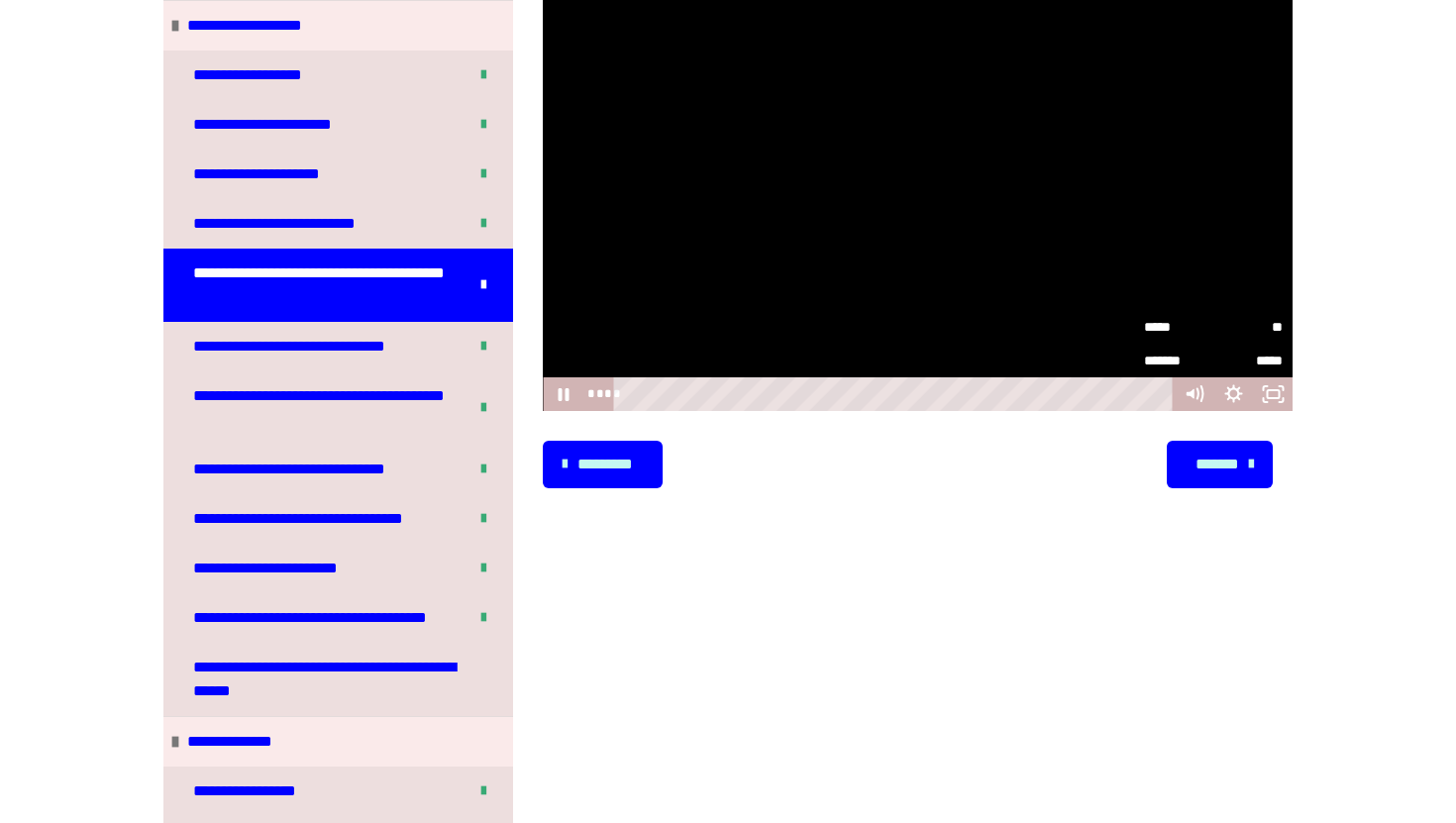 click on "**" at bounding box center (1248, 327) 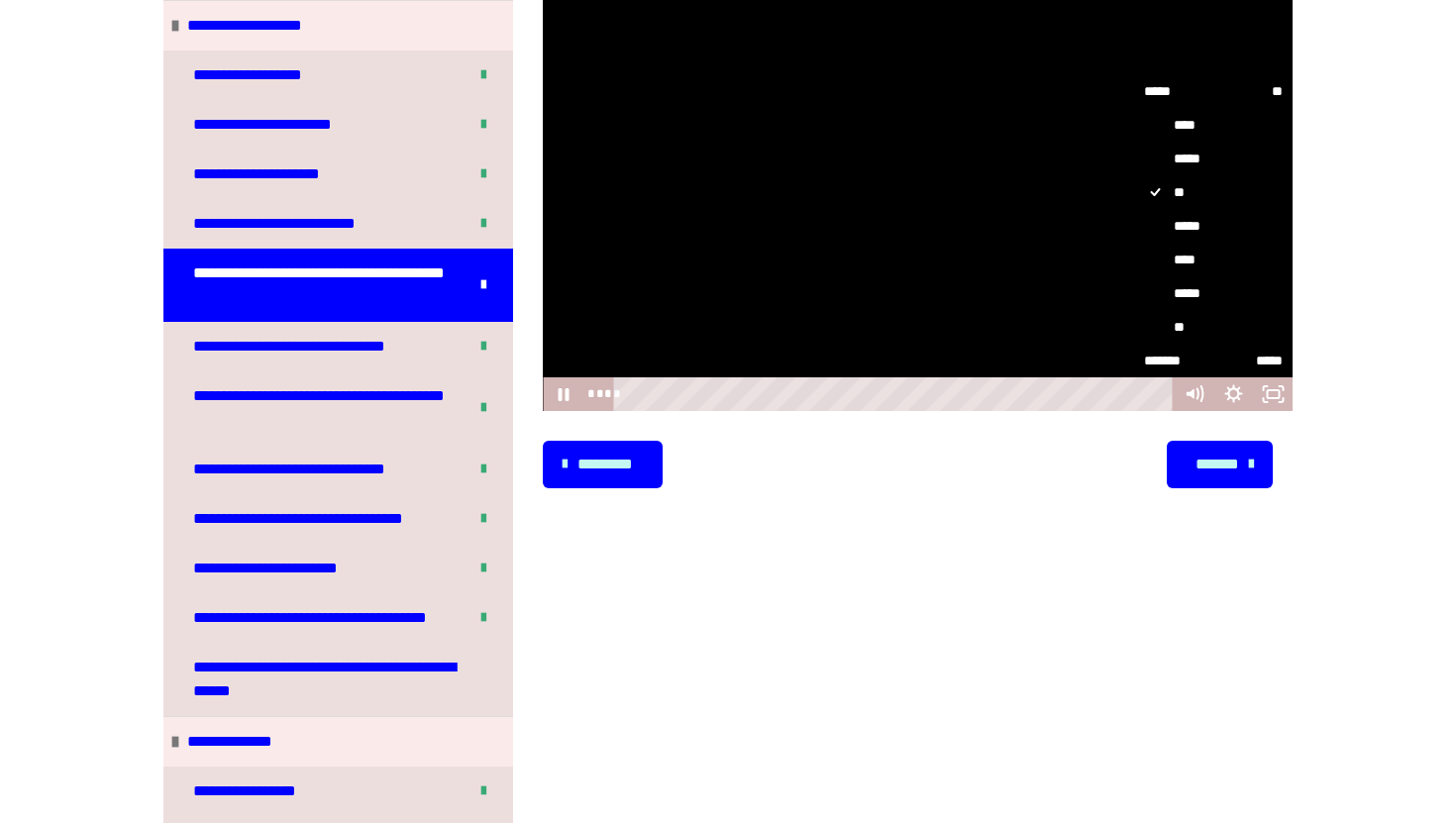 click on "*****" at bounding box center [1213, 226] 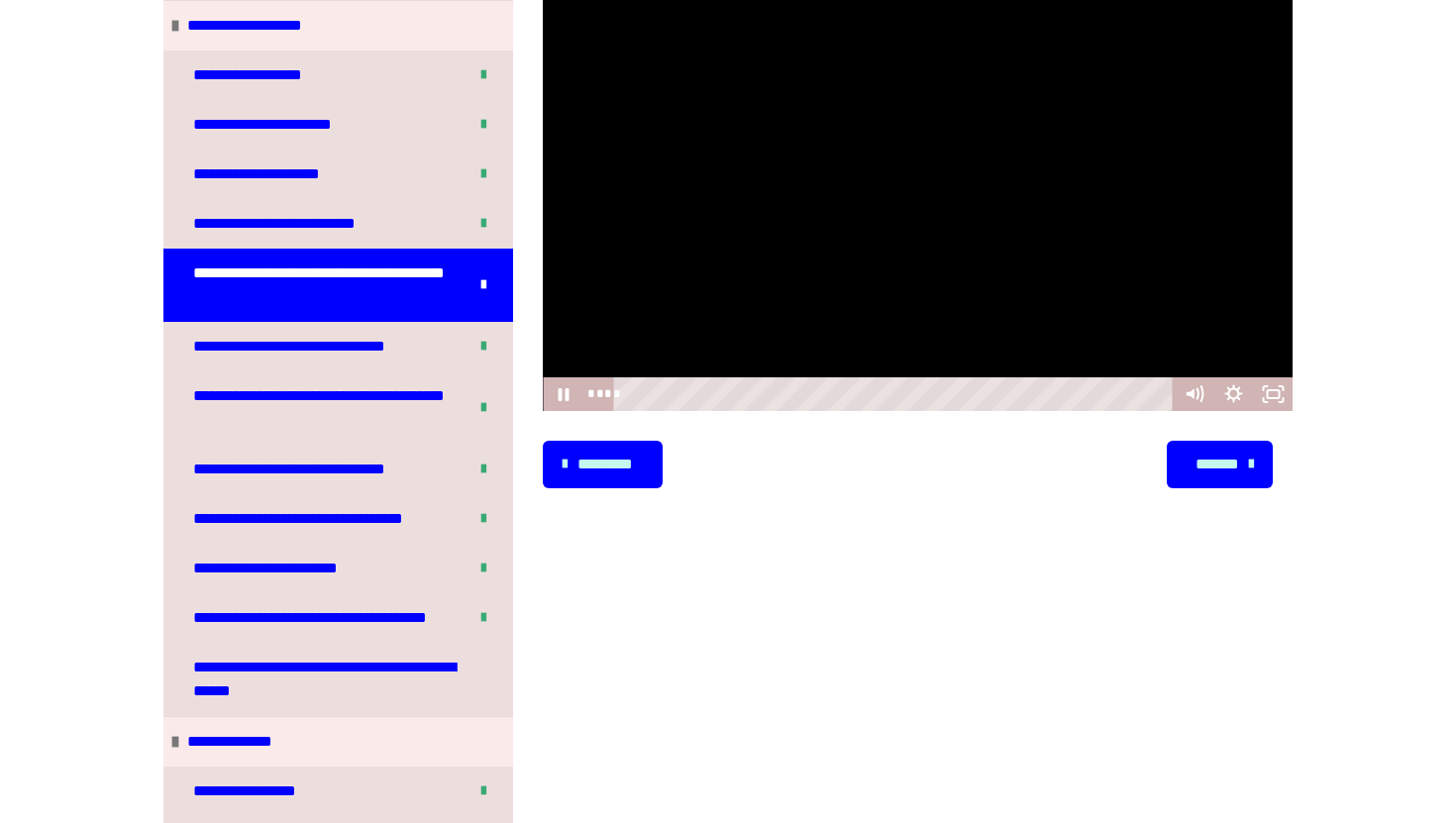 click on "*******" at bounding box center [1217, 464] 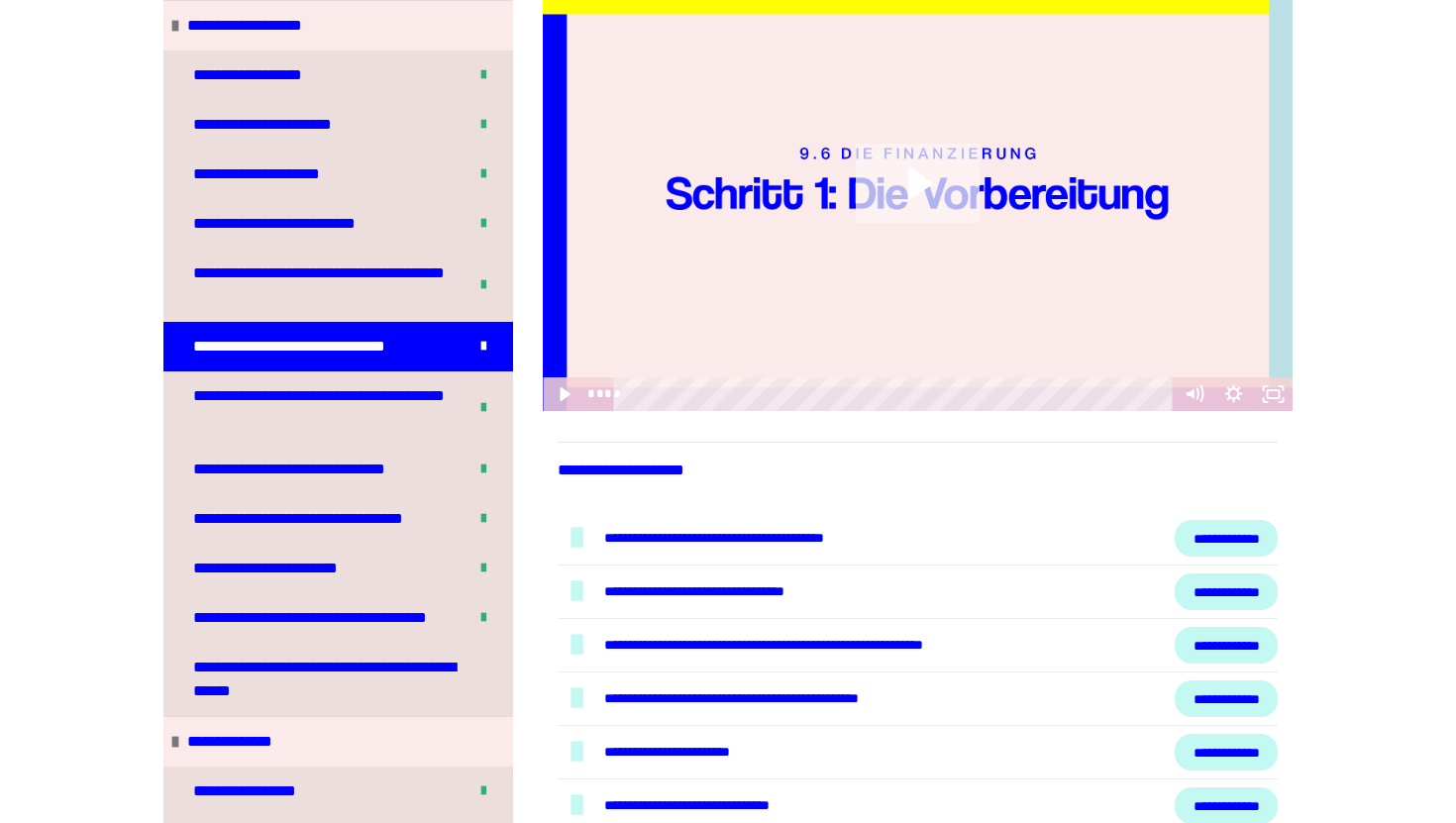 click 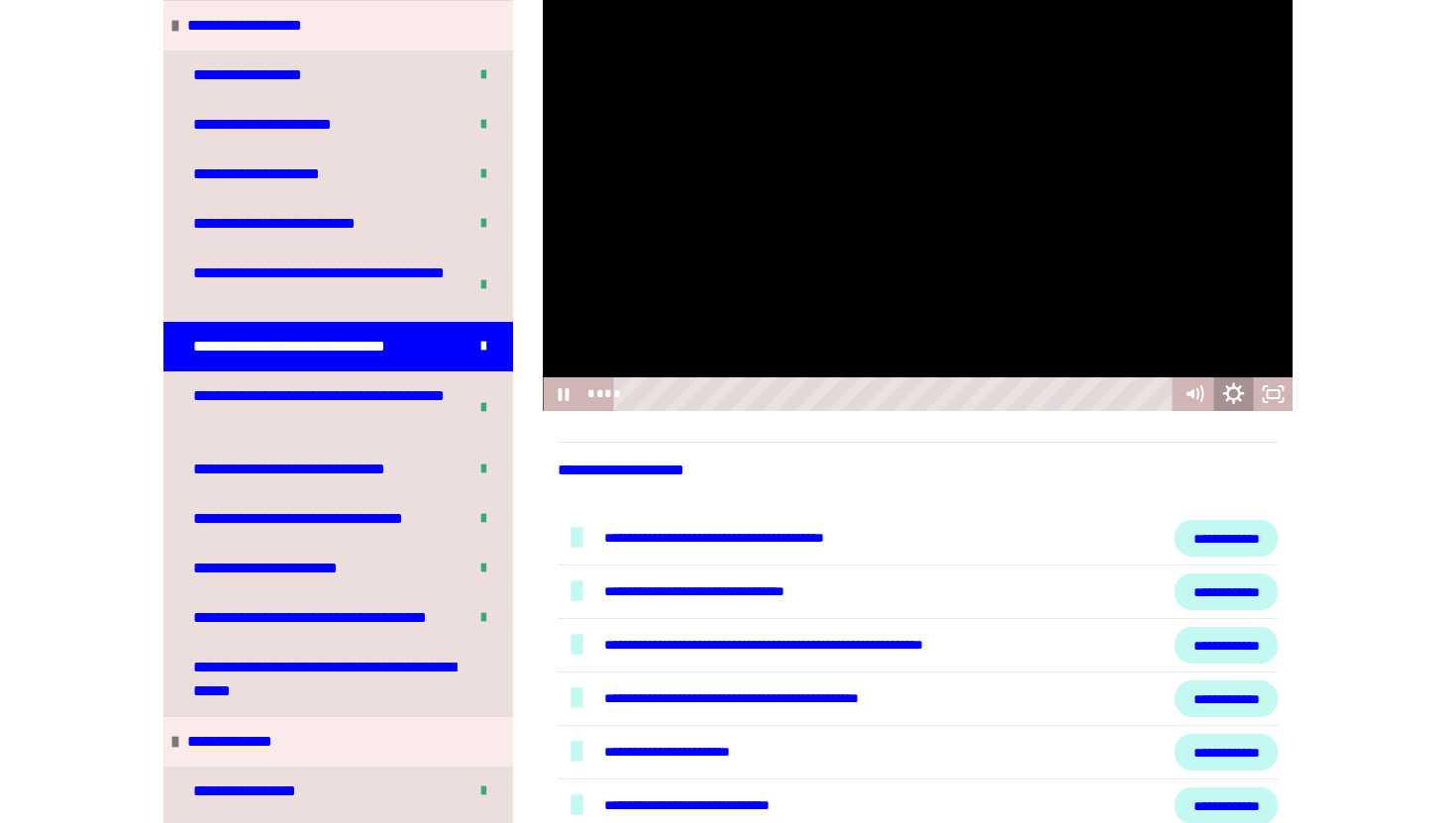 click 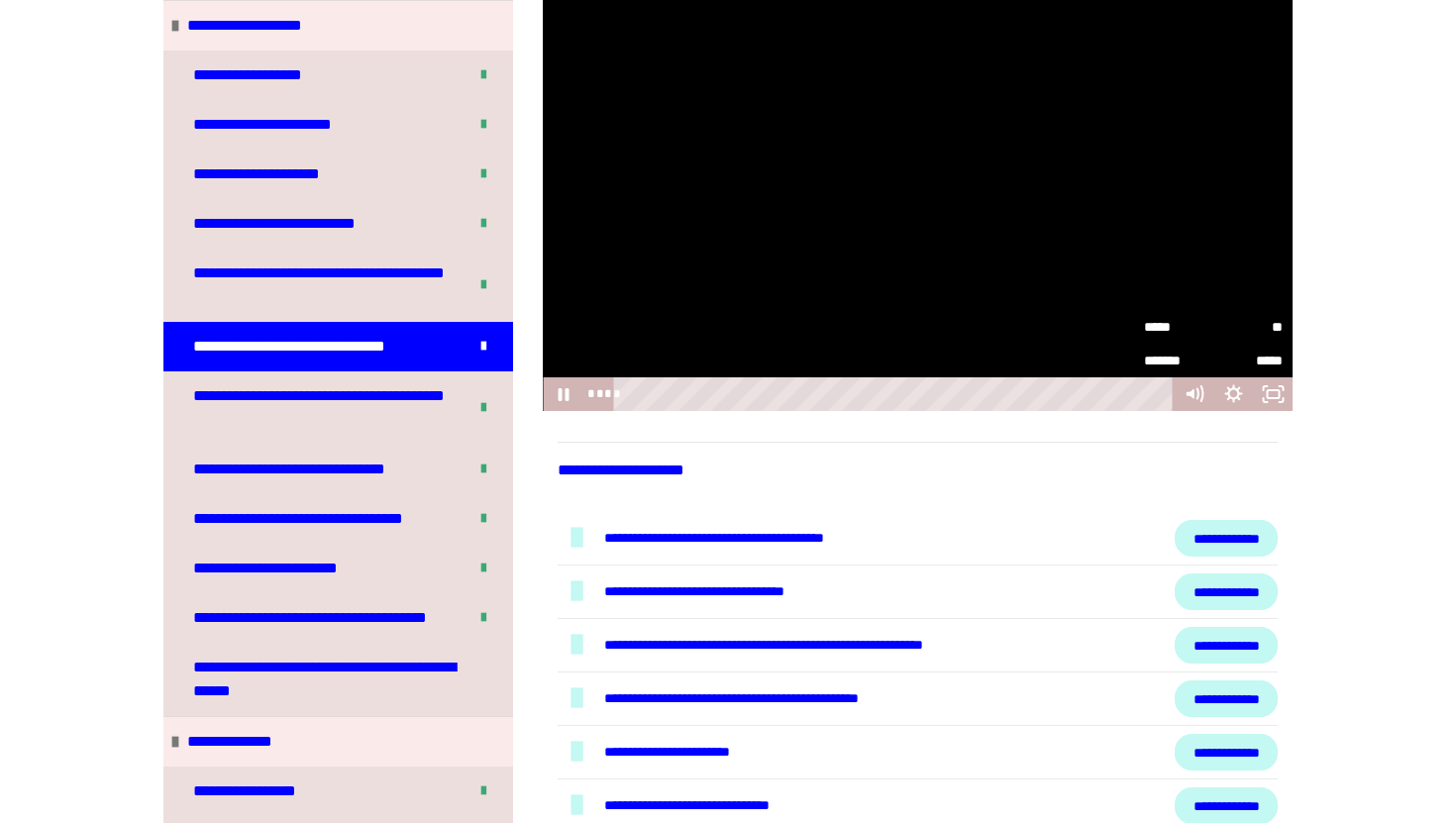 click on "**" at bounding box center (1248, 327) 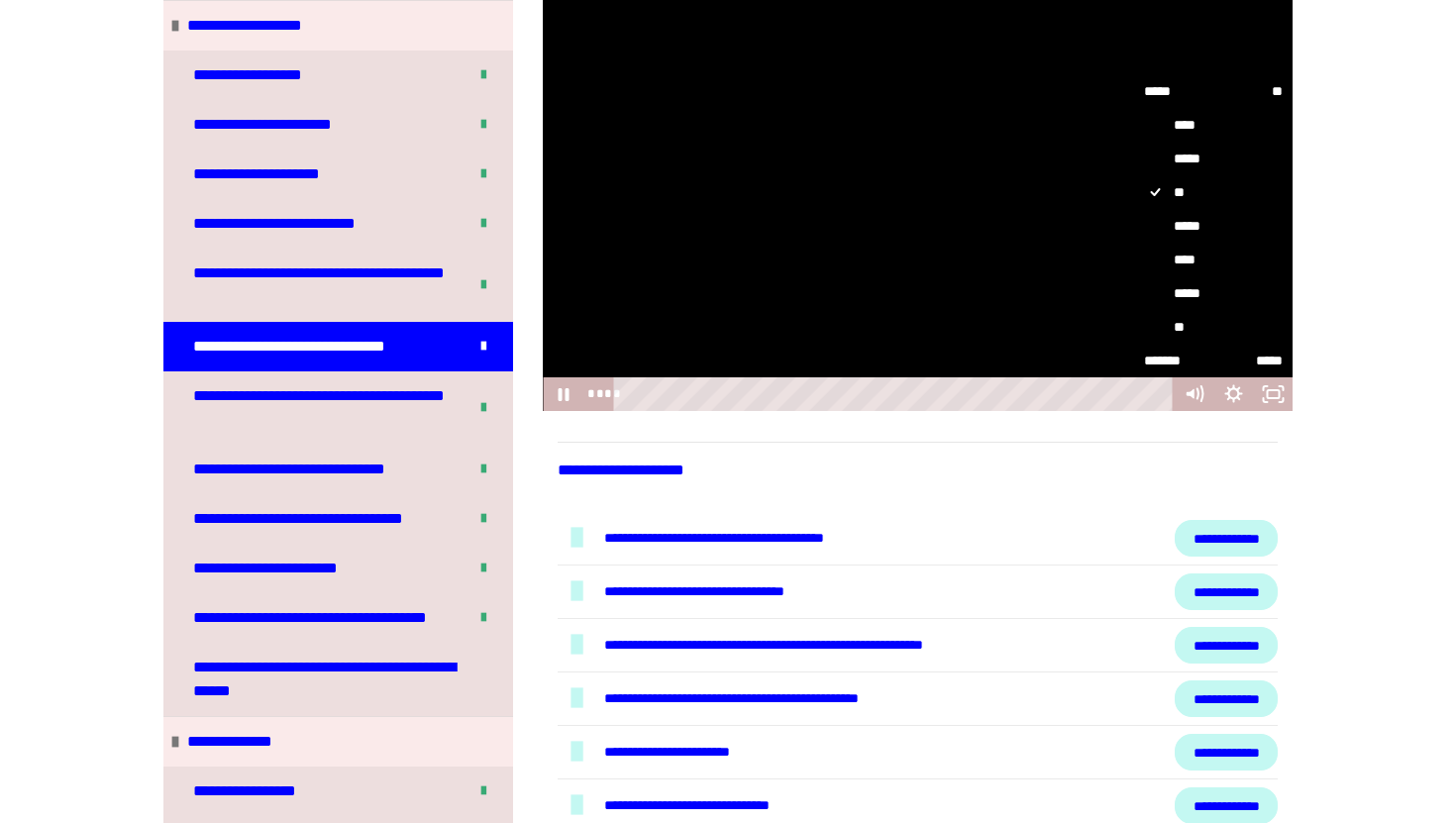 click on "*****" at bounding box center [1213, 226] 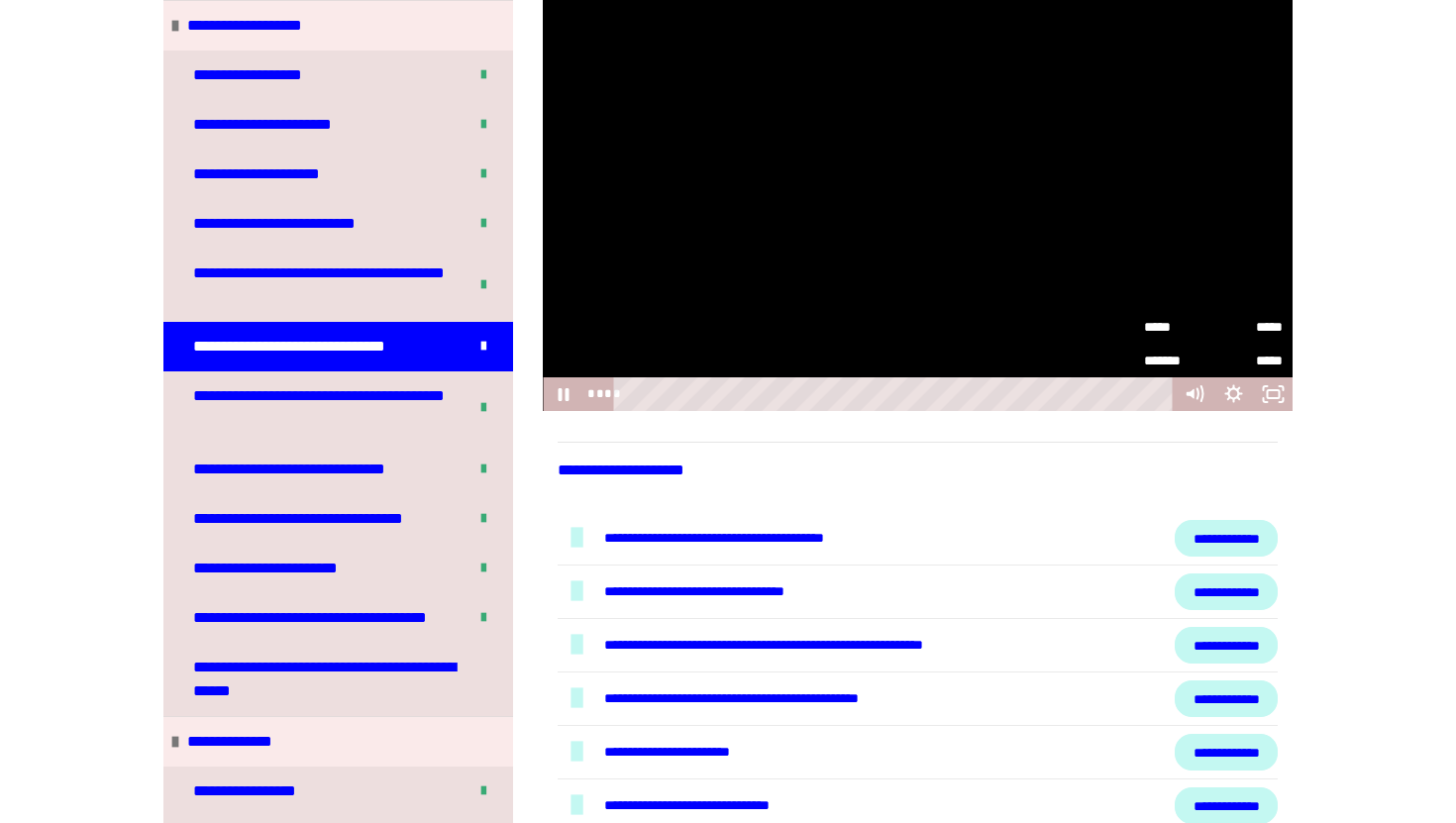 click on "**********" at bounding box center (1226, 538) 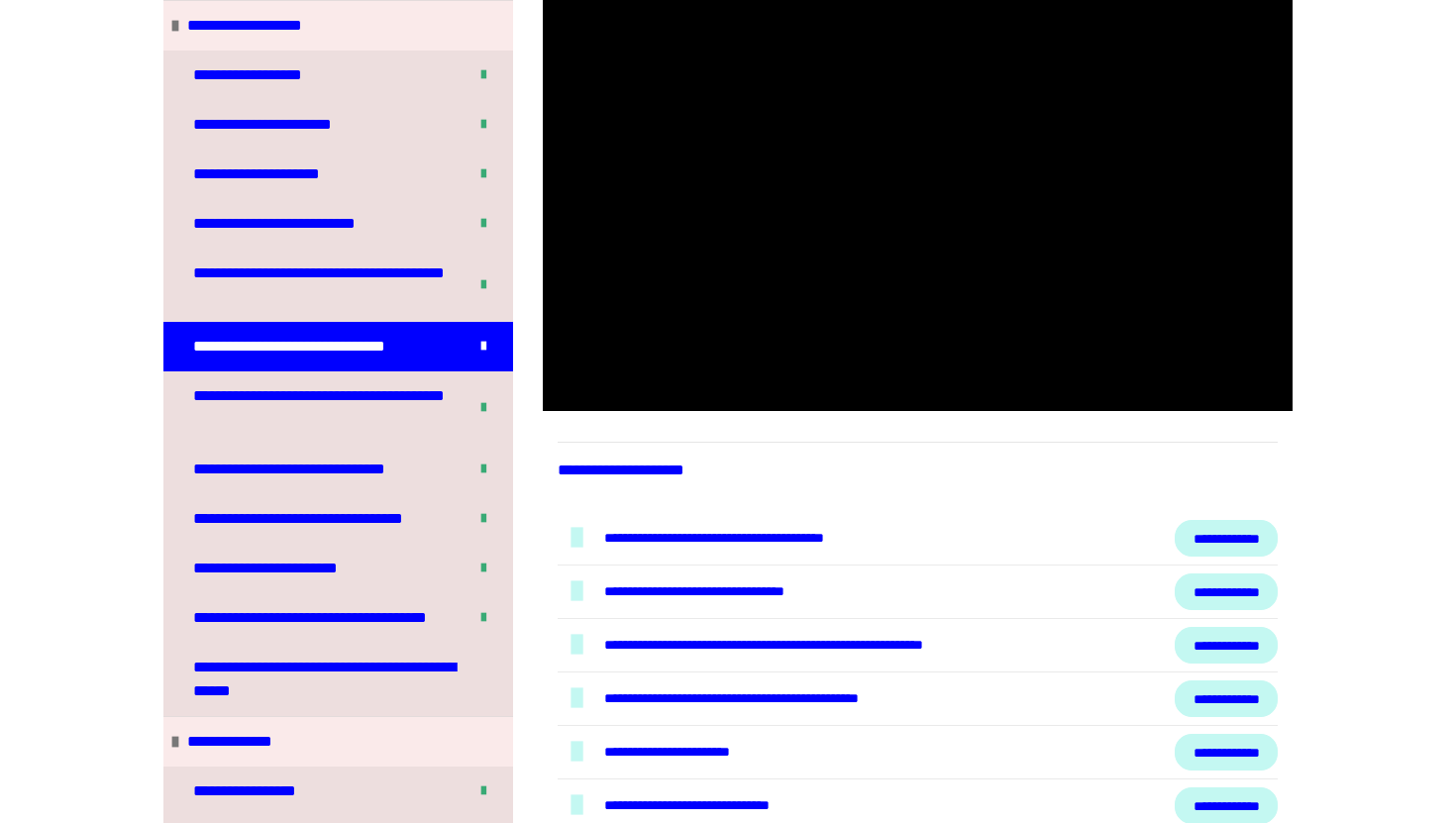 click on "**********" at bounding box center [1226, 591] 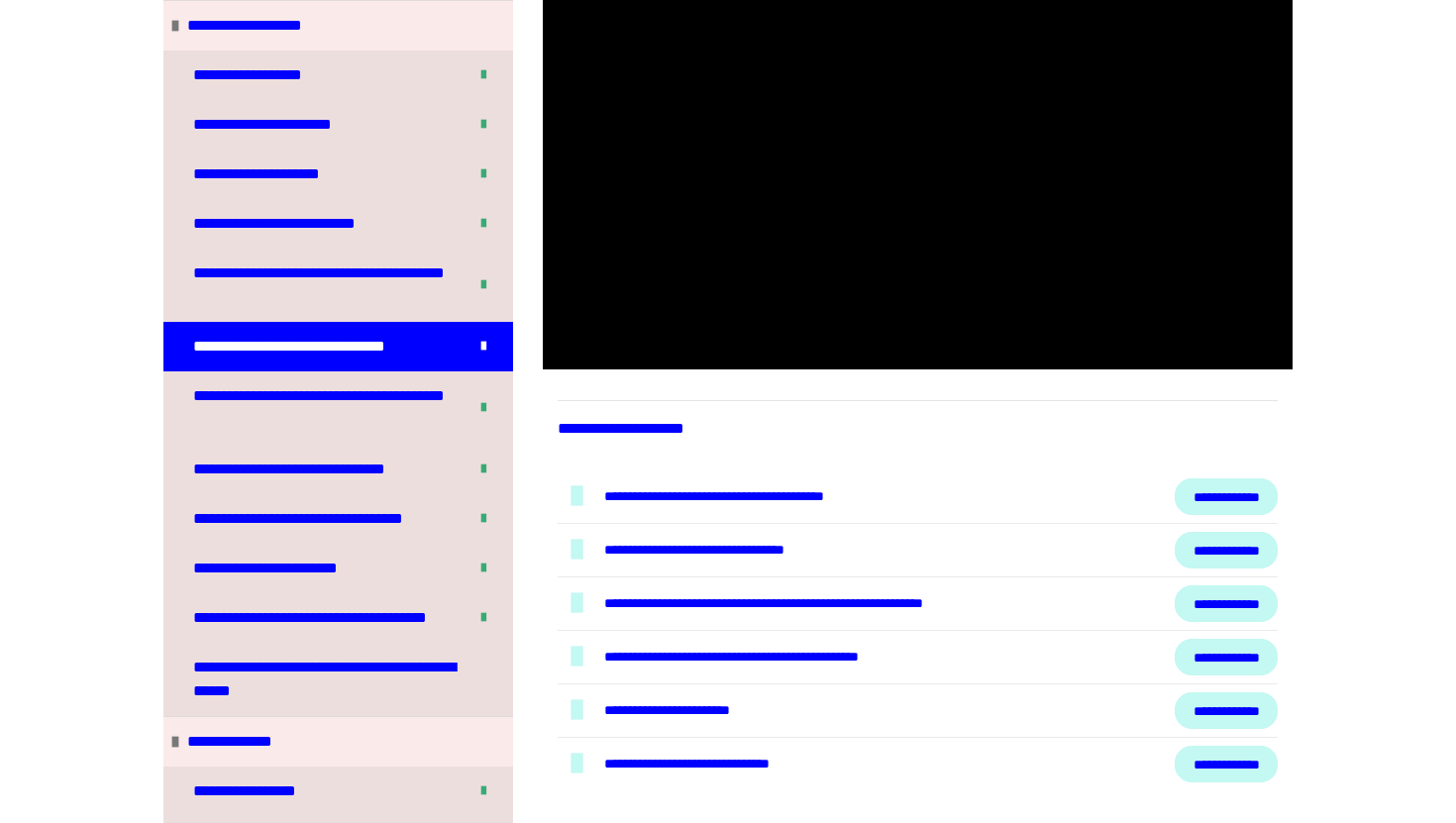 scroll, scrollTop: 301, scrollLeft: 0, axis: vertical 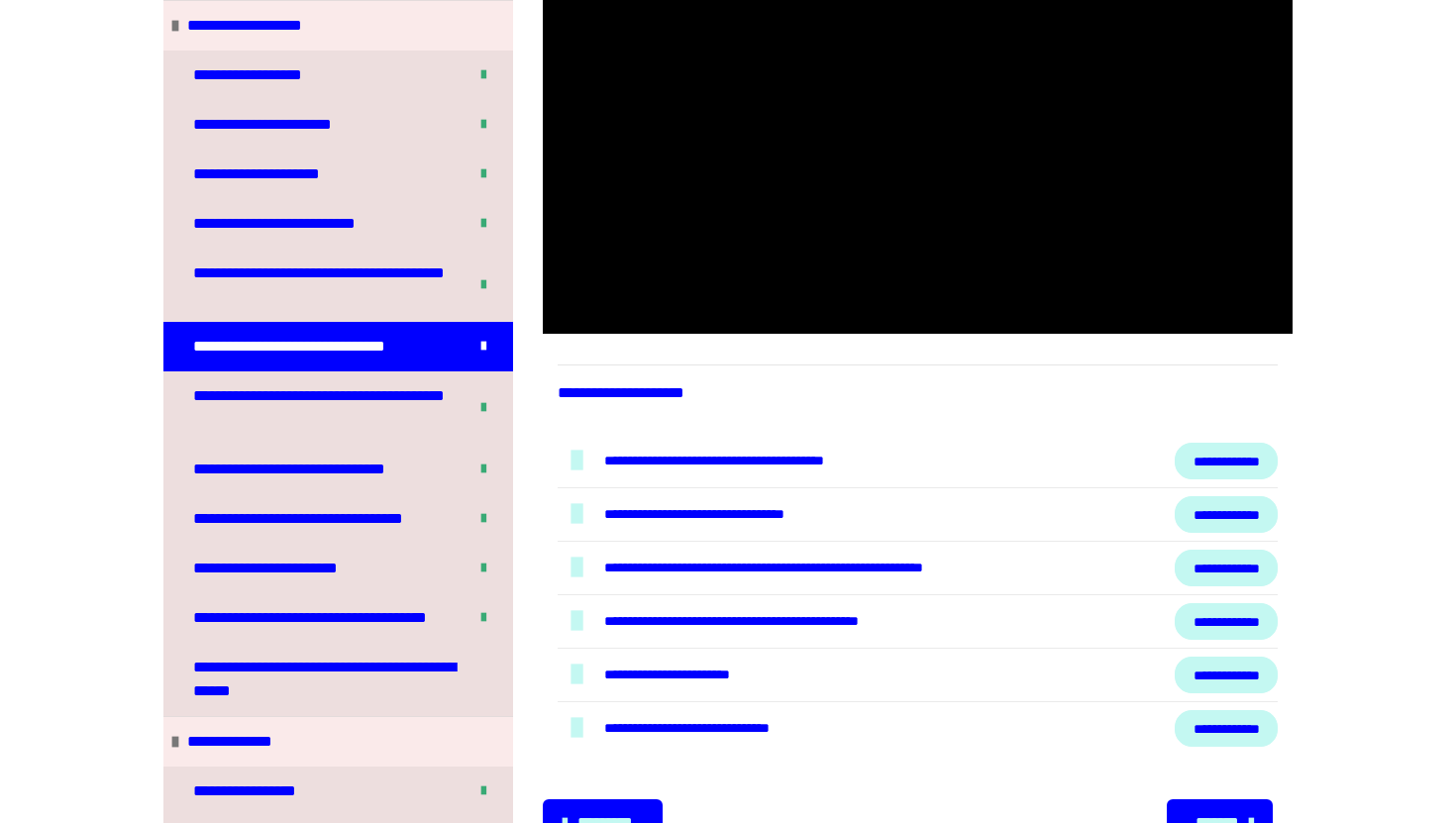 click on "**********" at bounding box center (1226, 674) 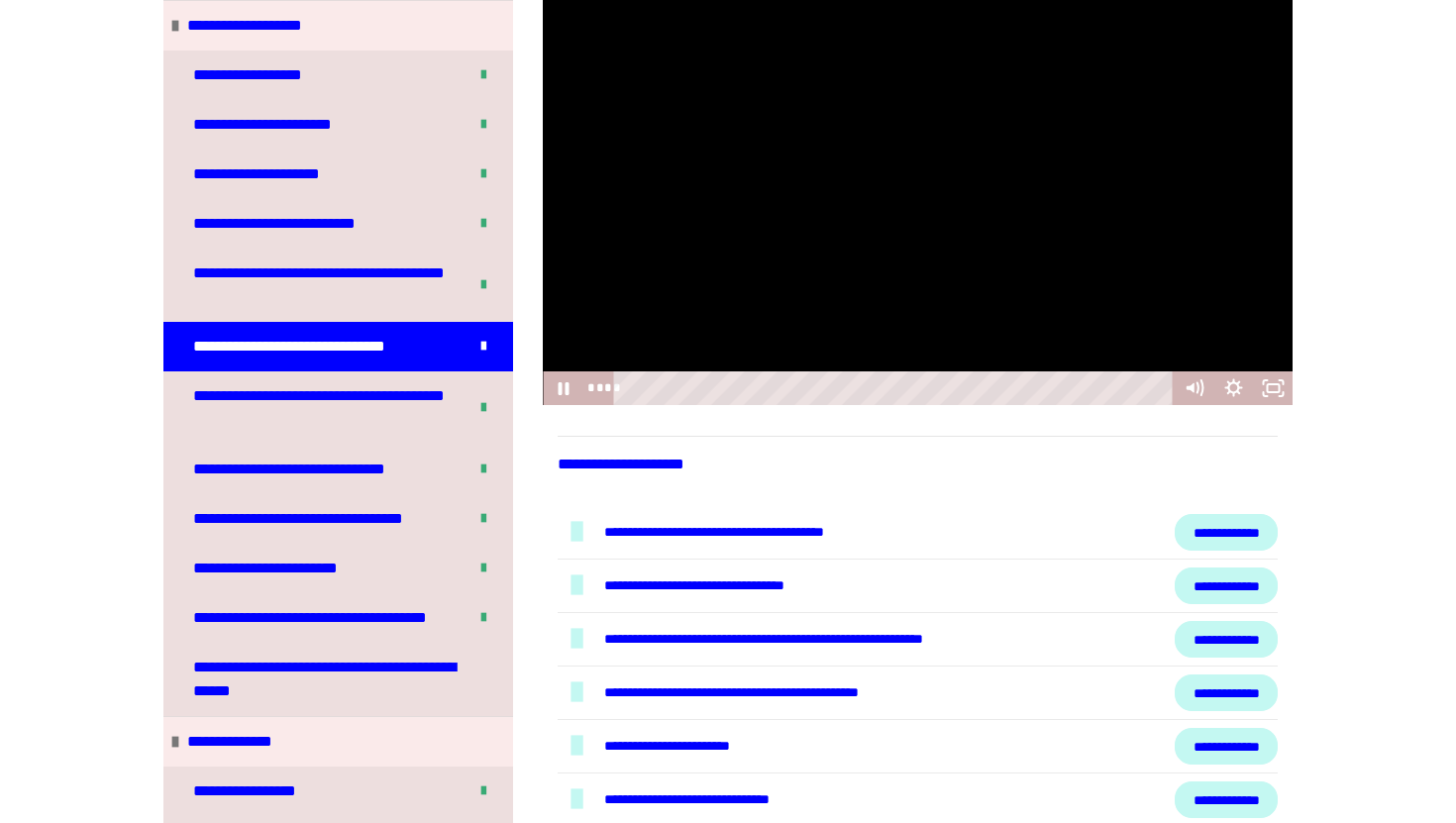 scroll, scrollTop: 180, scrollLeft: 0, axis: vertical 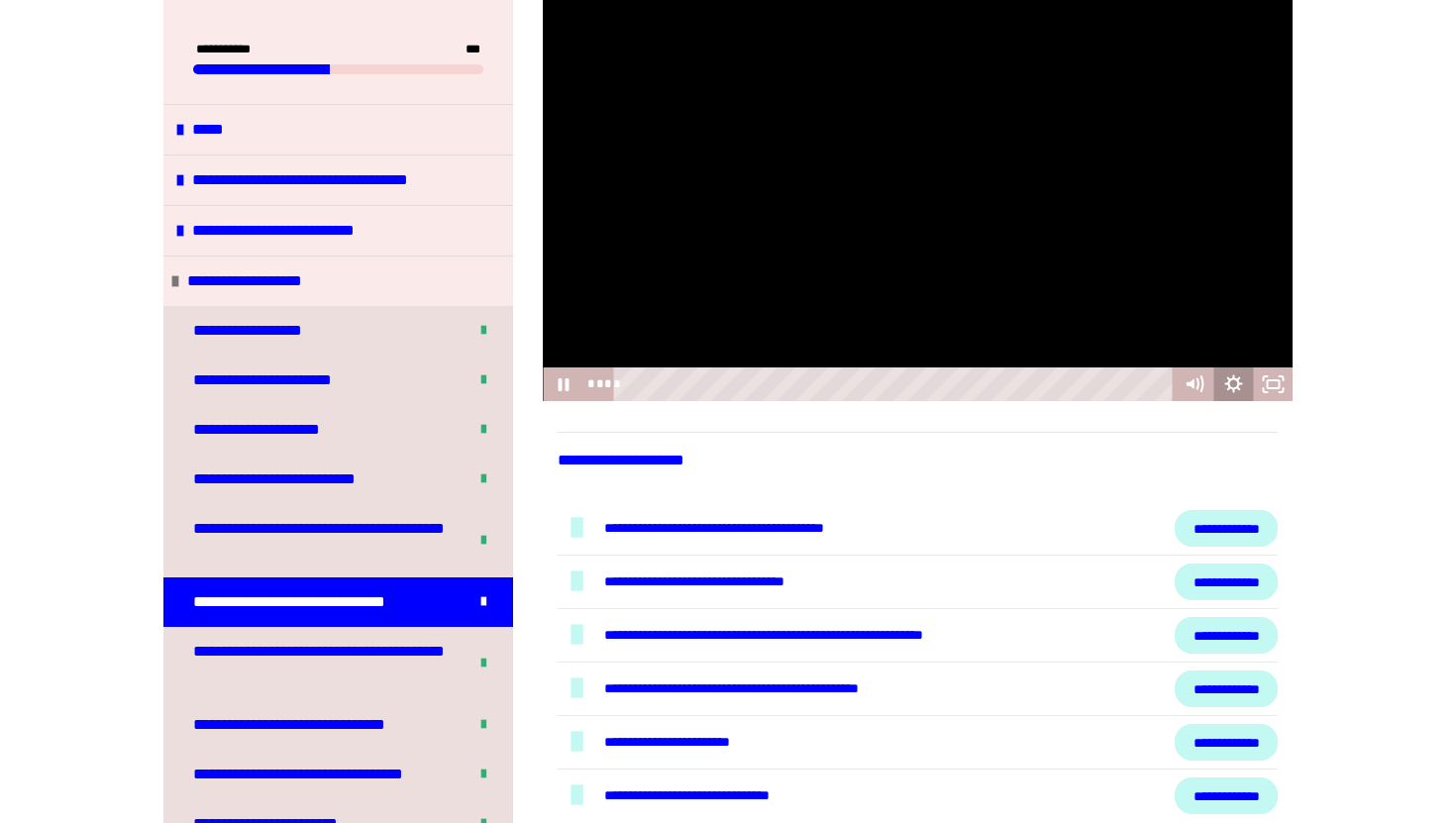 click 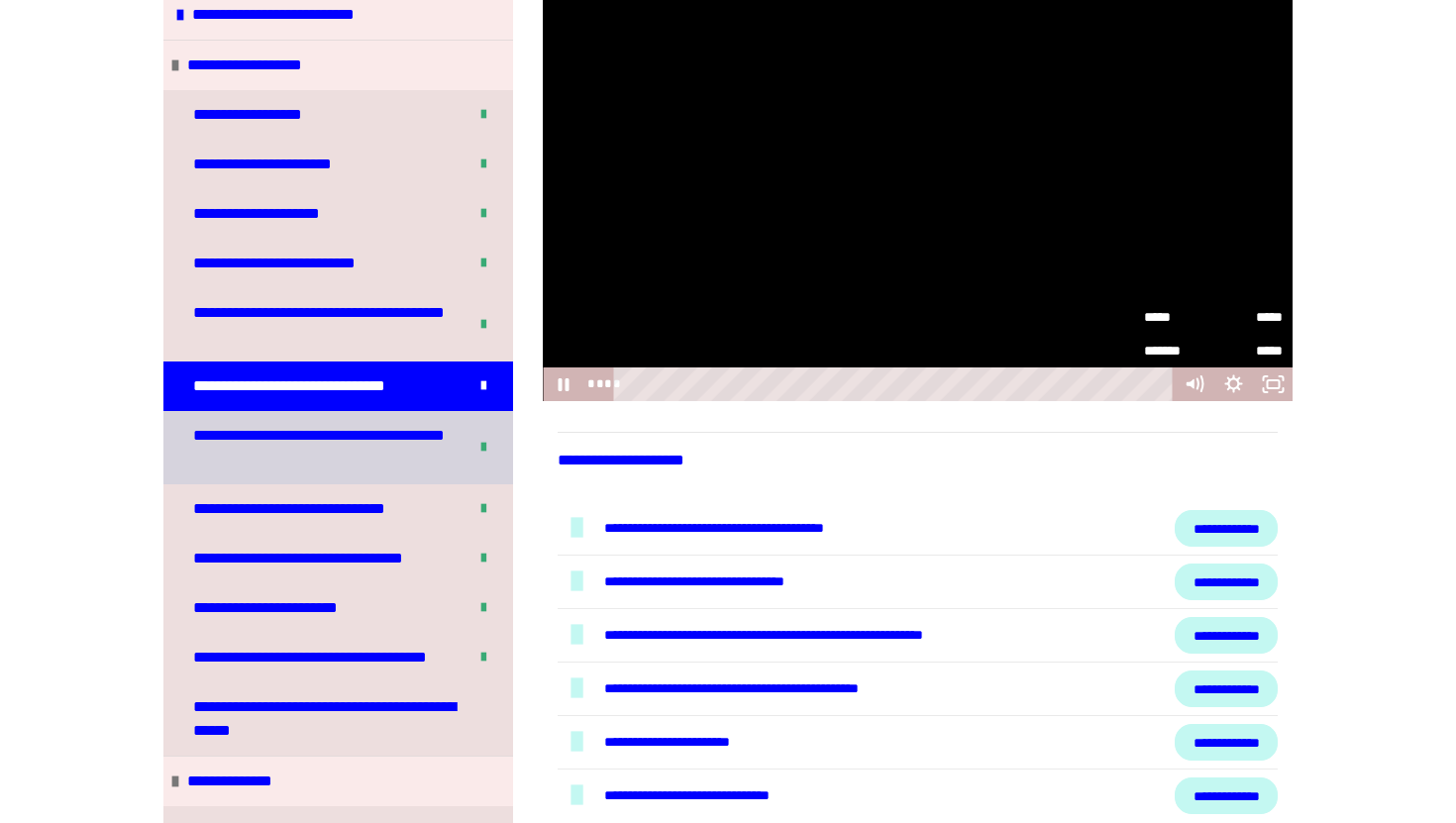scroll, scrollTop: 221, scrollLeft: 0, axis: vertical 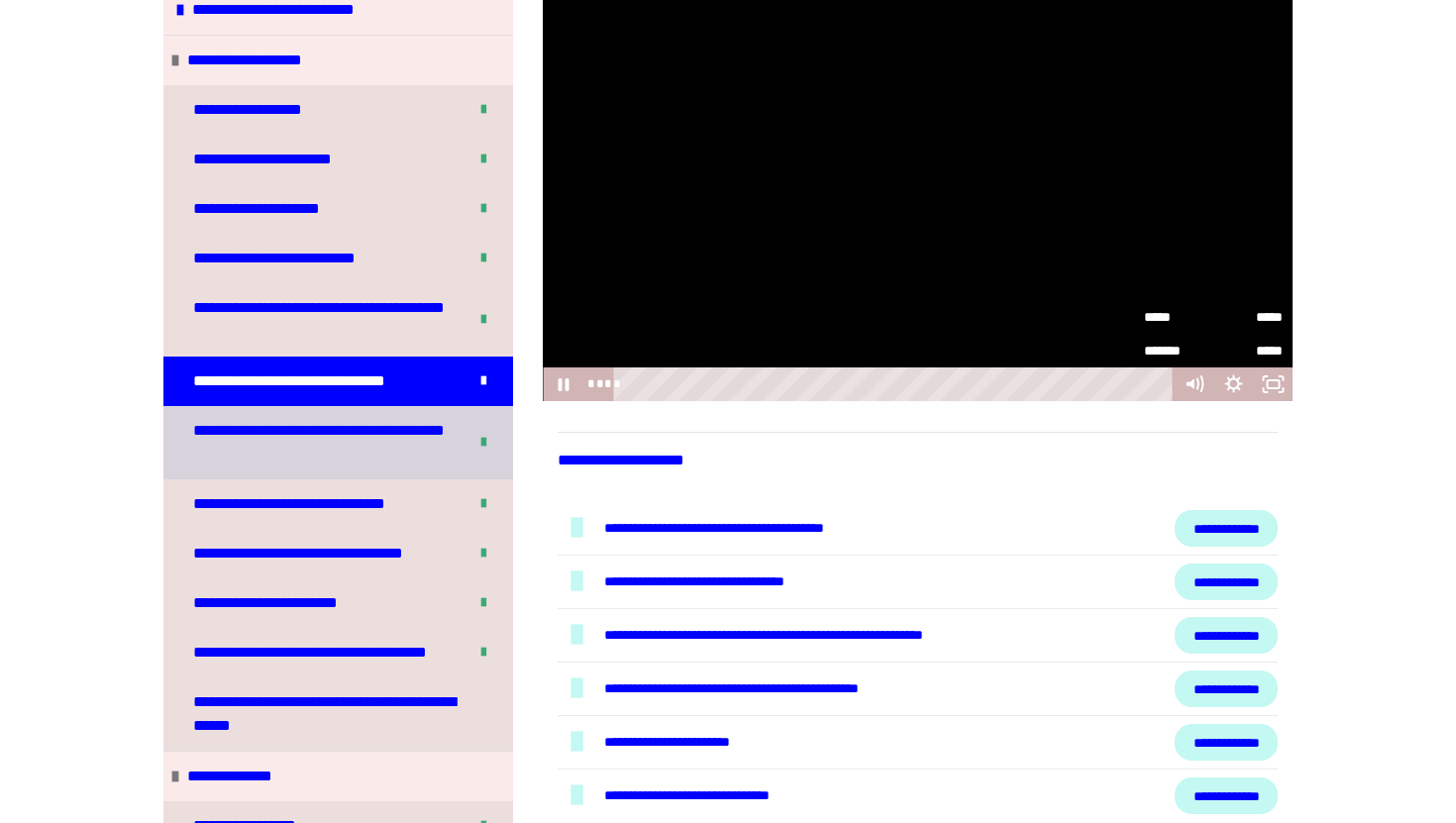 click on "**********" at bounding box center [322, 443] 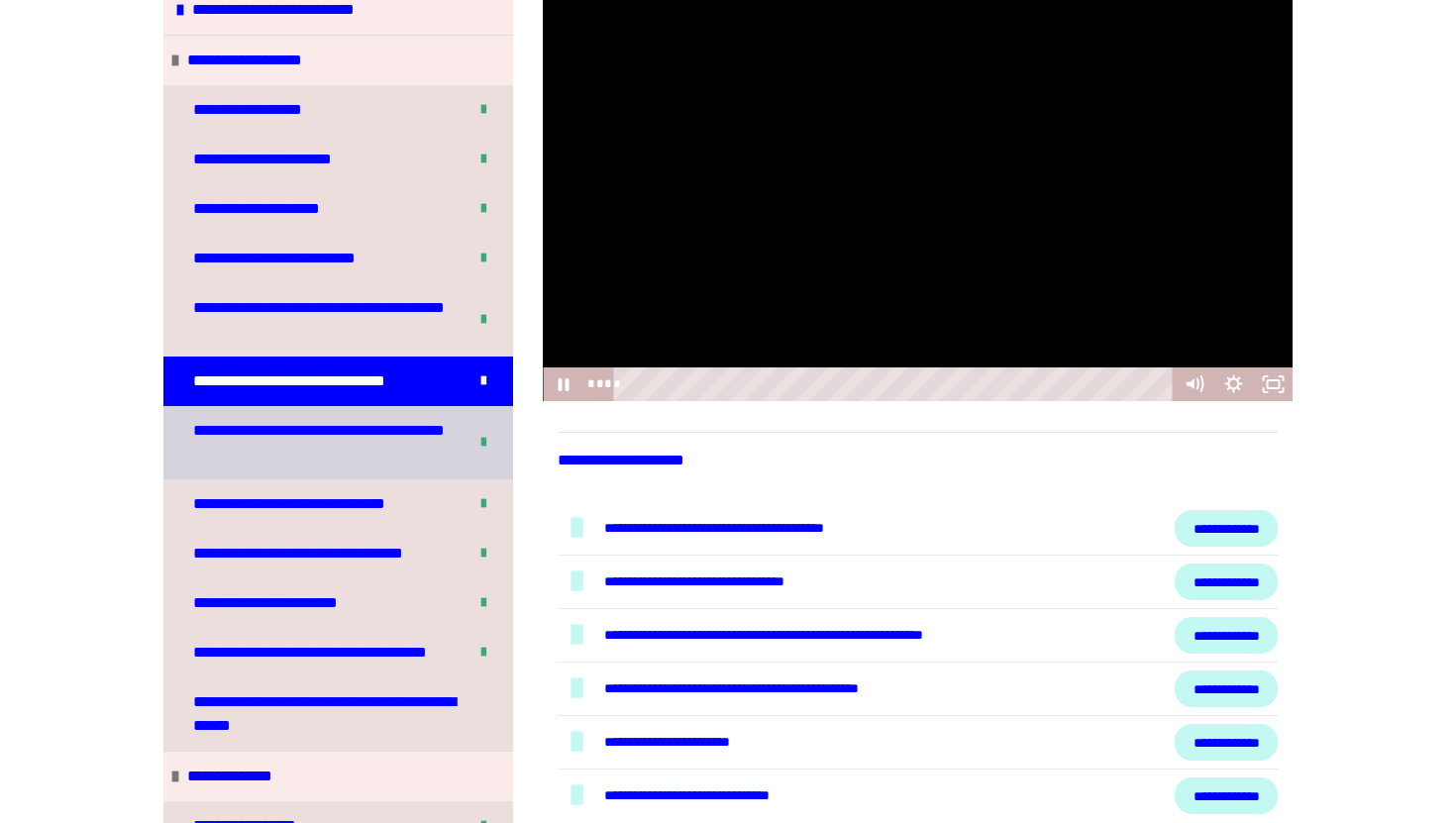 scroll, scrollTop: 224, scrollLeft: 0, axis: vertical 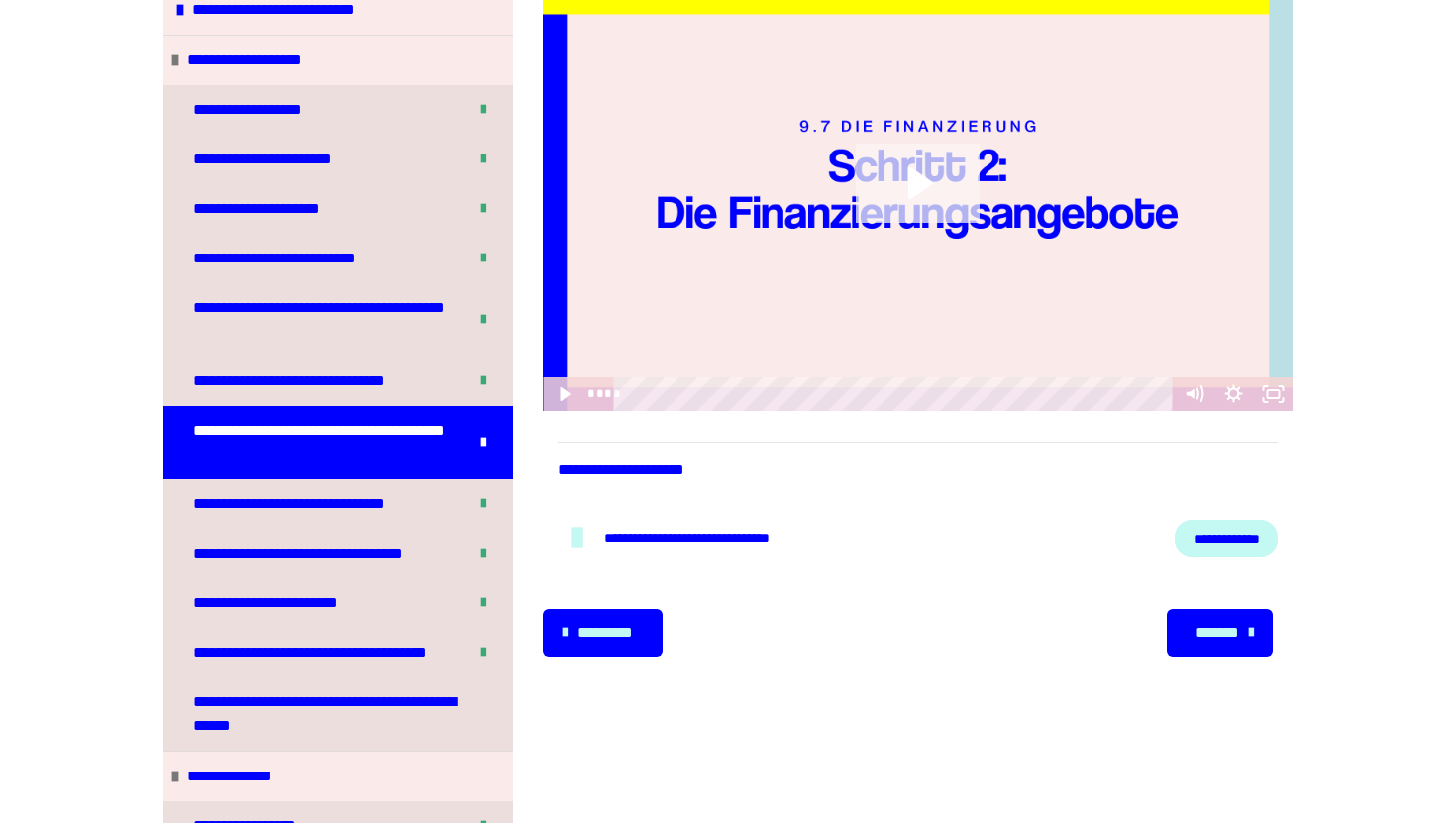 click 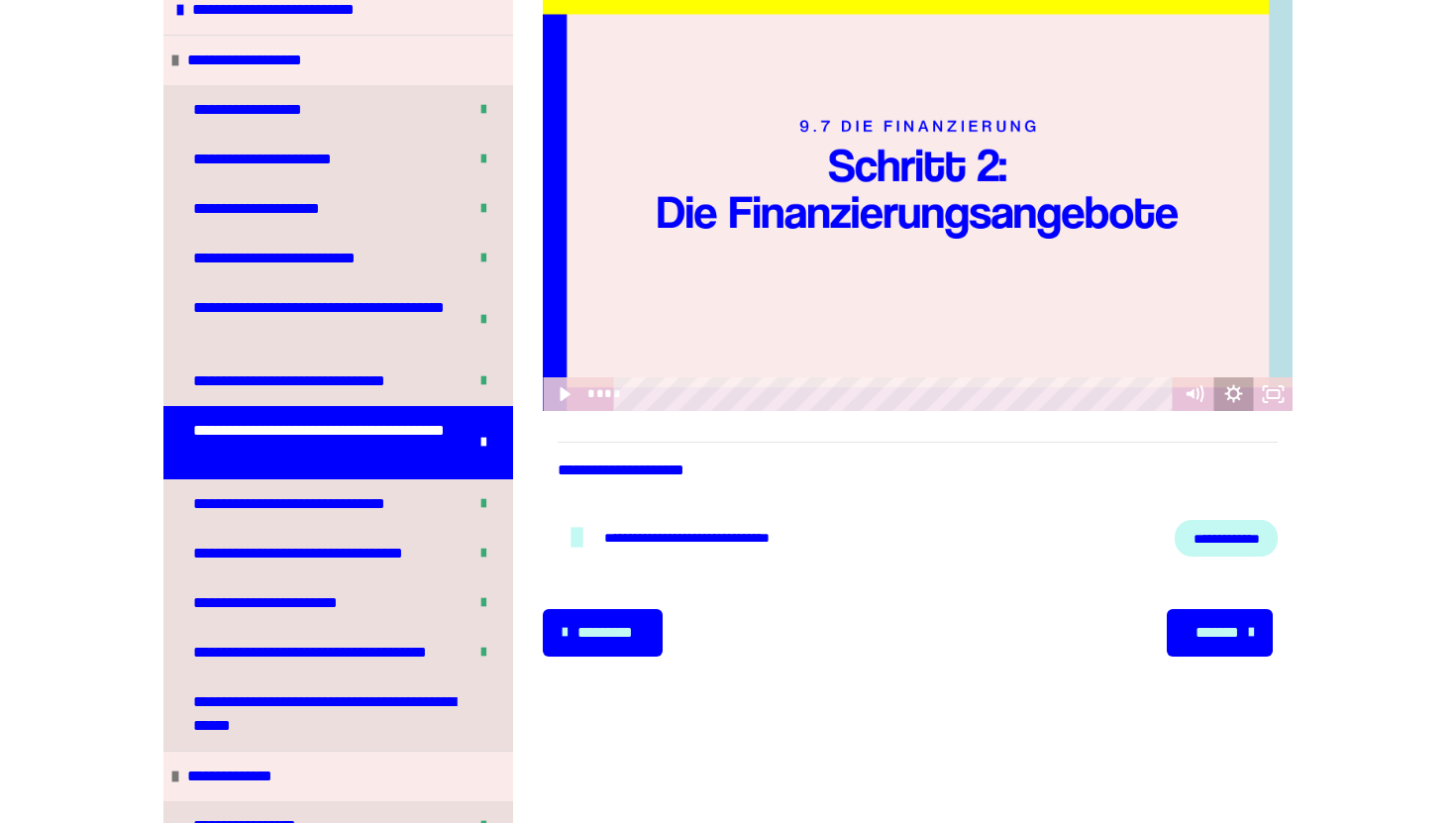 click 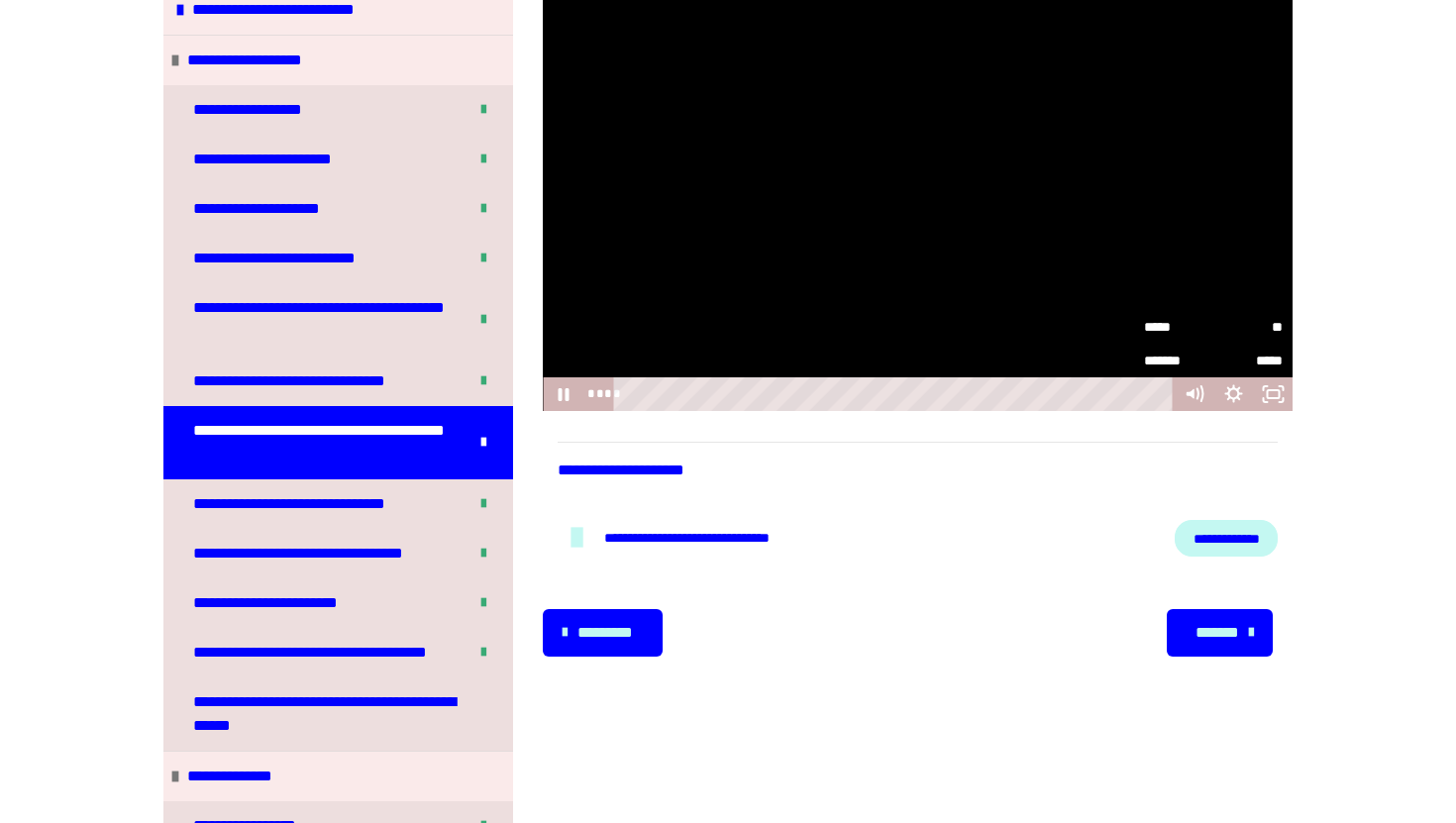 click on "**" at bounding box center [1248, 327] 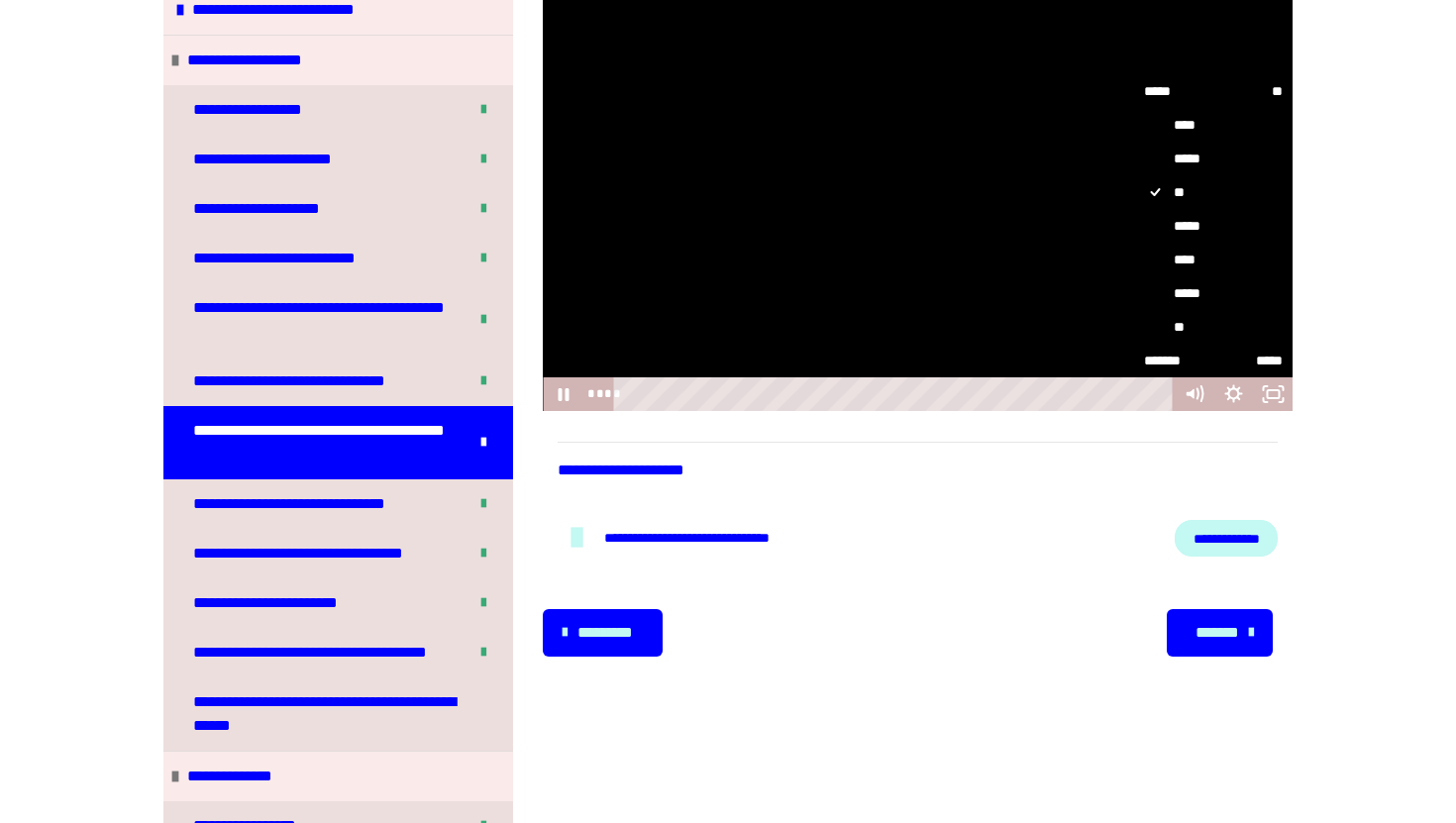 click on "*****" at bounding box center (1213, 226) 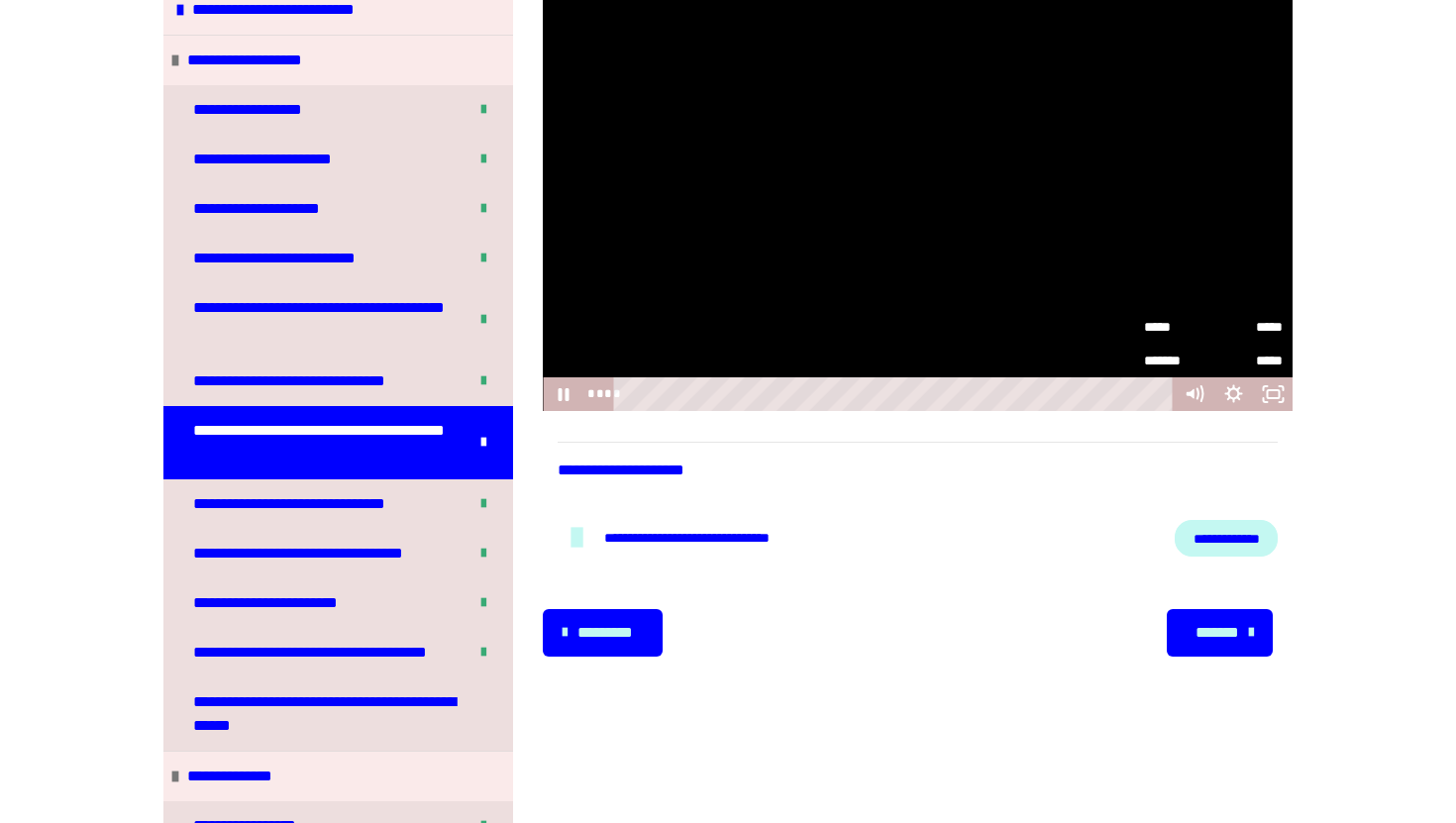 click on "**********" at bounding box center [1226, 538] 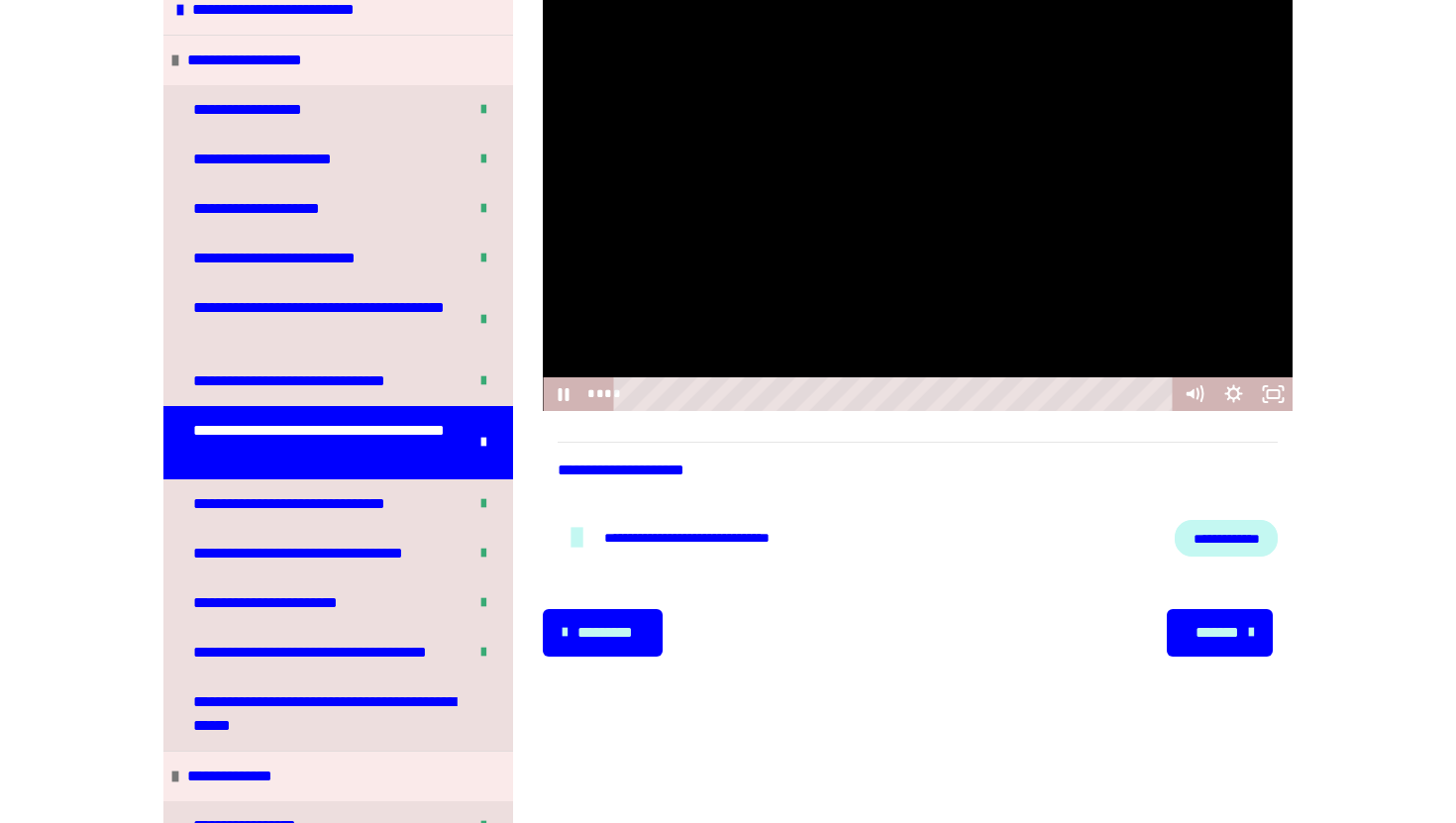 click at bounding box center [917, 201] 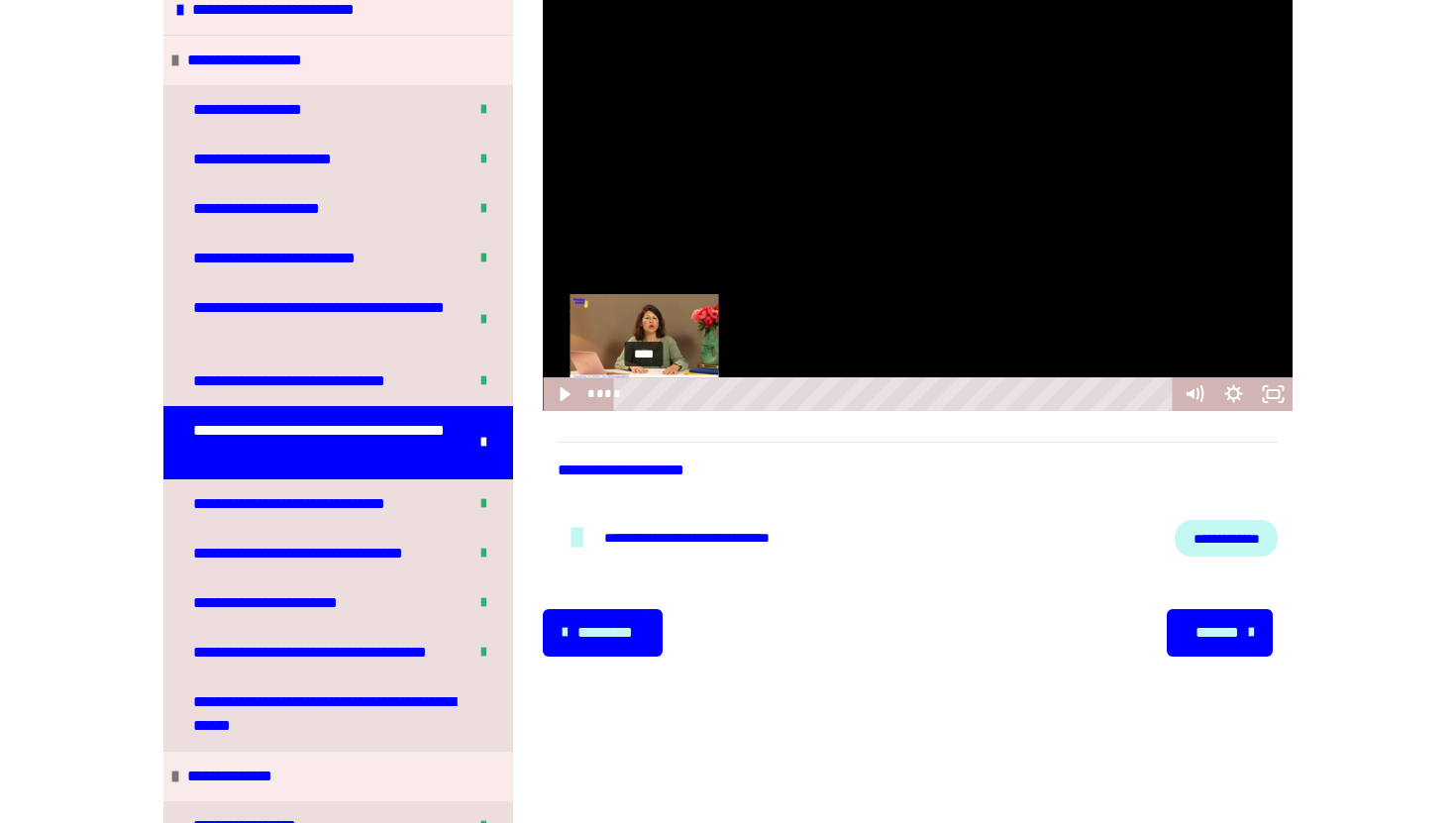 click on "****" at bounding box center [896, 394] 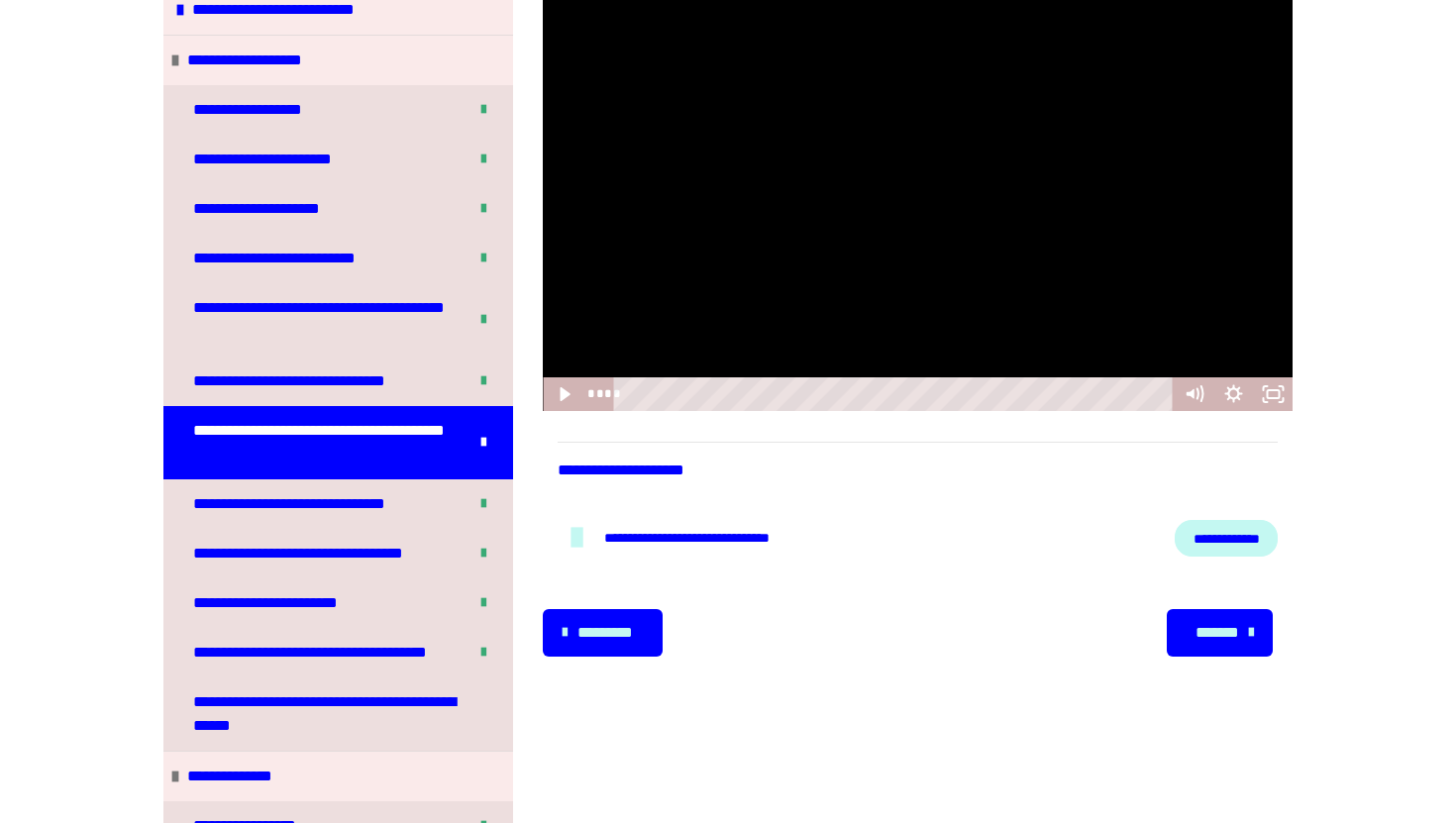 click at bounding box center [917, 201] 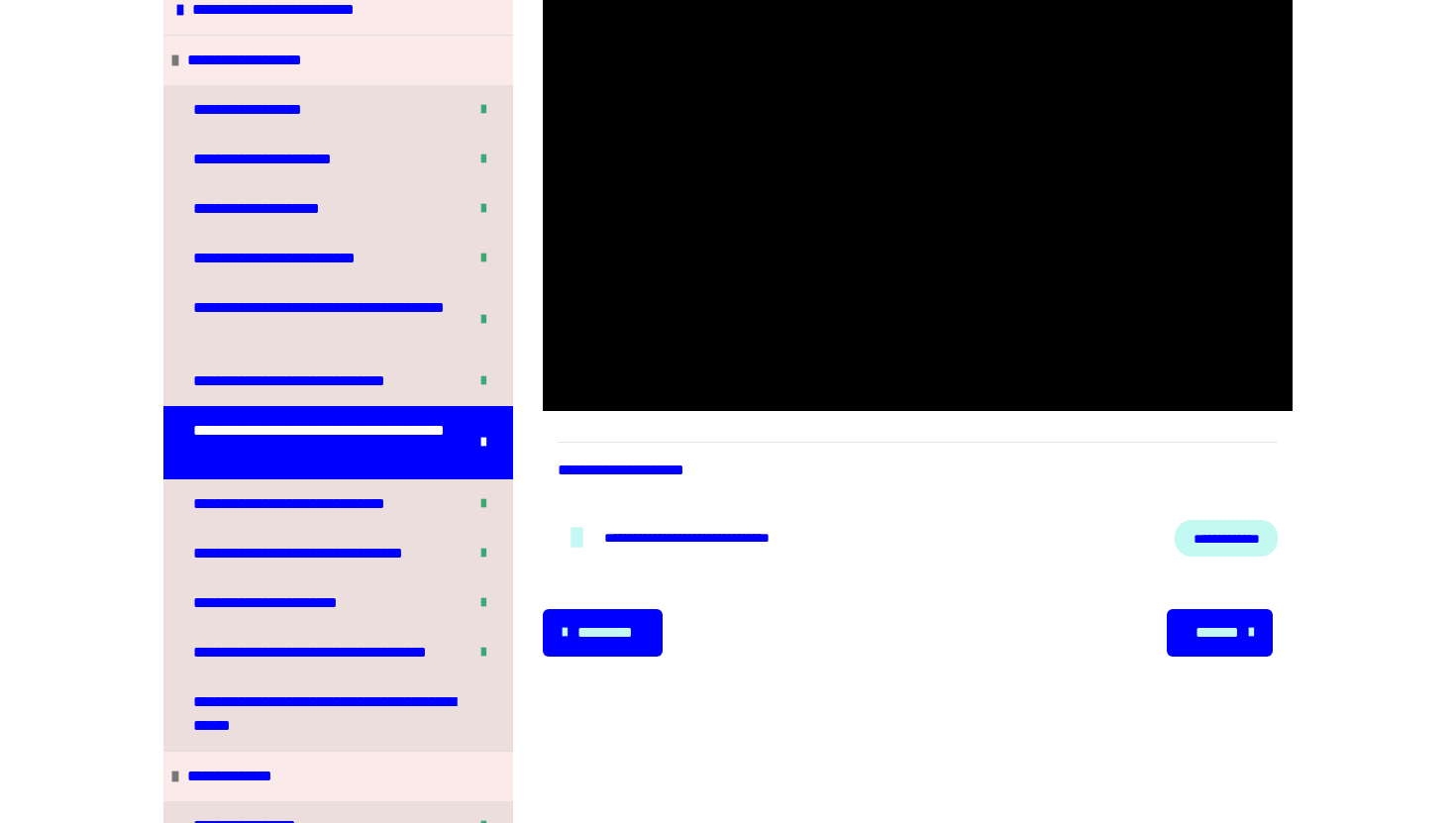 click on "*******" at bounding box center [1217, 633] 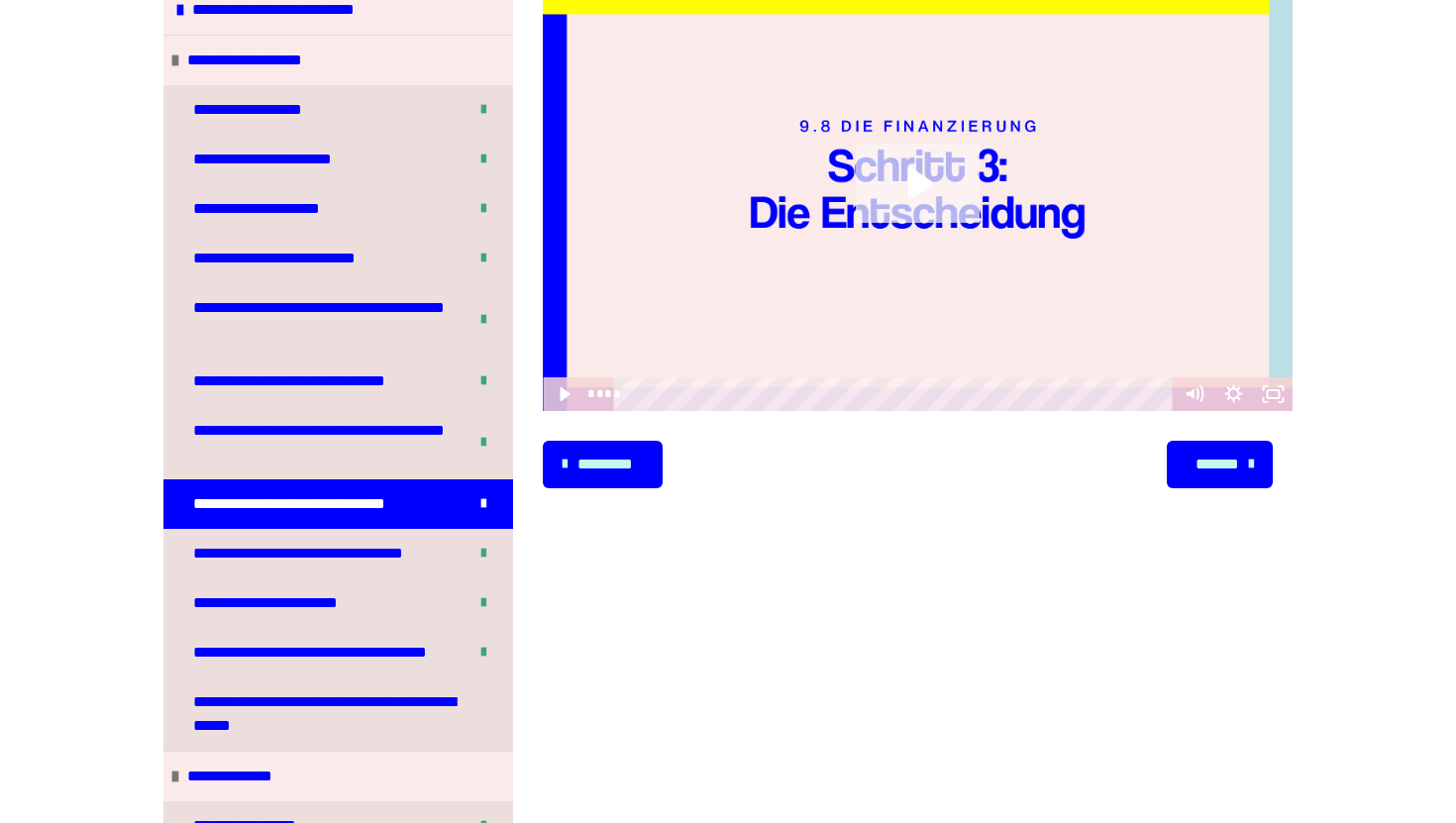 click 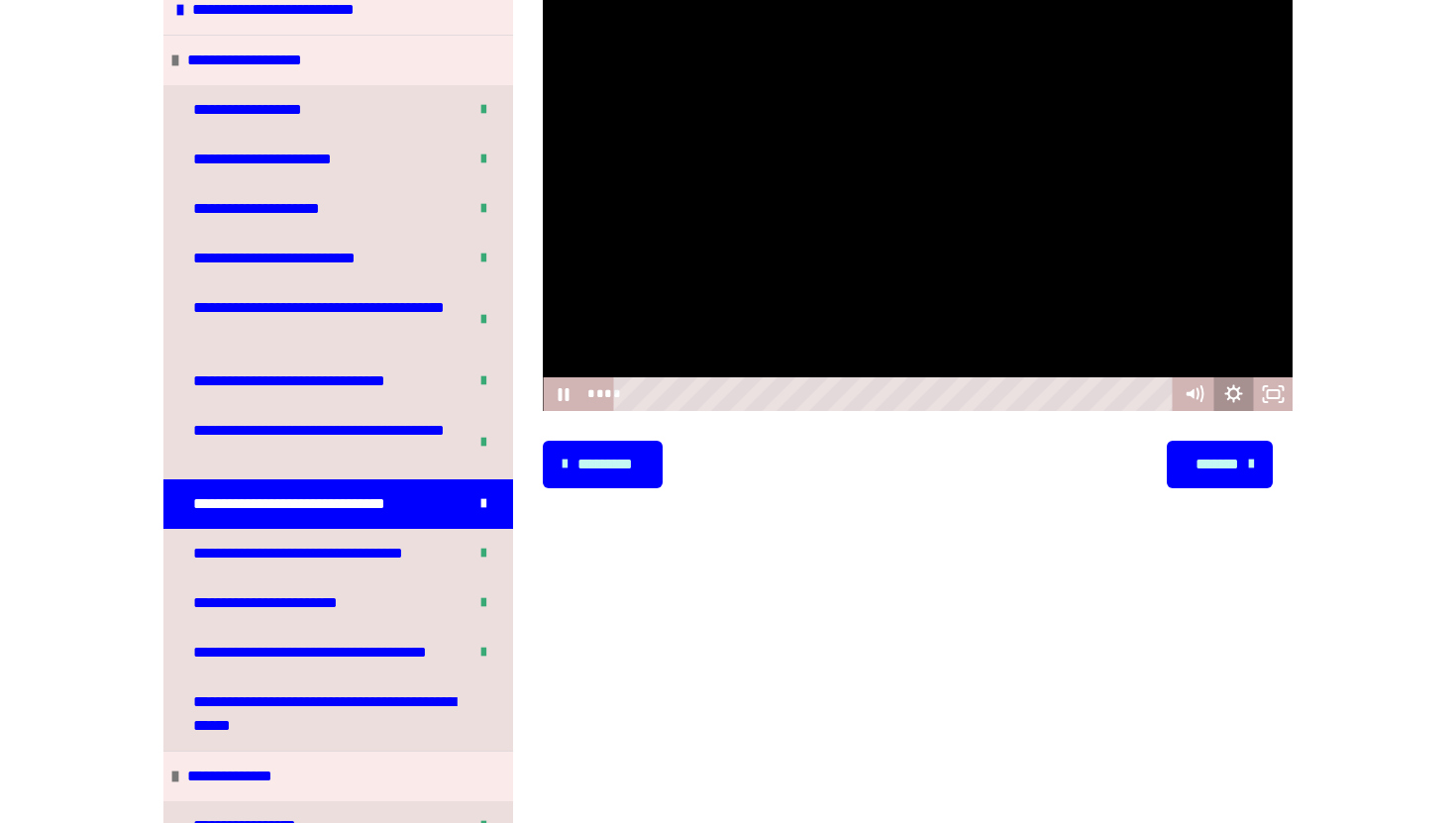 click 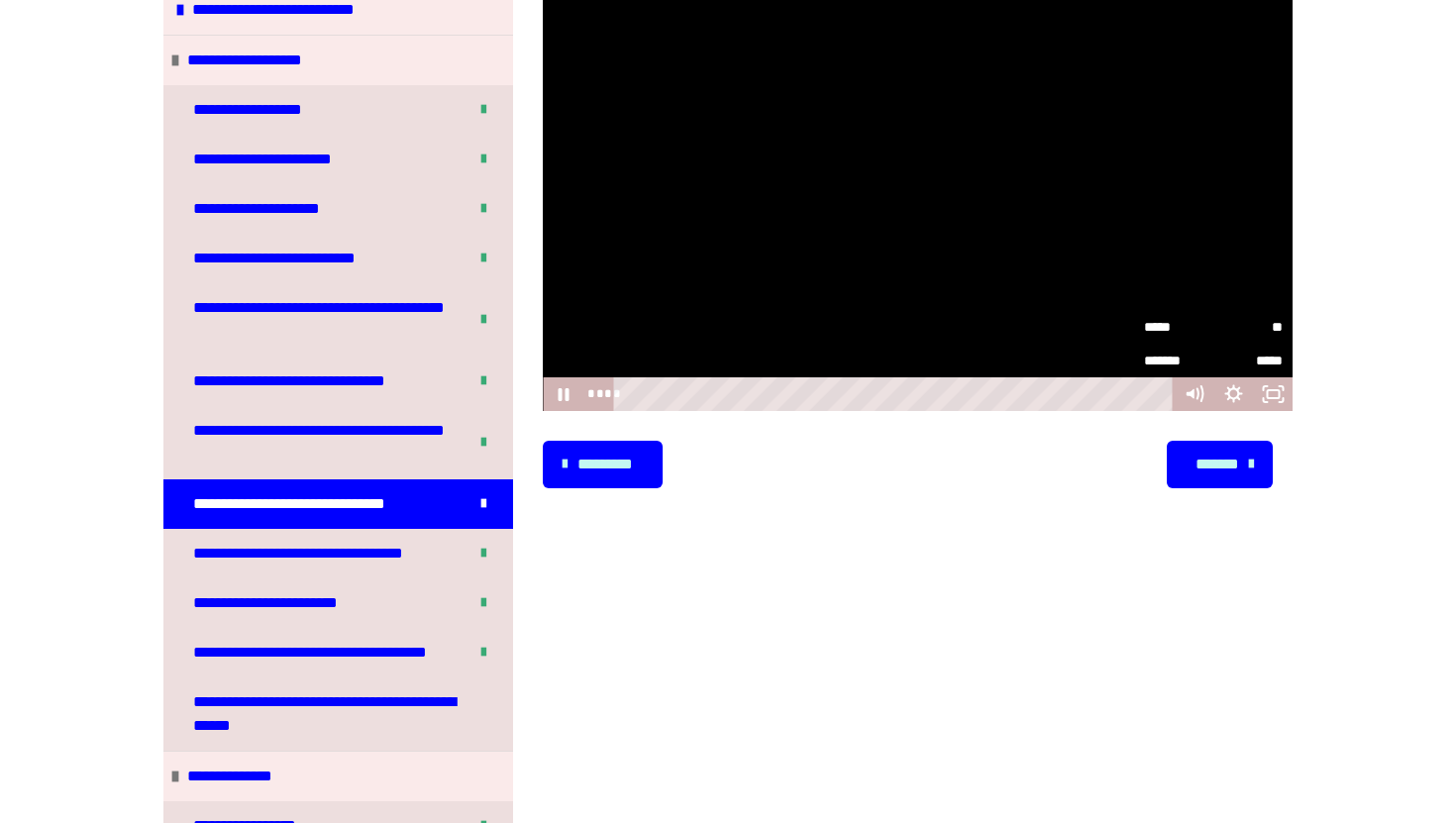 click on "**" at bounding box center [1248, 325] 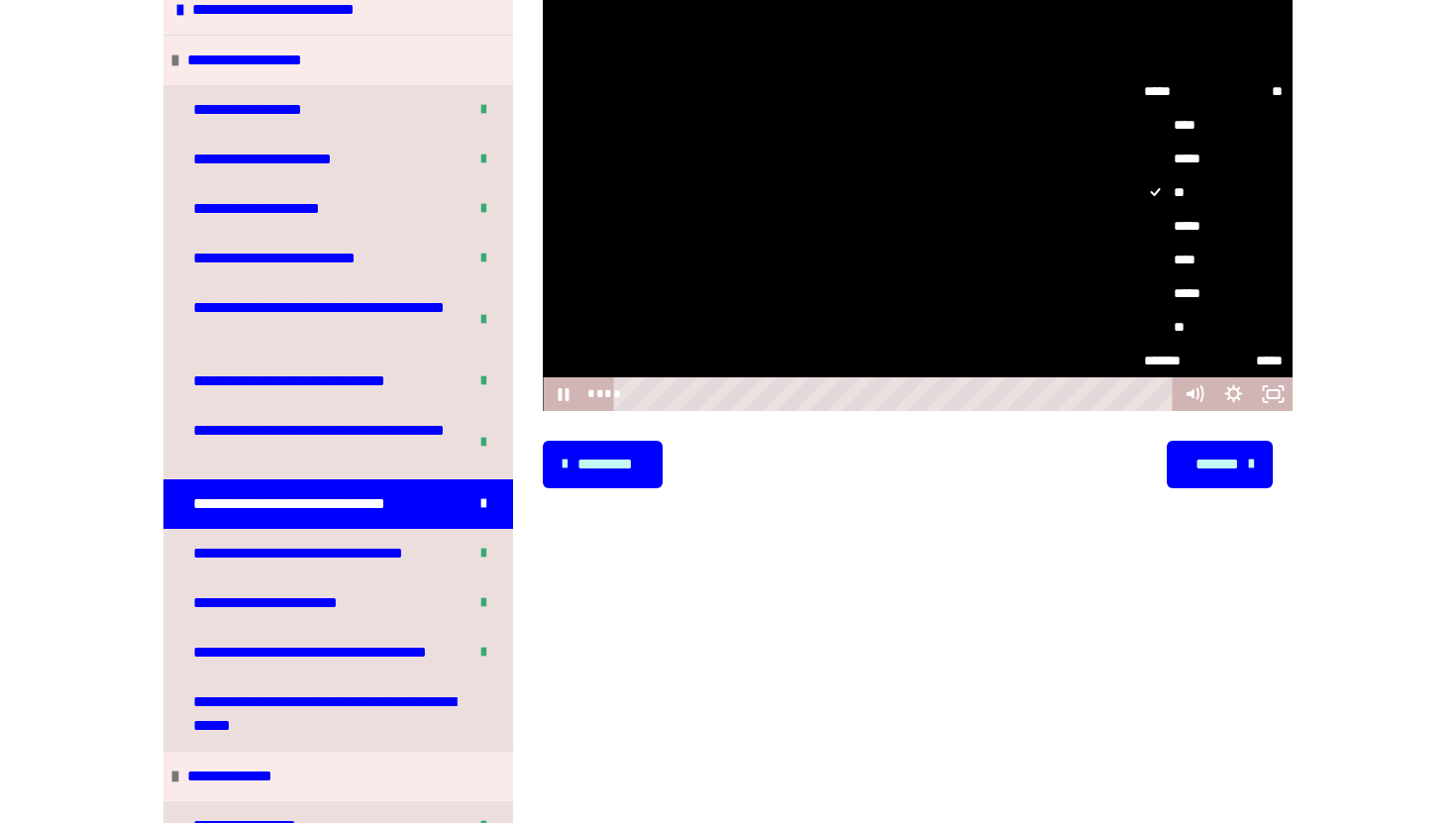 click on "*****" at bounding box center [1213, 226] 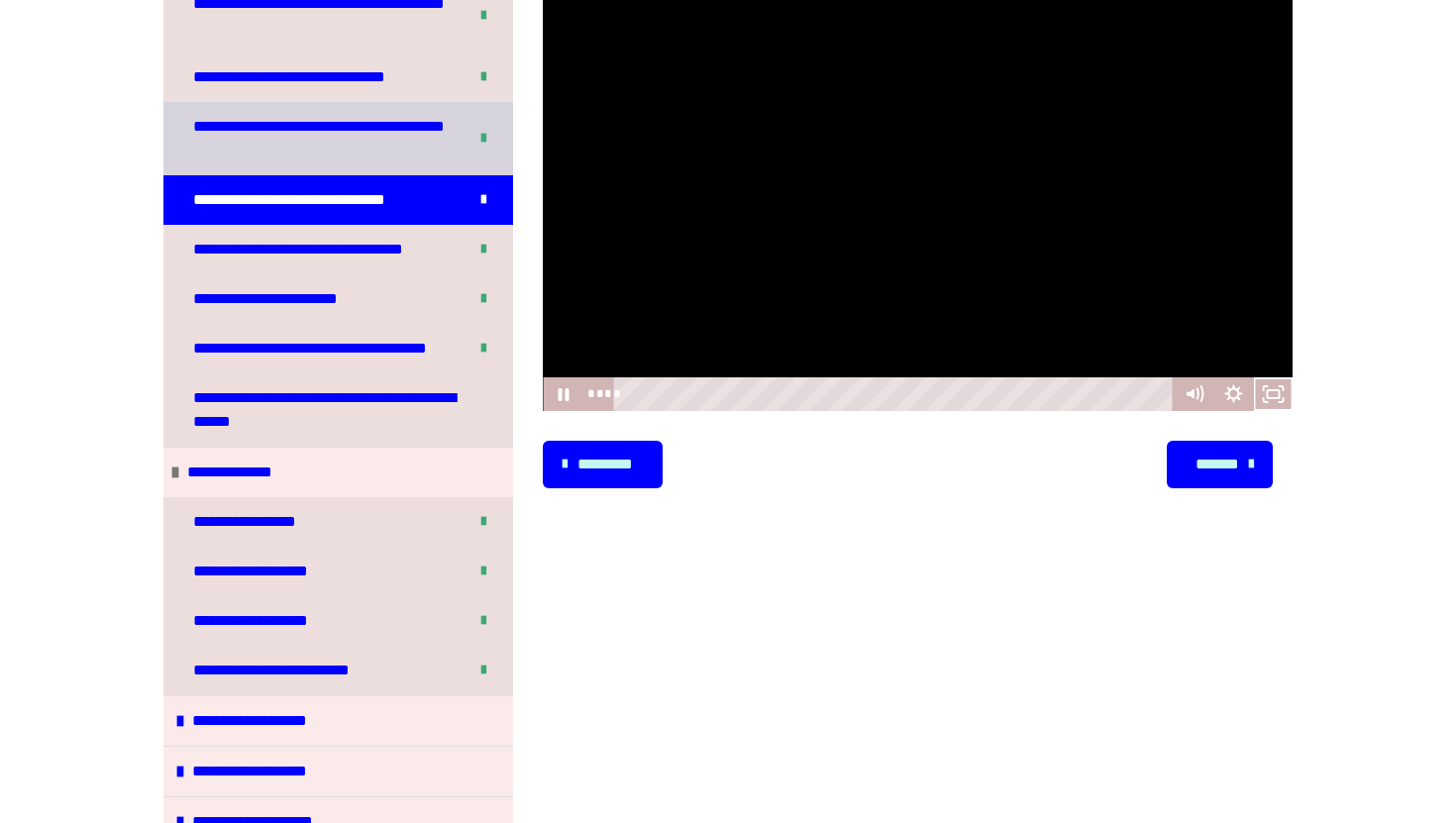 scroll, scrollTop: 527, scrollLeft: 0, axis: vertical 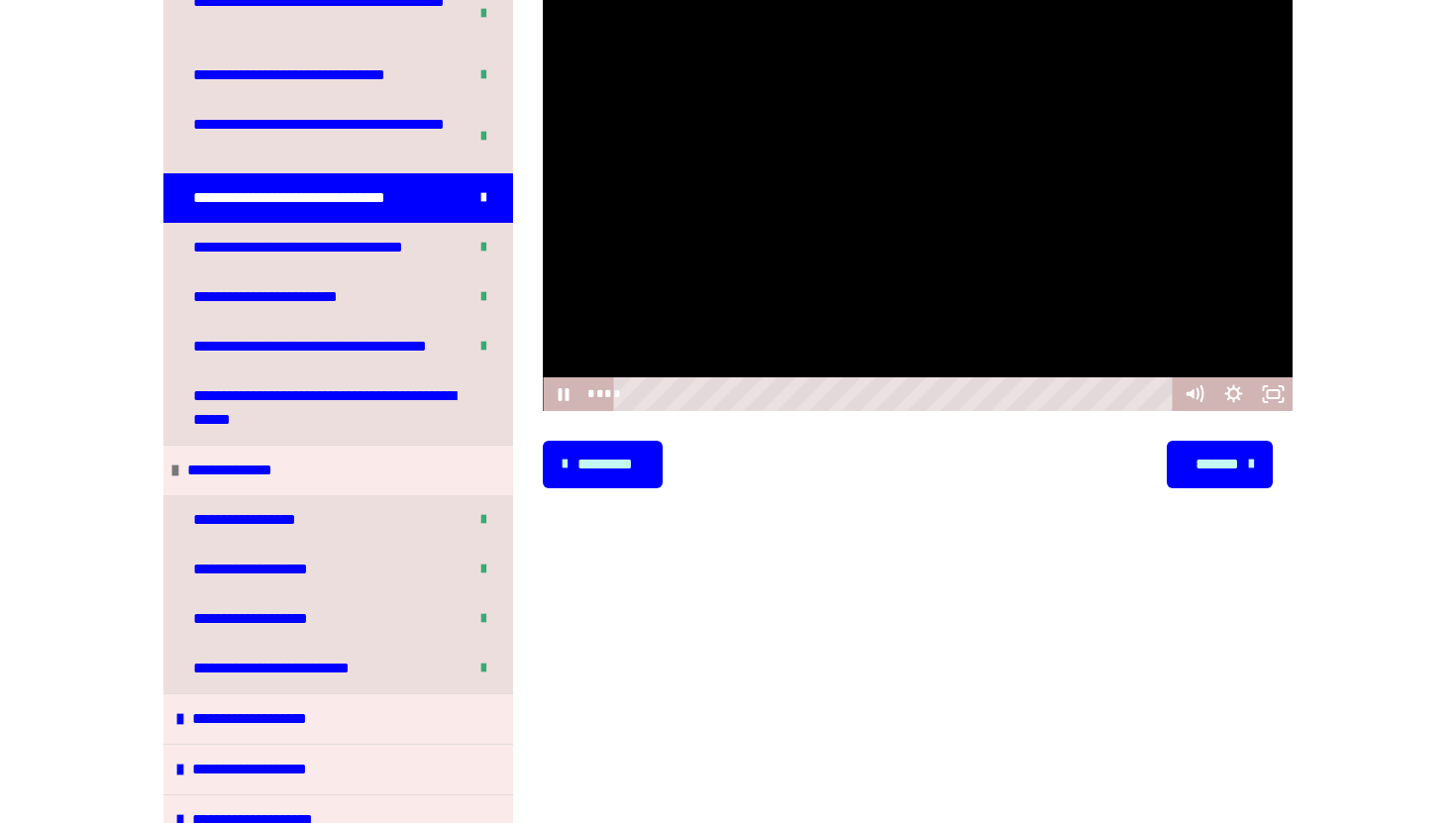 click on "*******" at bounding box center [1217, 464] 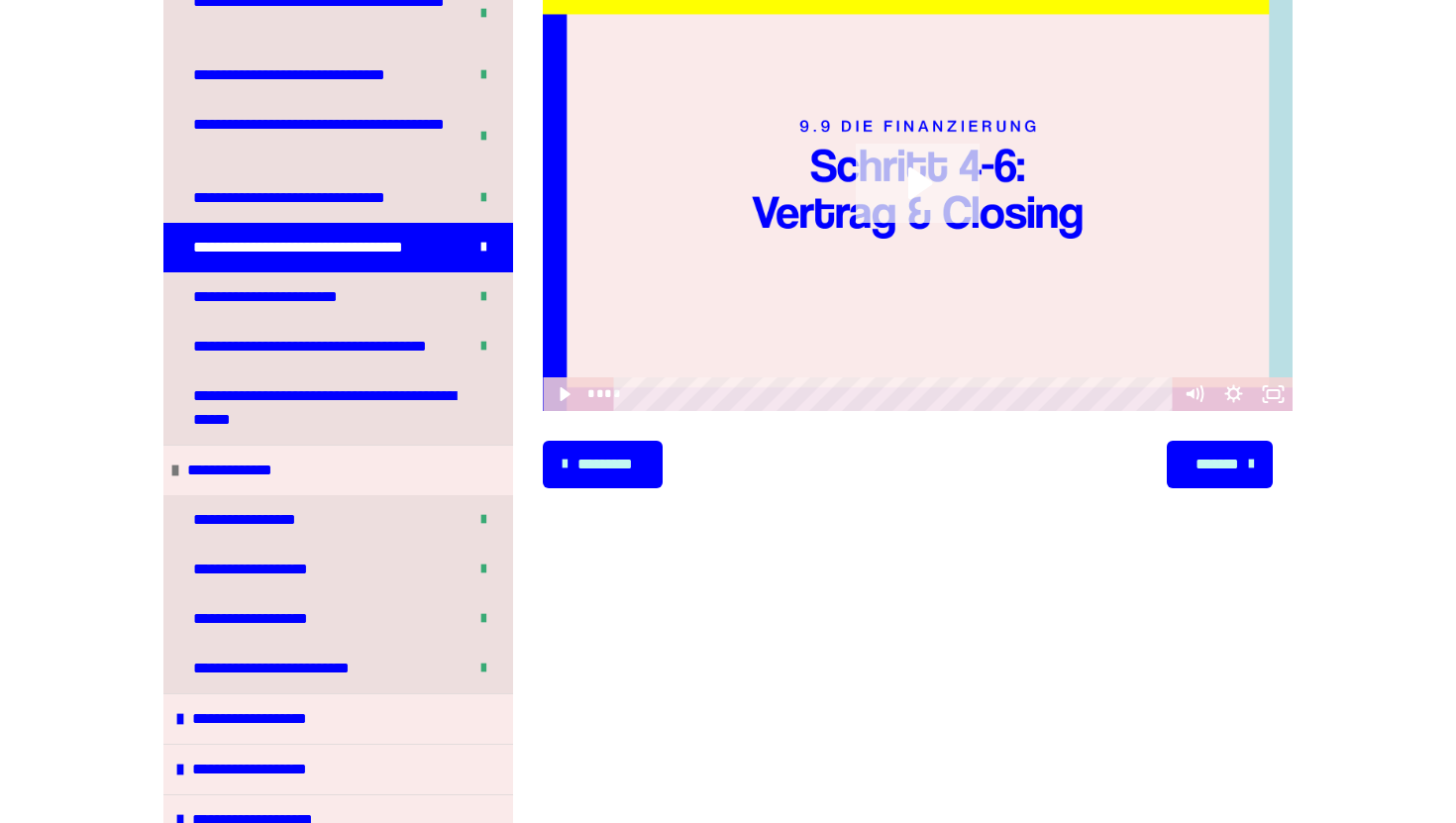click 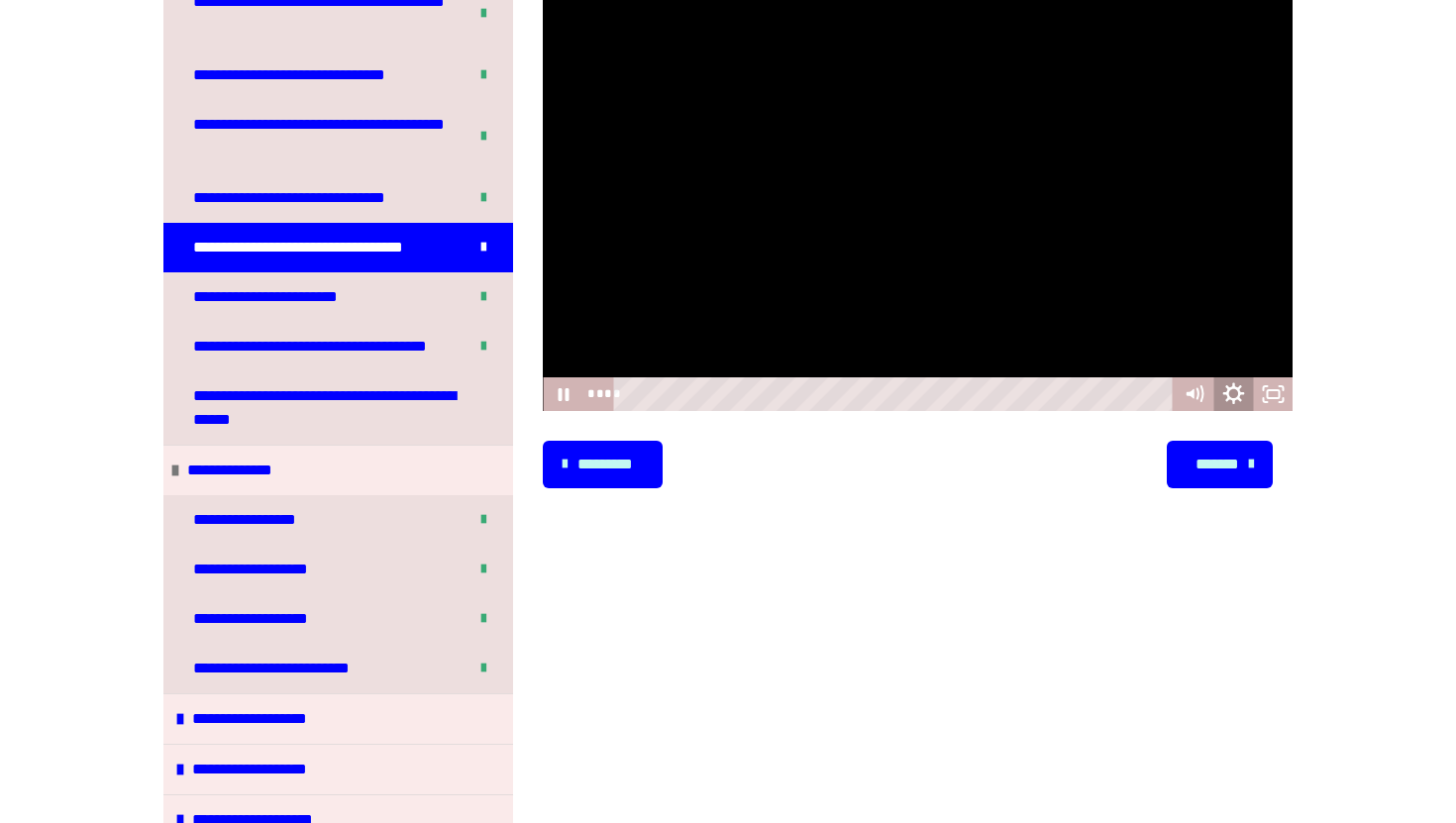 click 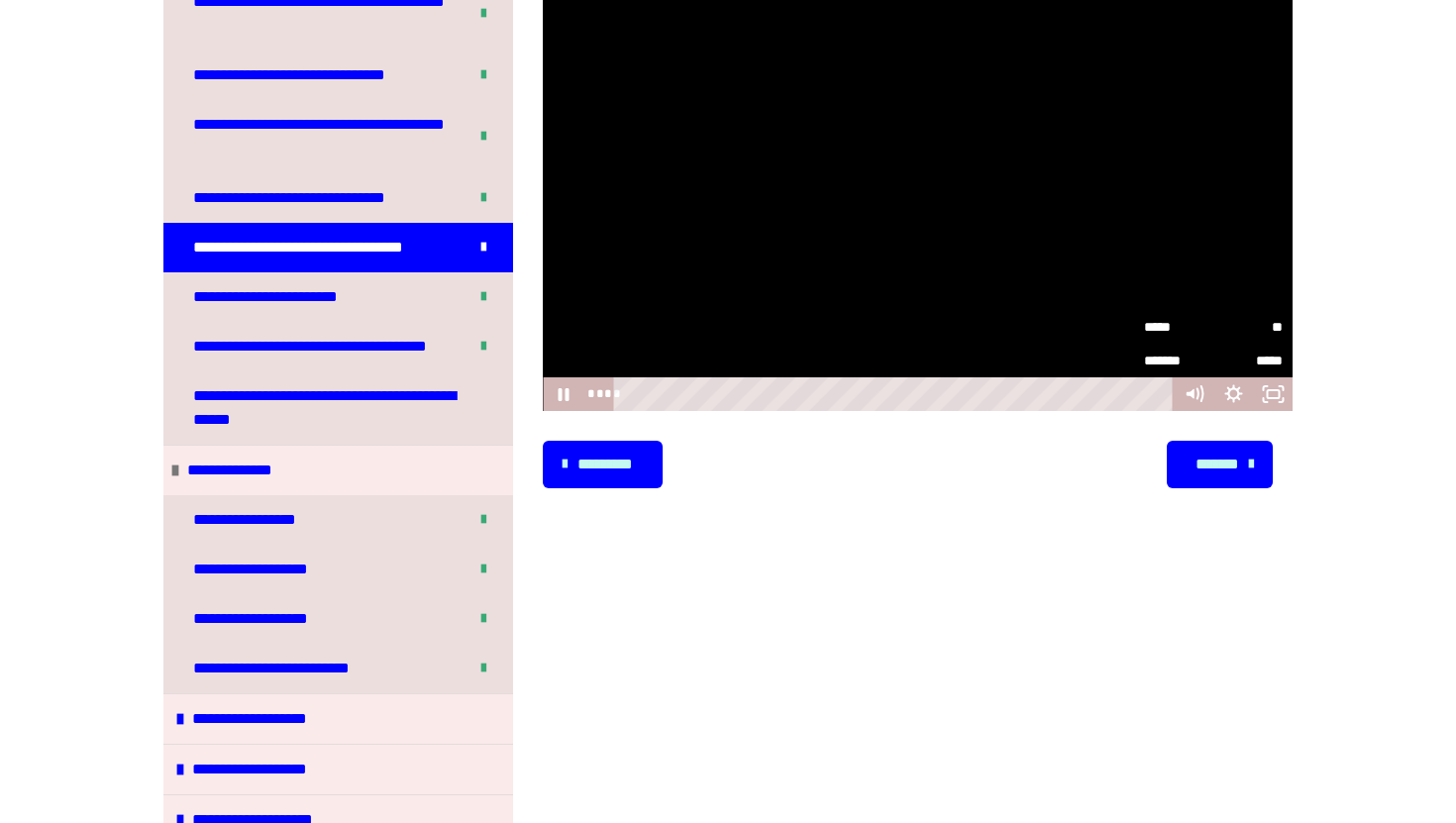 click on "**" at bounding box center (1248, 327) 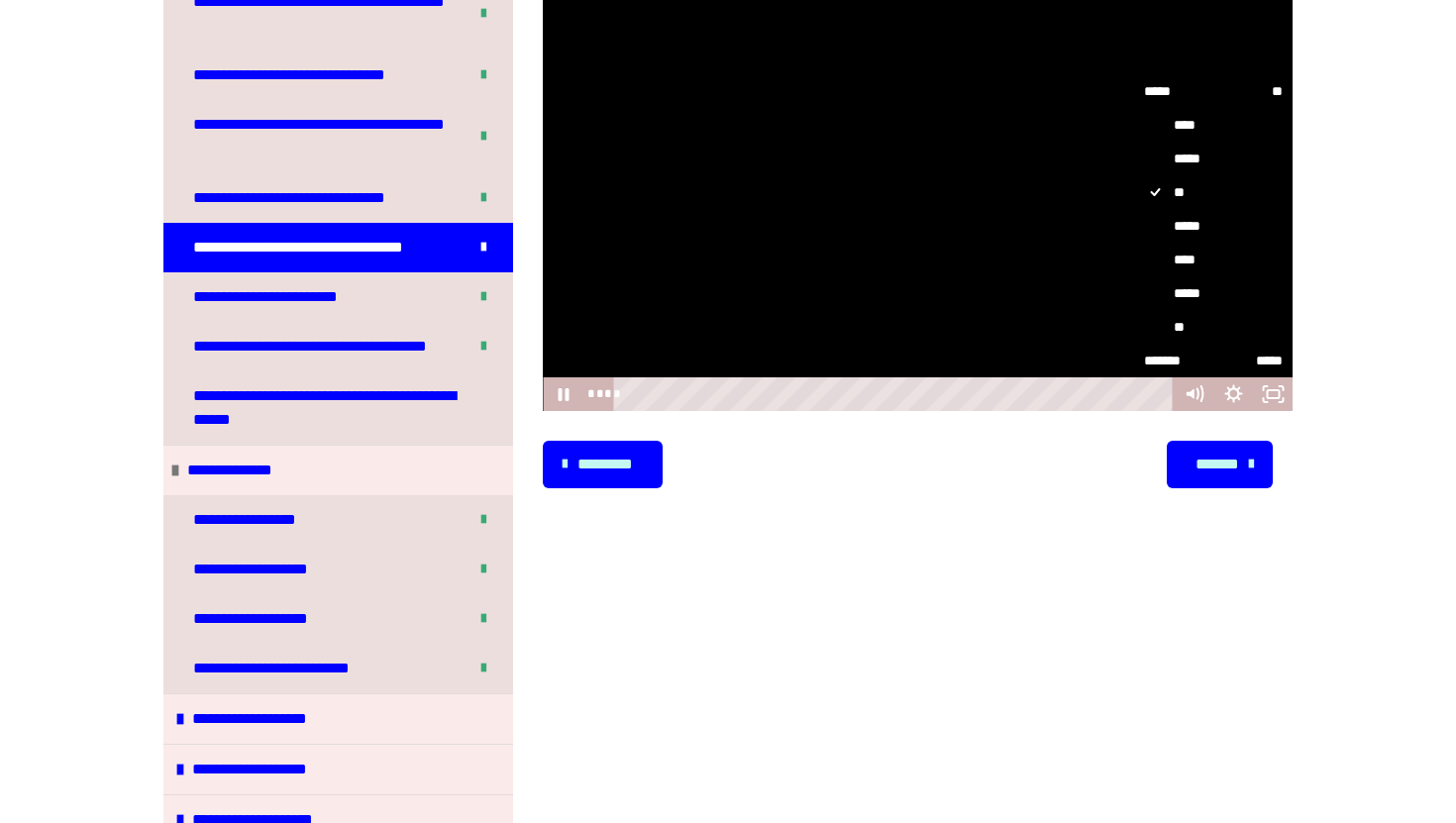 click on "*****" at bounding box center (1213, 226) 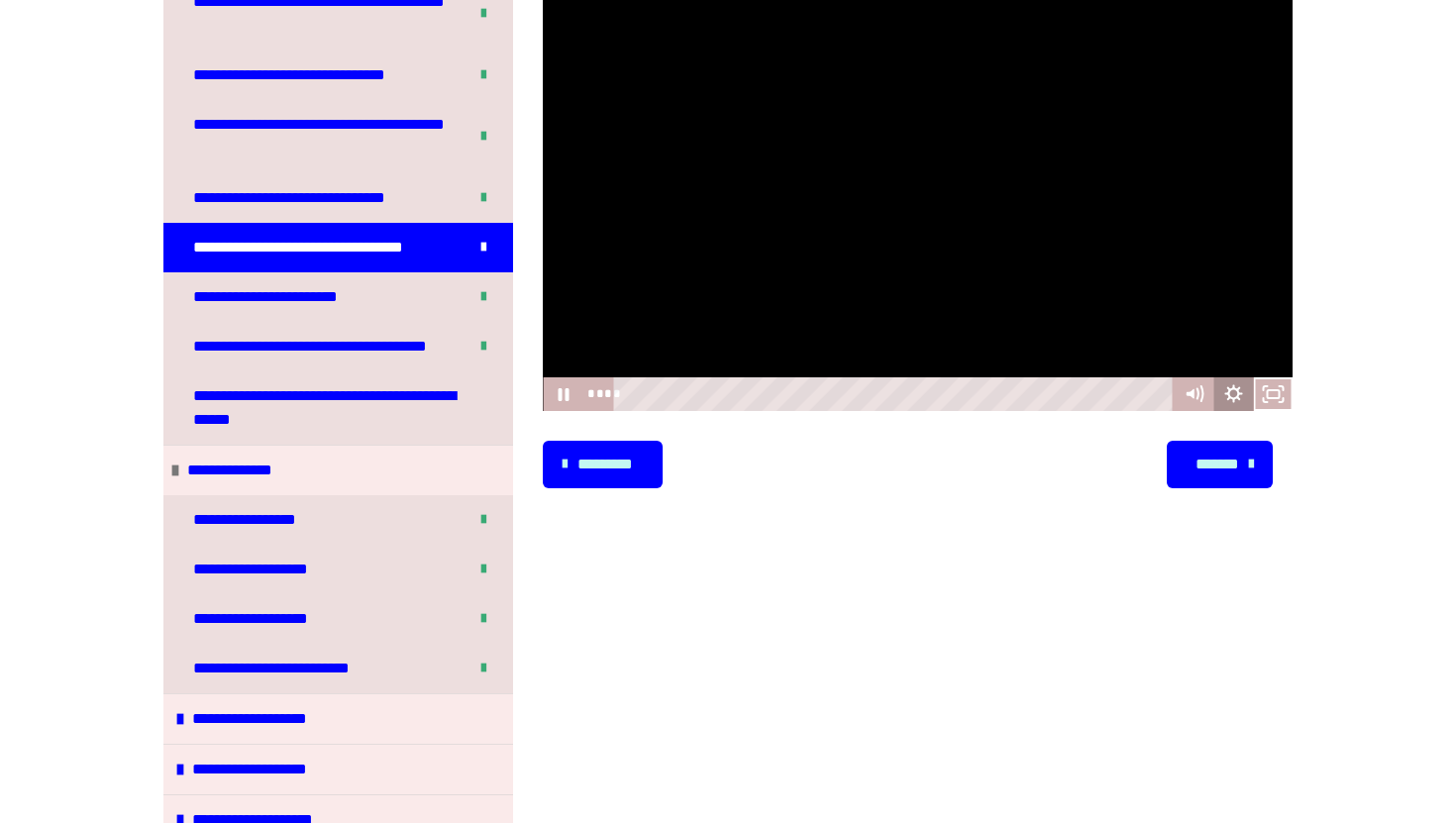 click 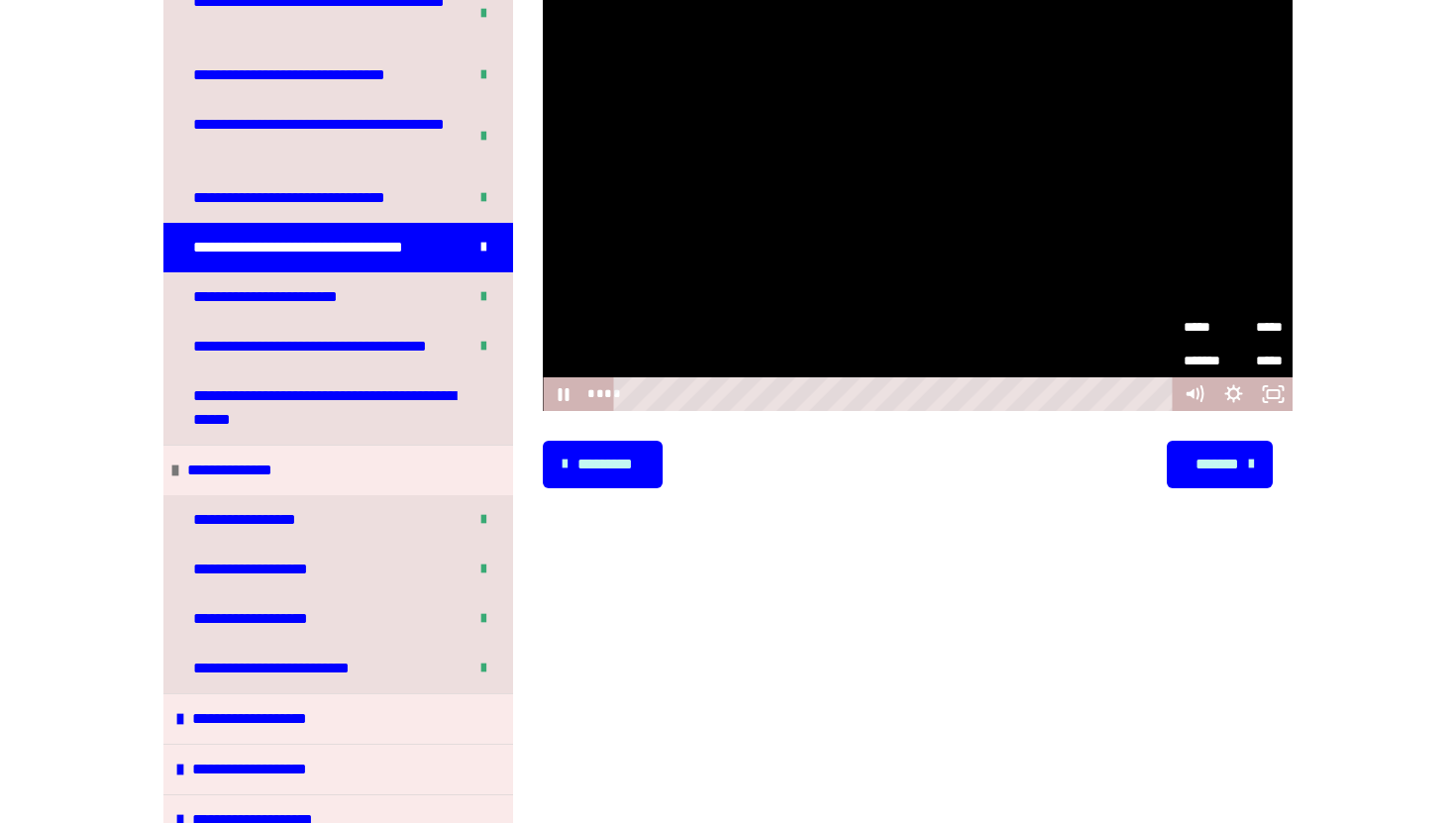 click at bounding box center (1251, 464) 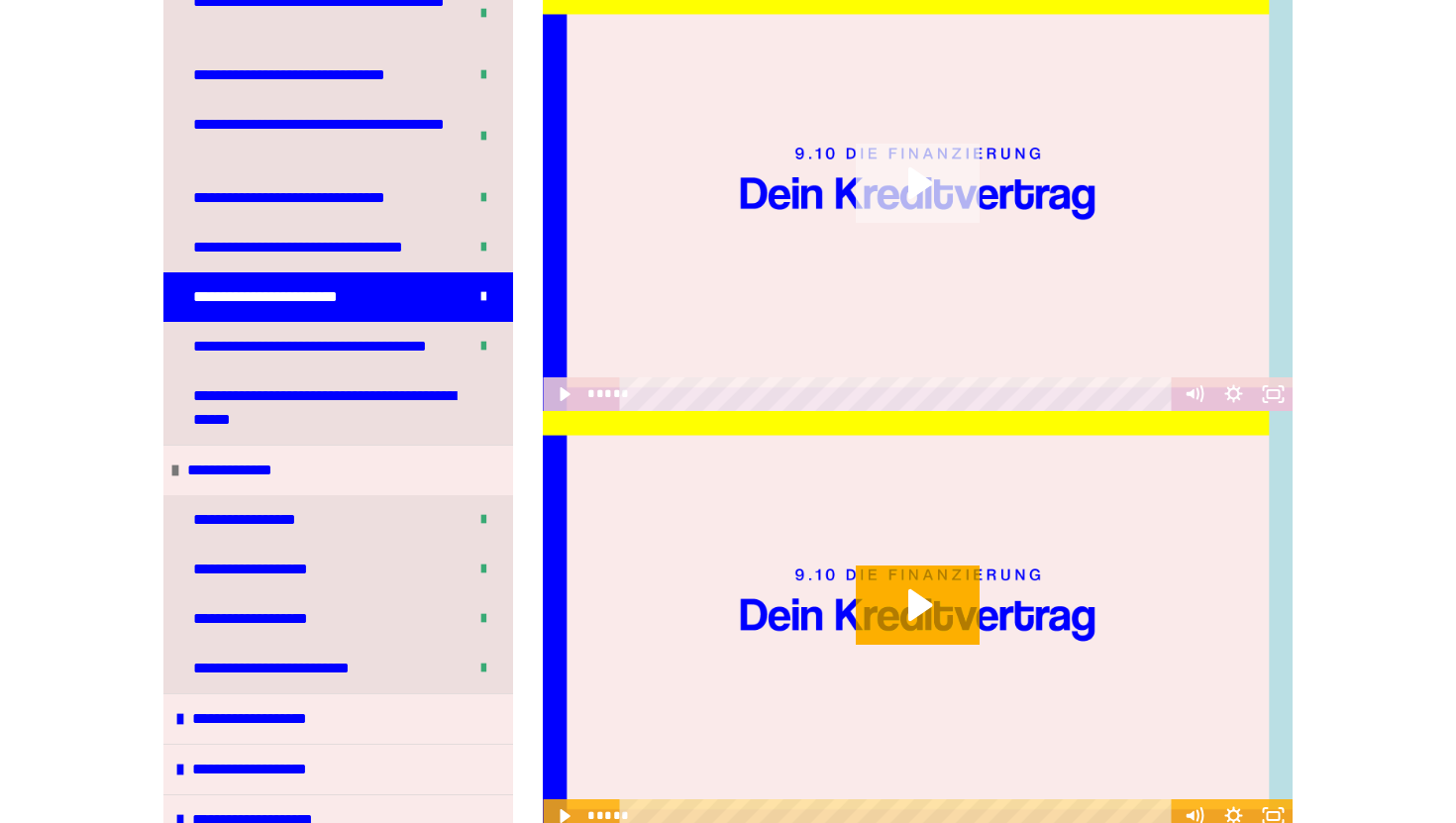click 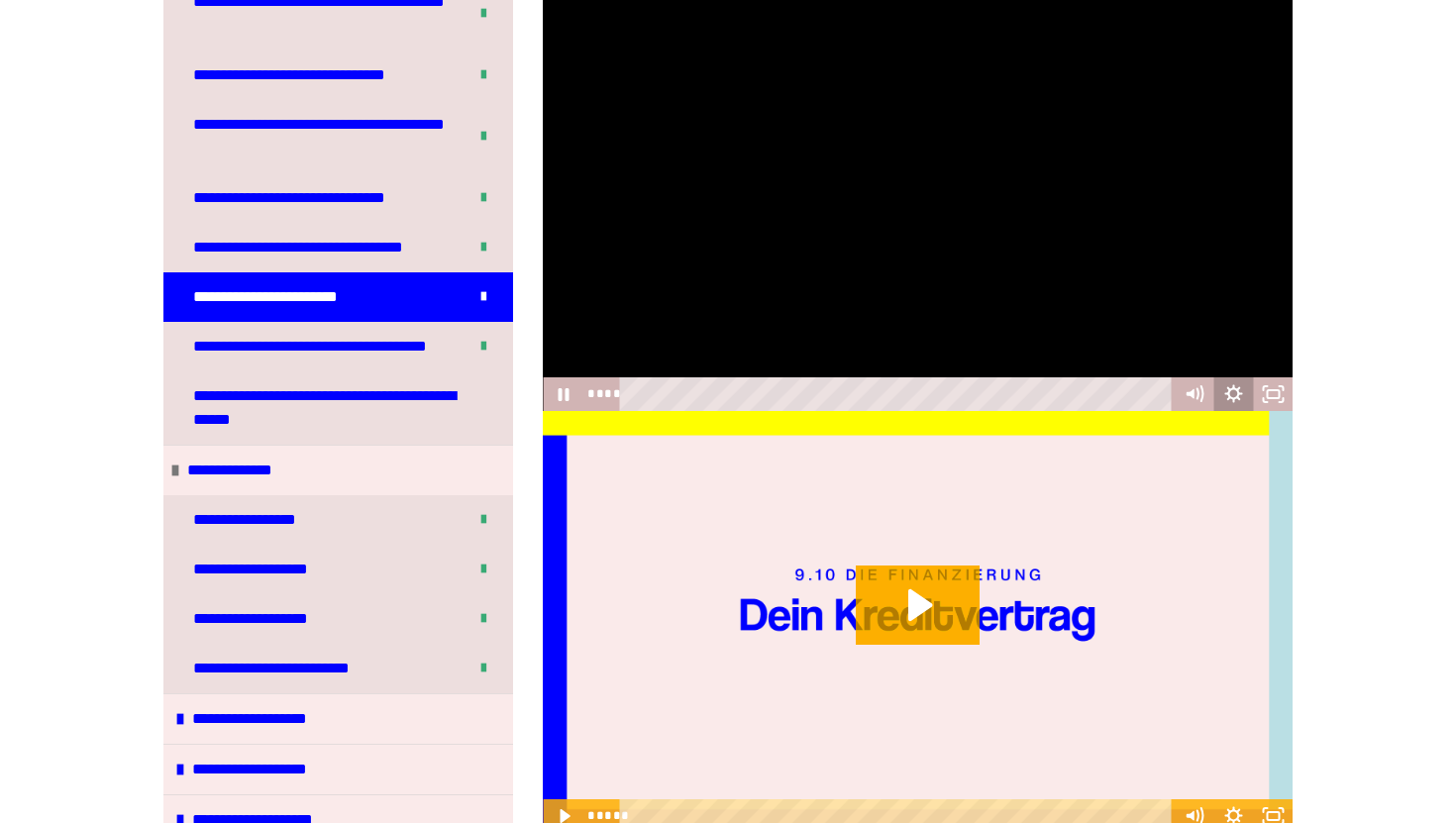 click 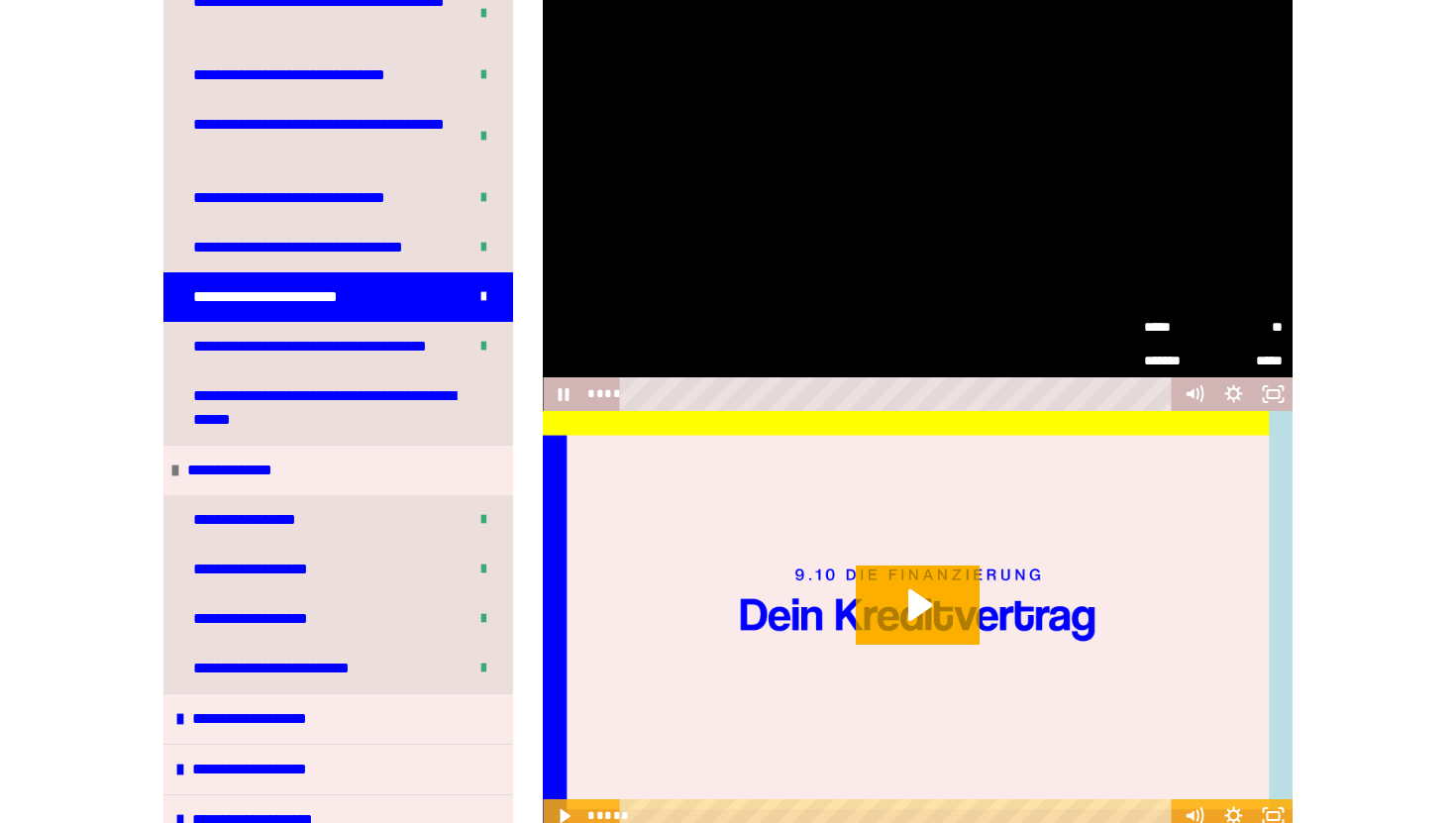 click on "**" at bounding box center (1248, 325) 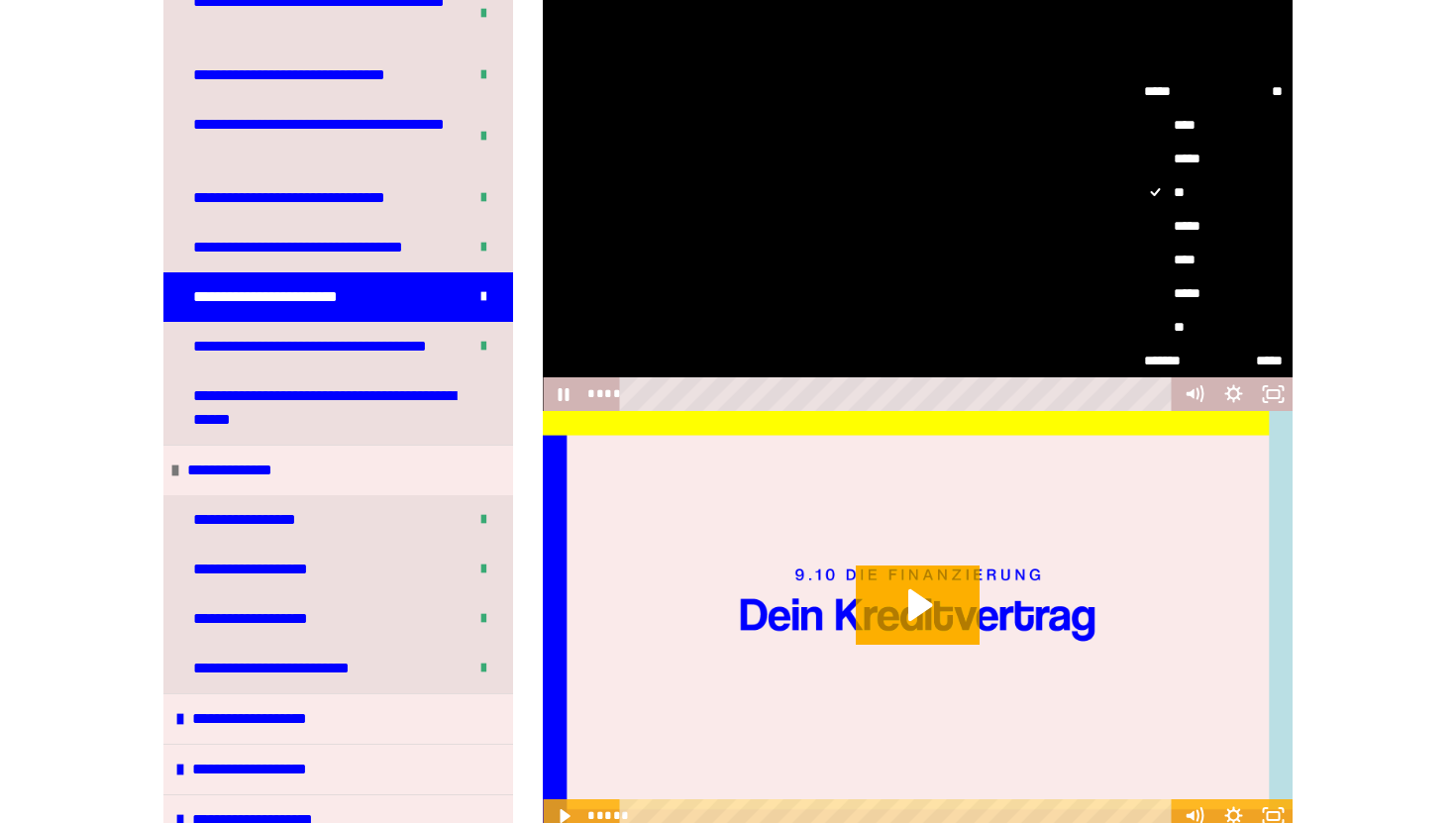 click on "*****" at bounding box center (1213, 226) 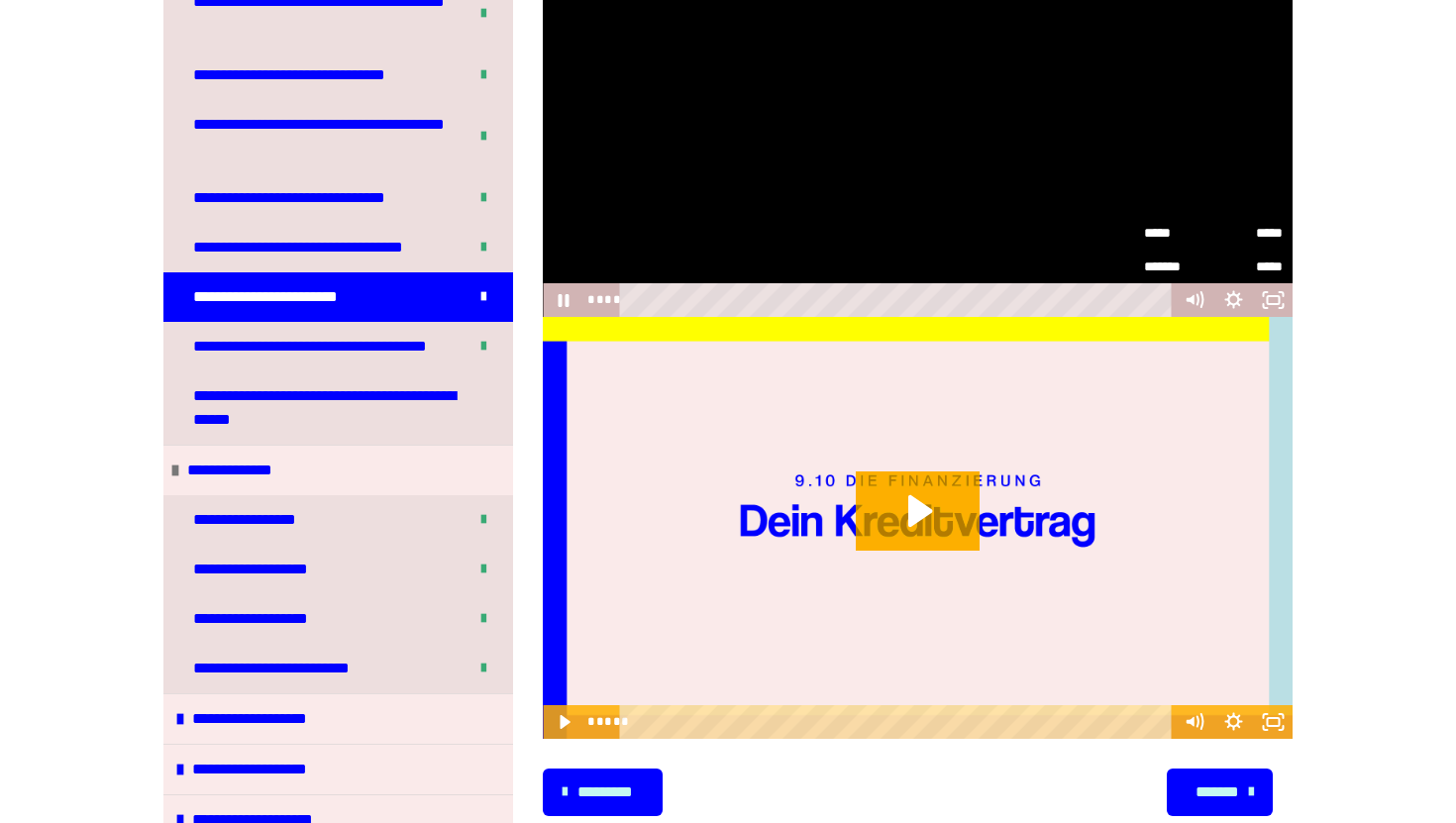 scroll, scrollTop: 174, scrollLeft: 0, axis: vertical 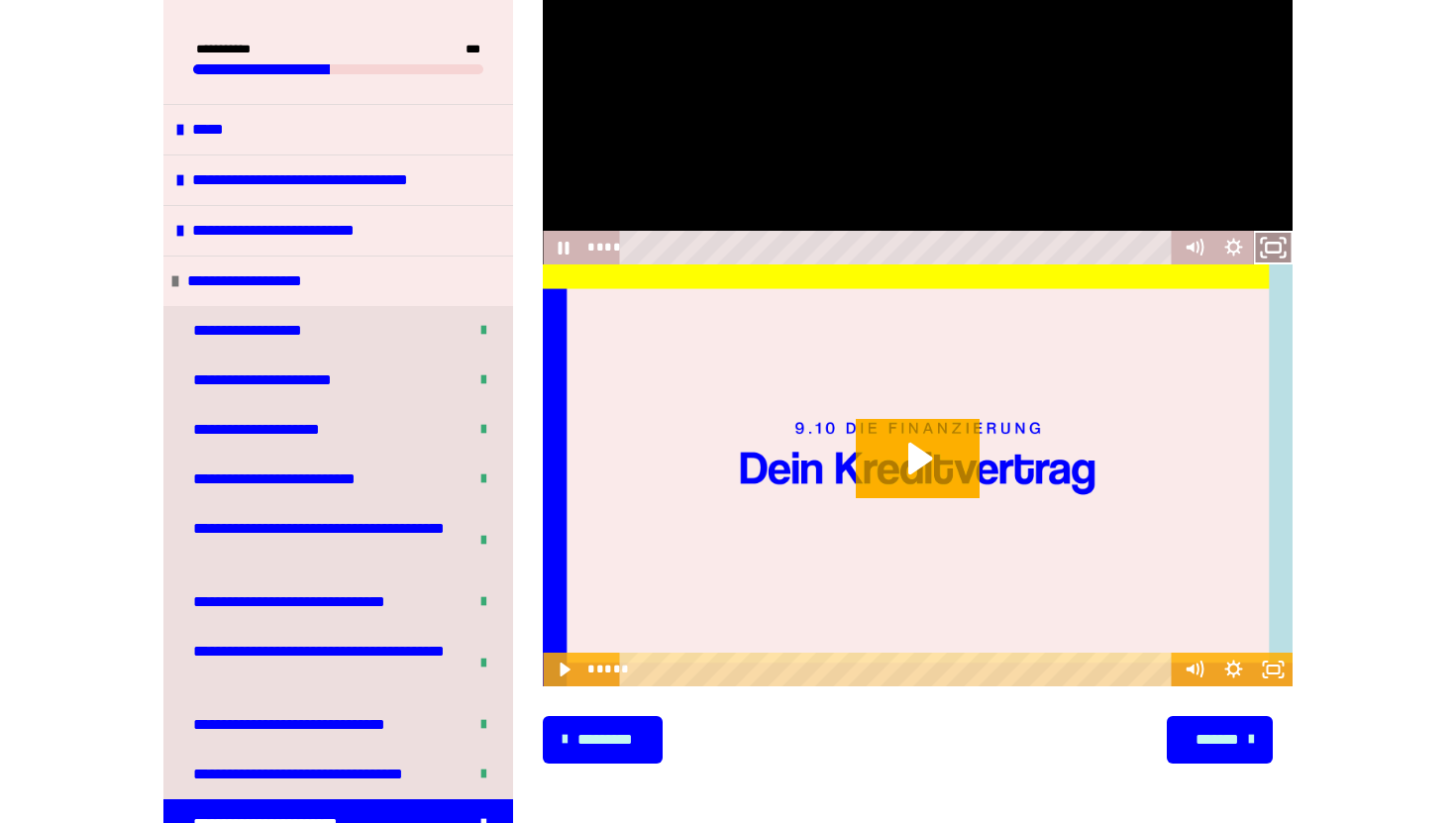 click 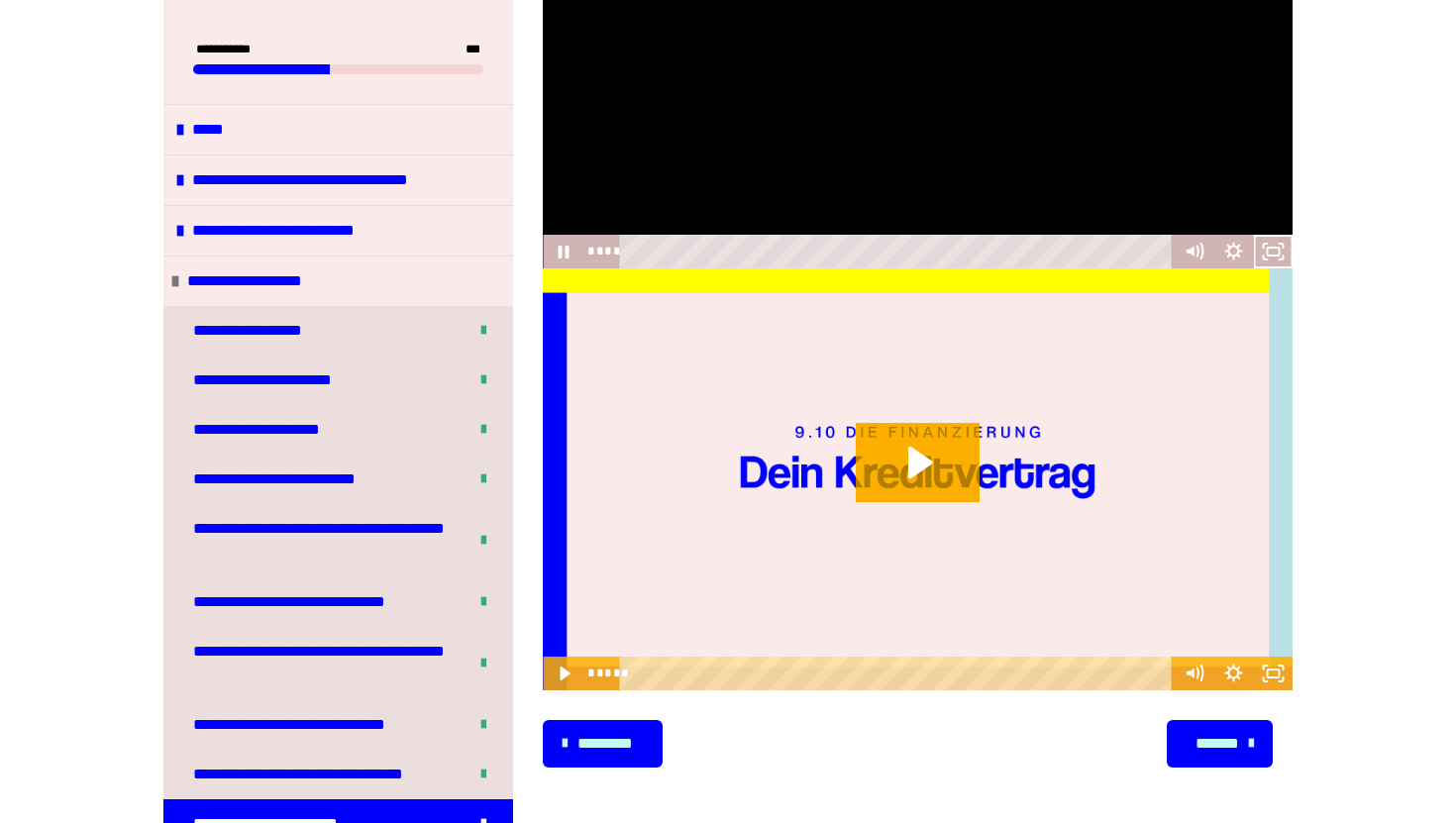 scroll, scrollTop: 370, scrollLeft: 0, axis: vertical 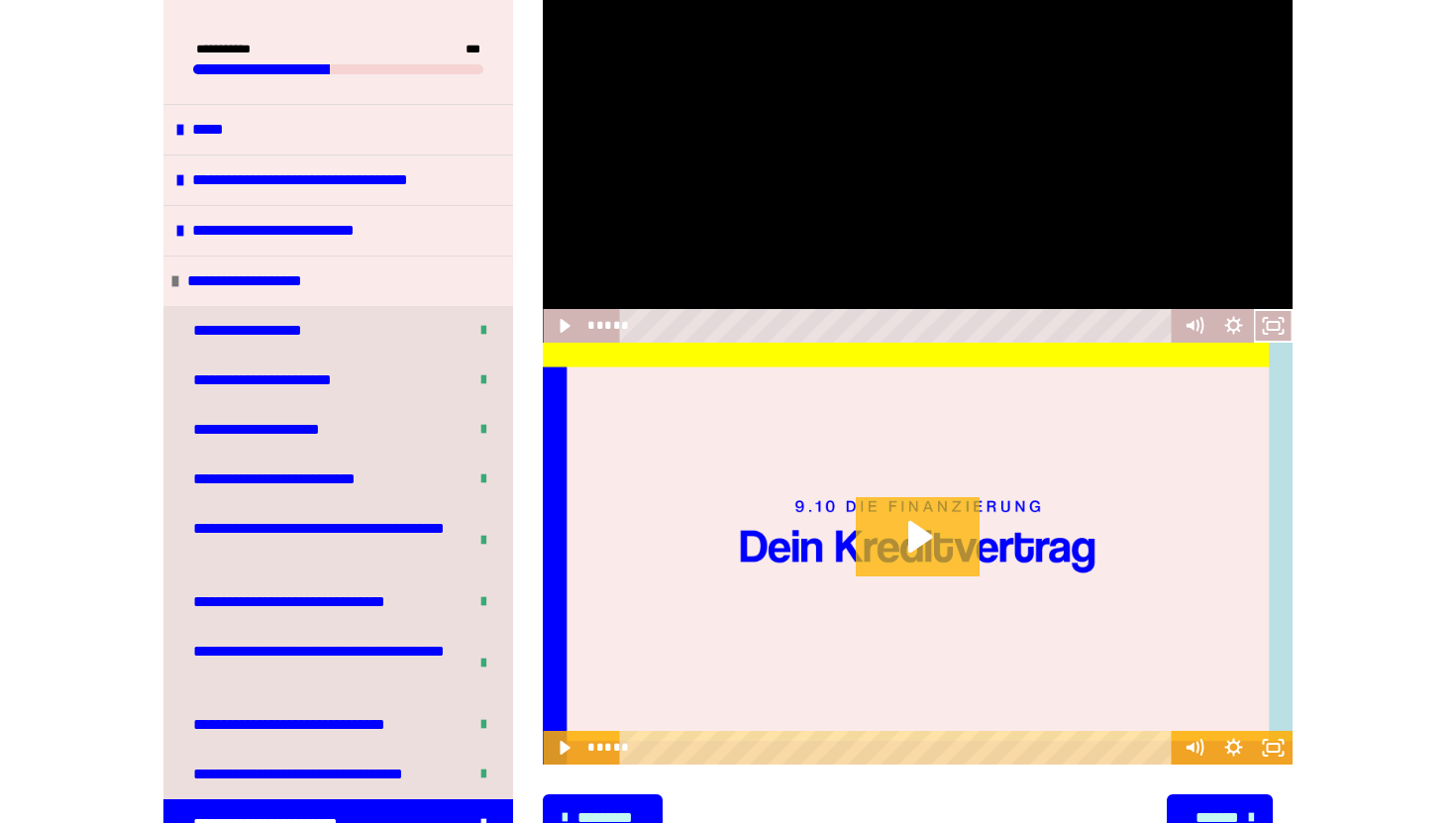 click 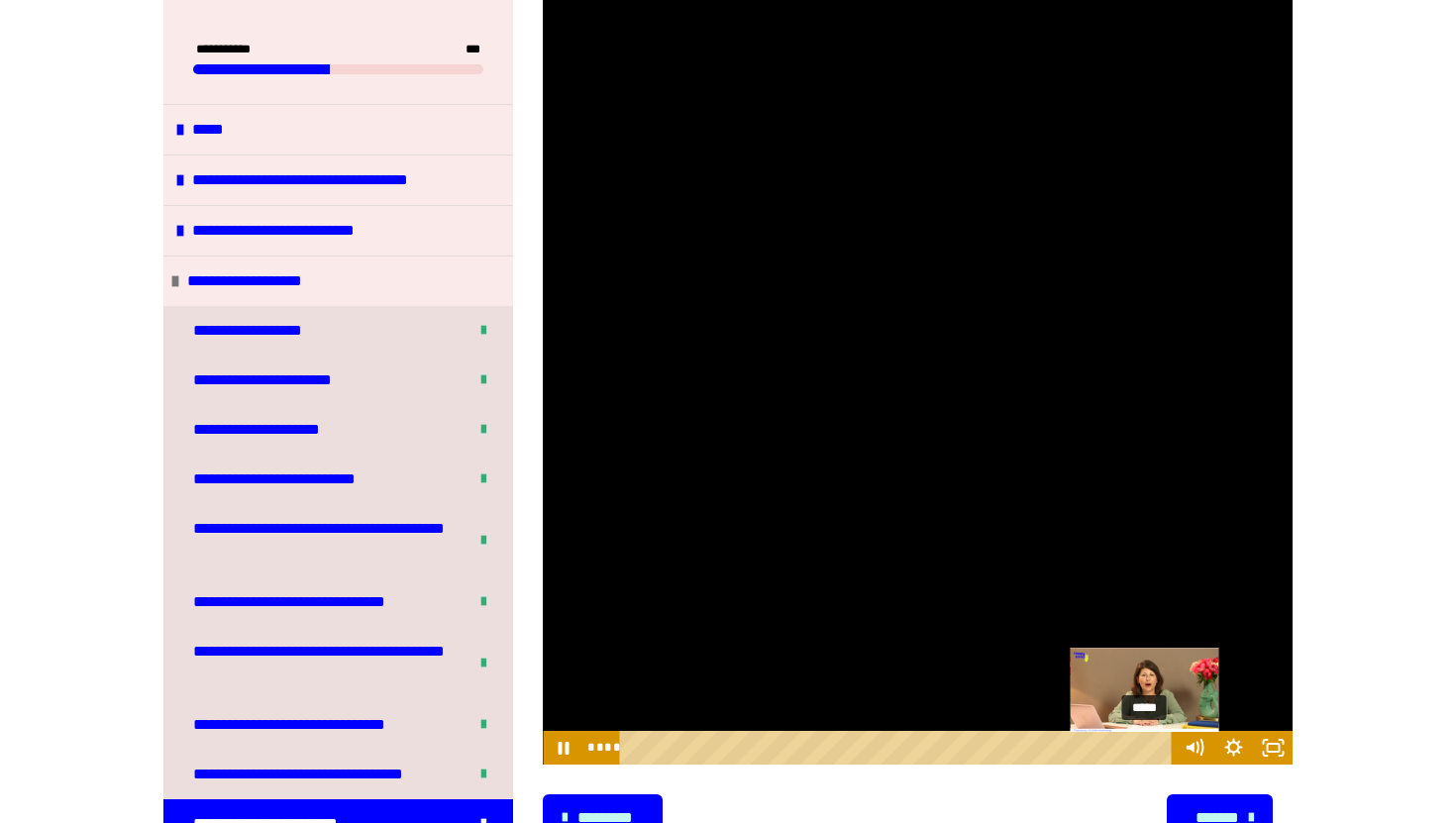 click on "*****" at bounding box center (899, 748) 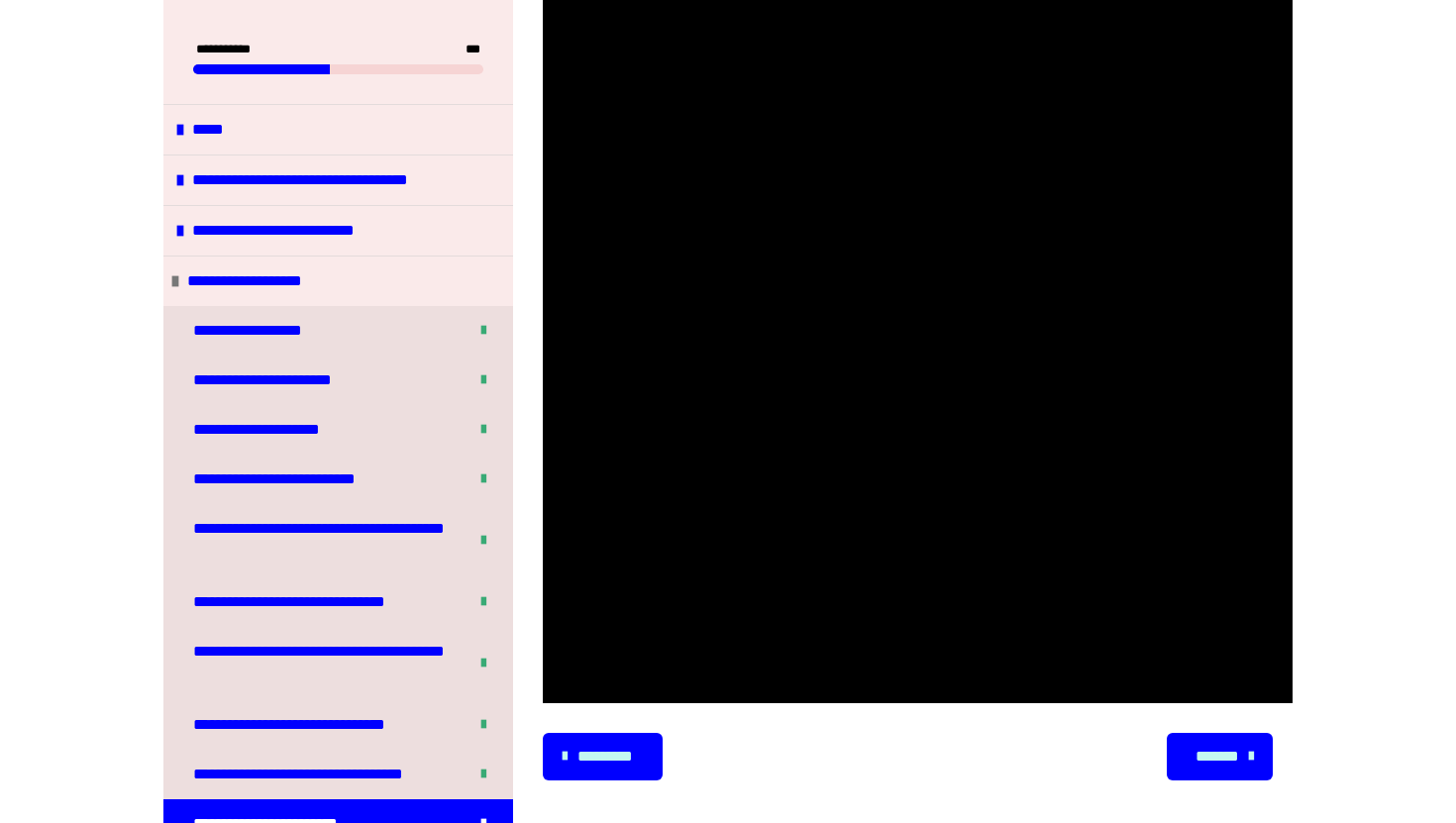 scroll, scrollTop: 370, scrollLeft: 0, axis: vertical 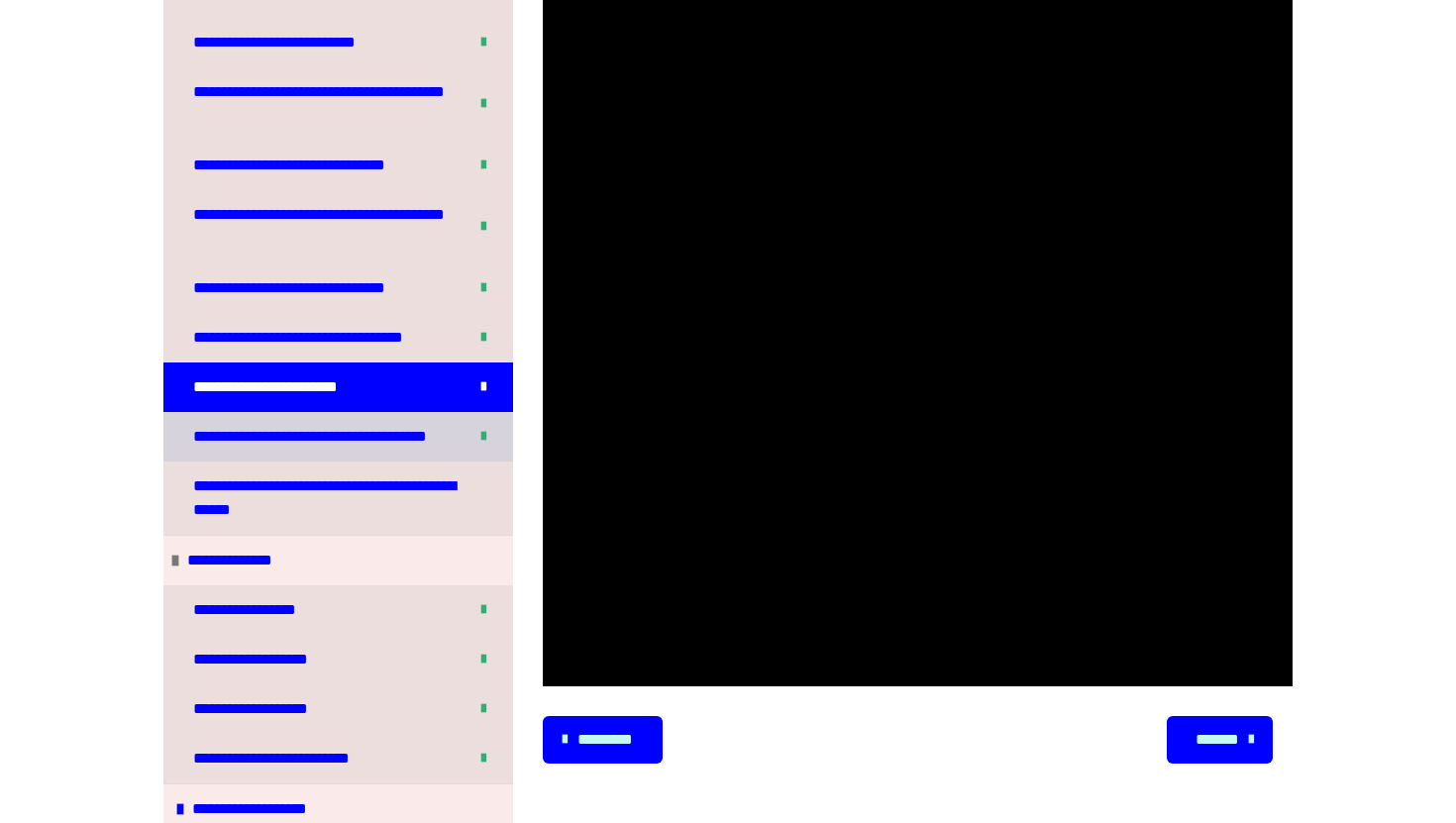 click on "**********" at bounding box center (319, 437) 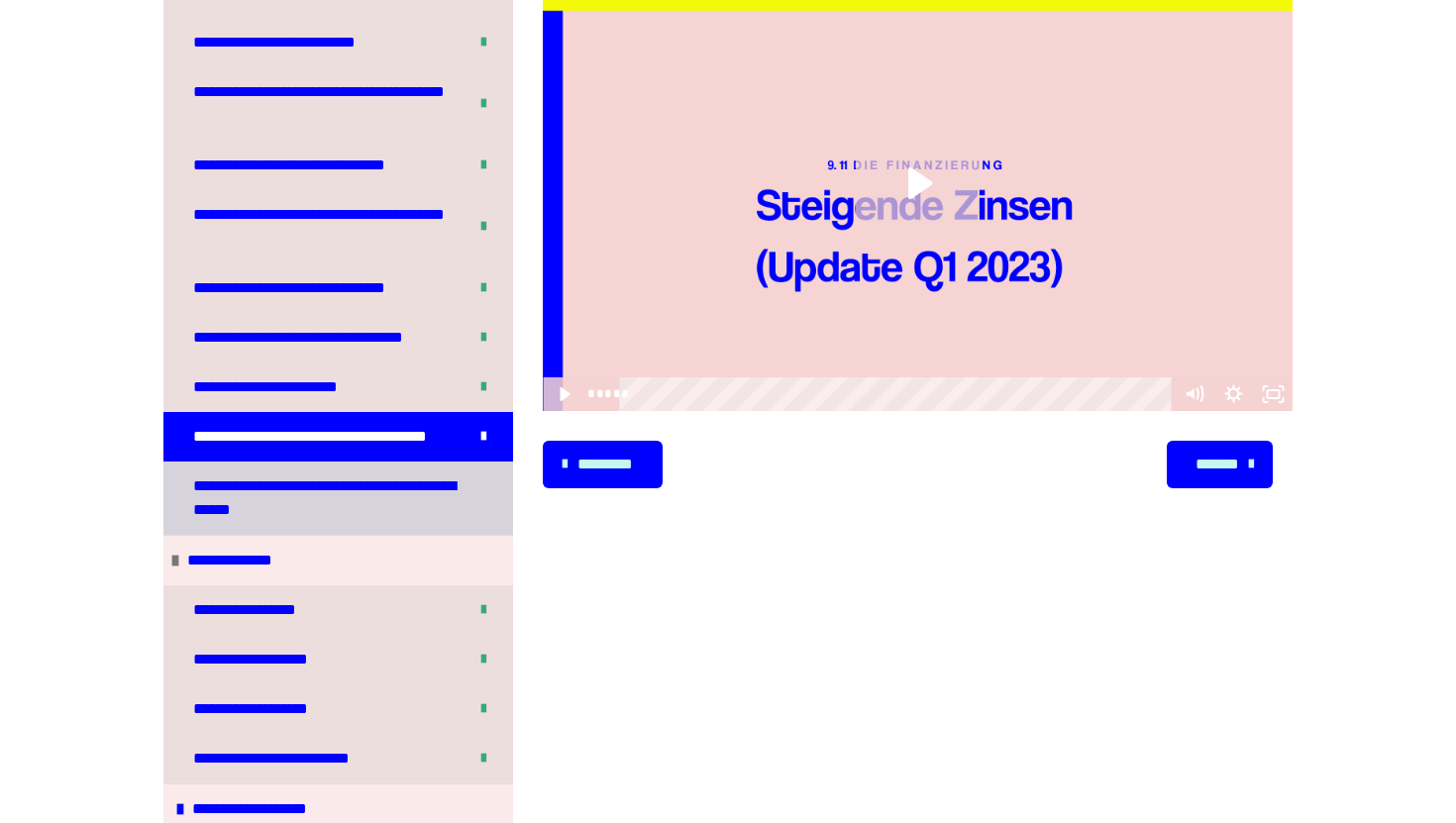 click on "**********" at bounding box center [330, 498] 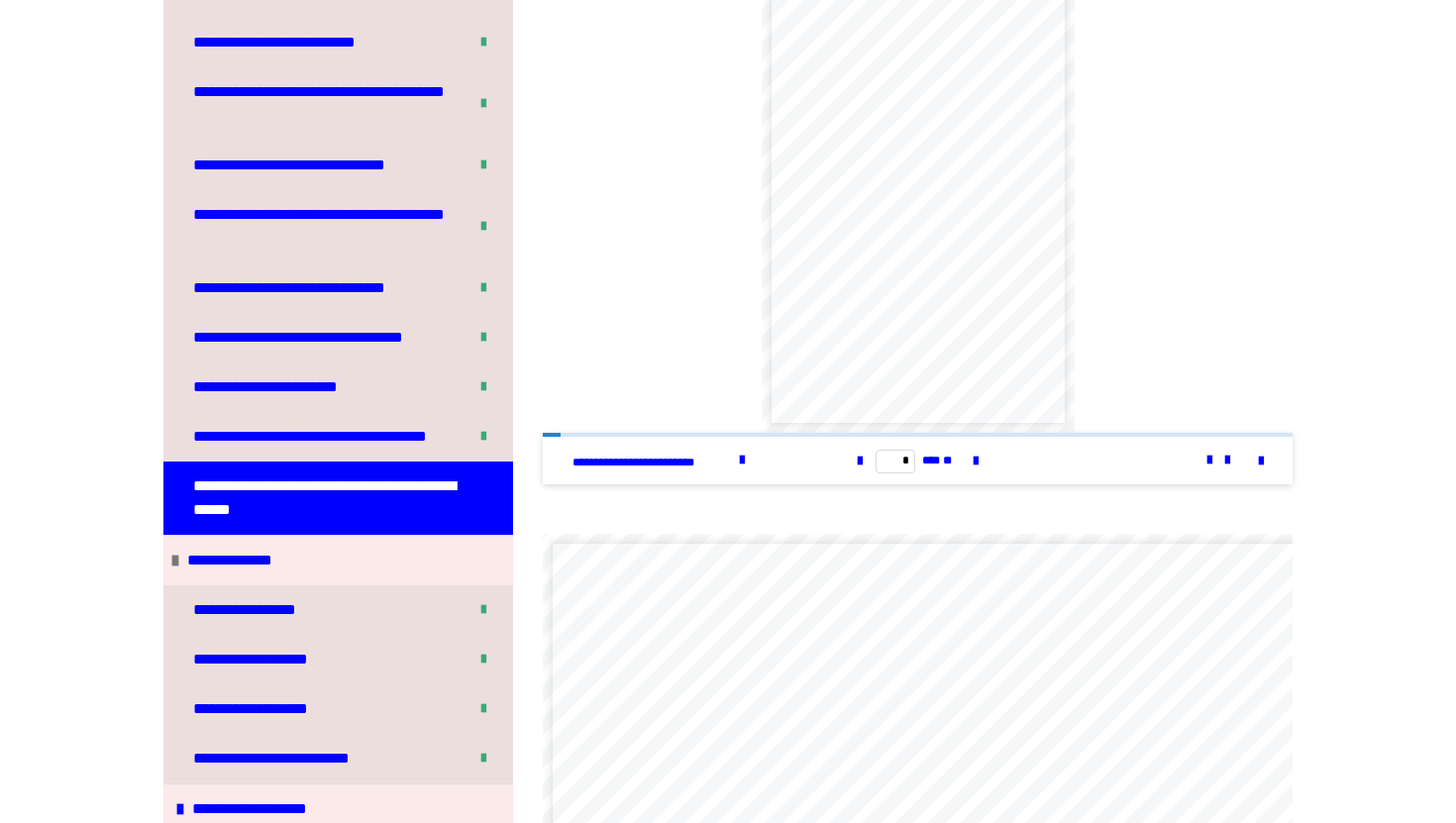 scroll, scrollTop: 921, scrollLeft: 0, axis: vertical 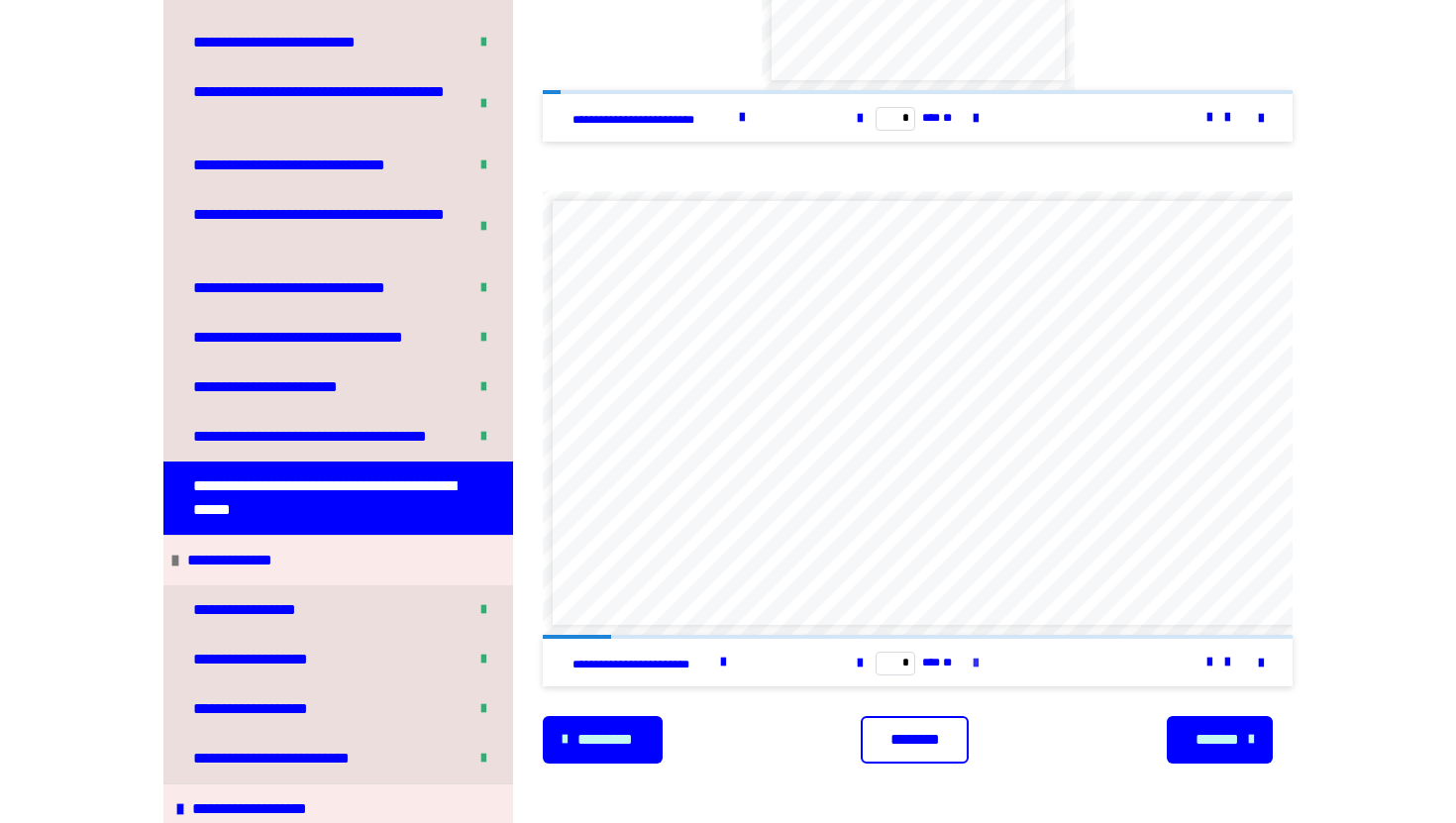 click at bounding box center (976, 664) 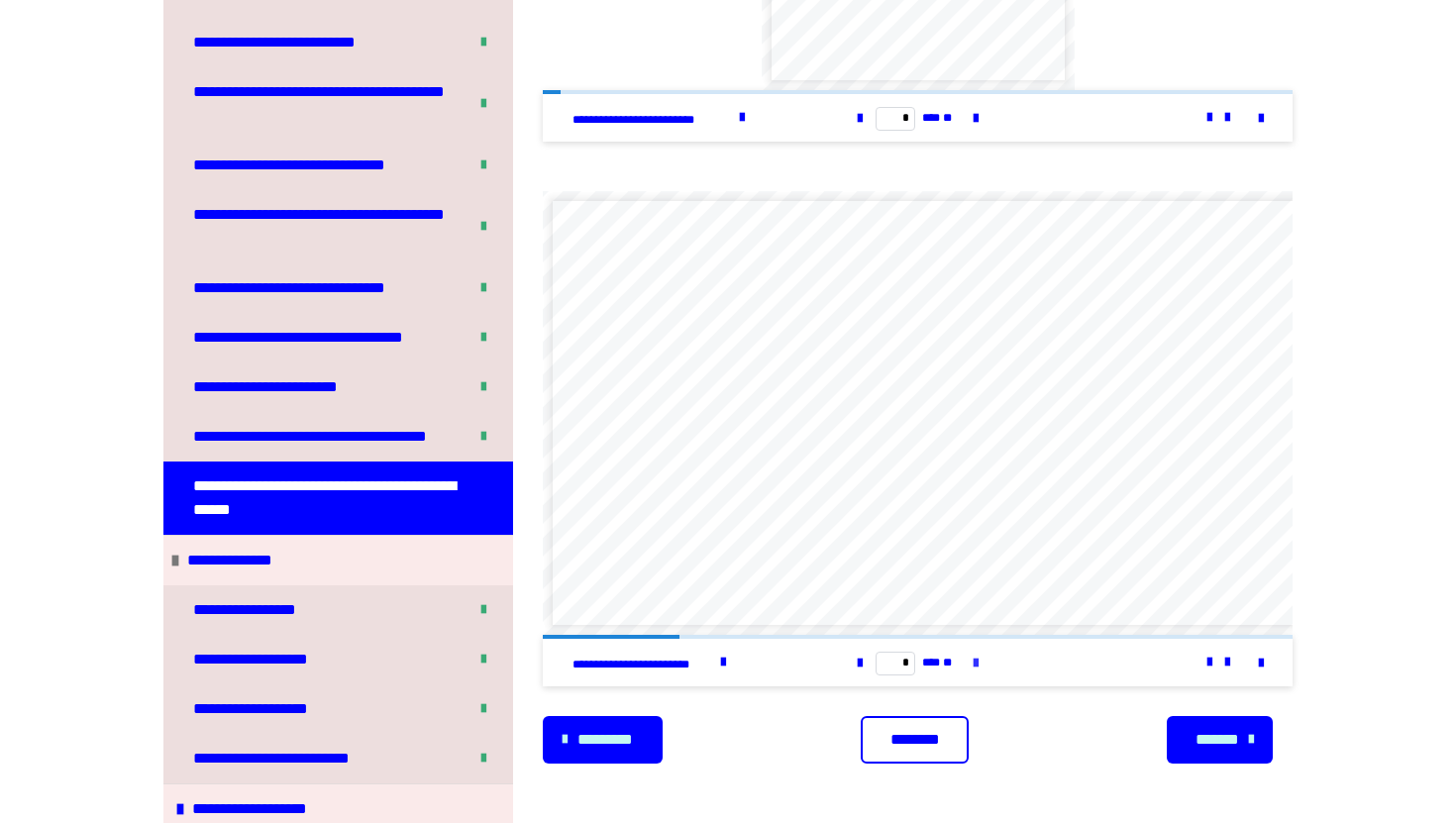 click at bounding box center (976, 664) 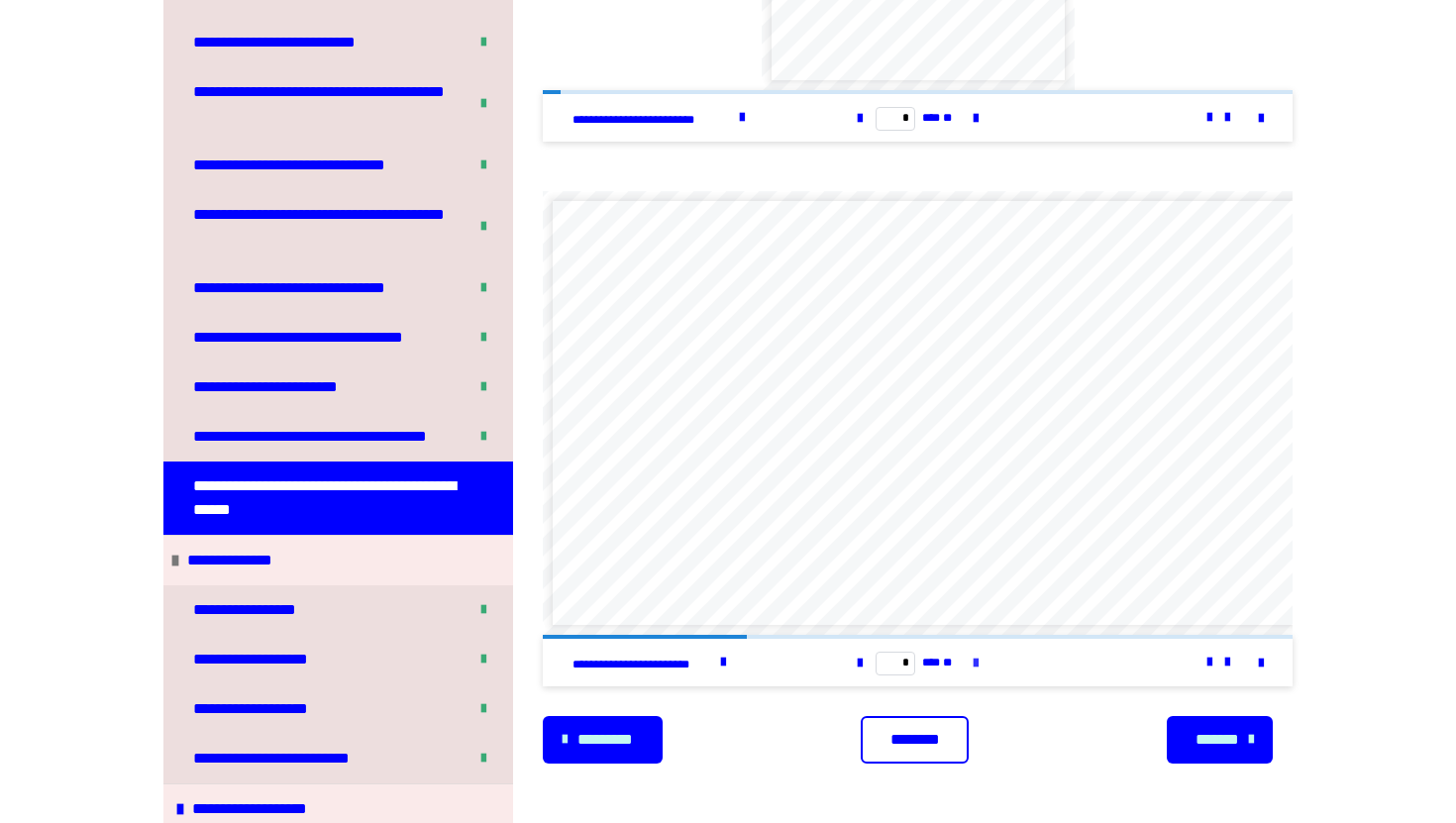 click at bounding box center [976, 664] 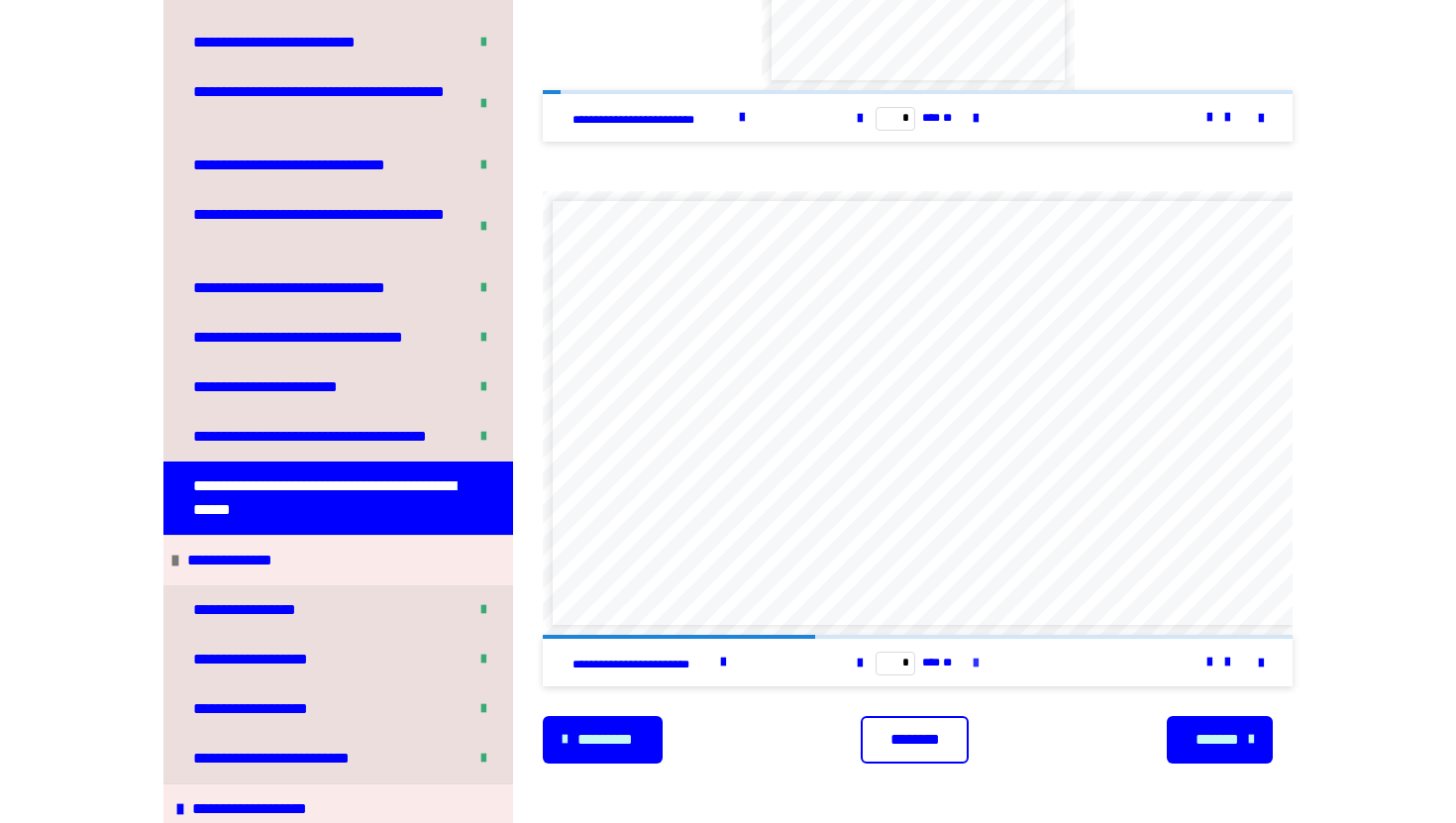 click at bounding box center (976, 664) 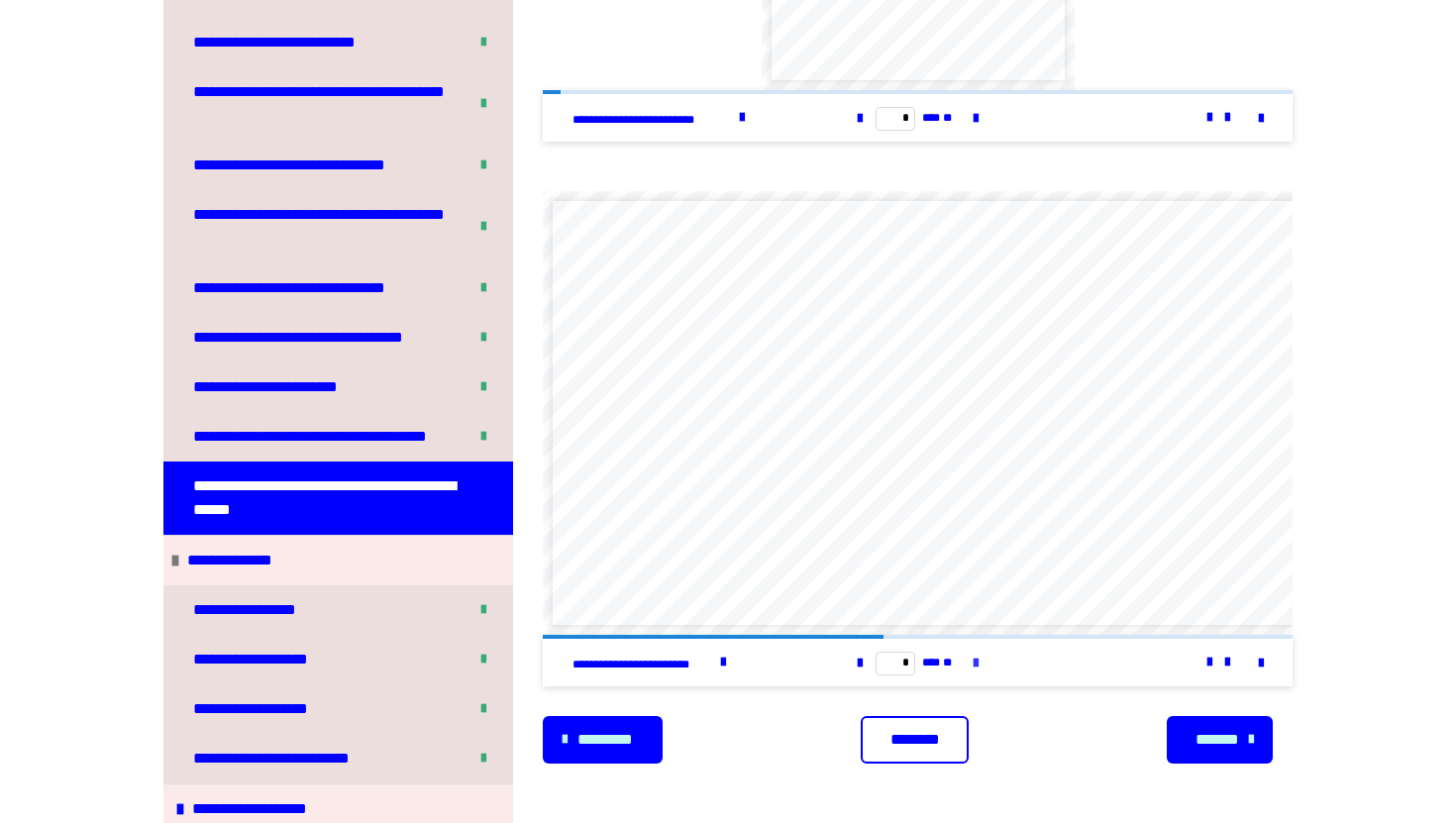 click at bounding box center [976, 664] 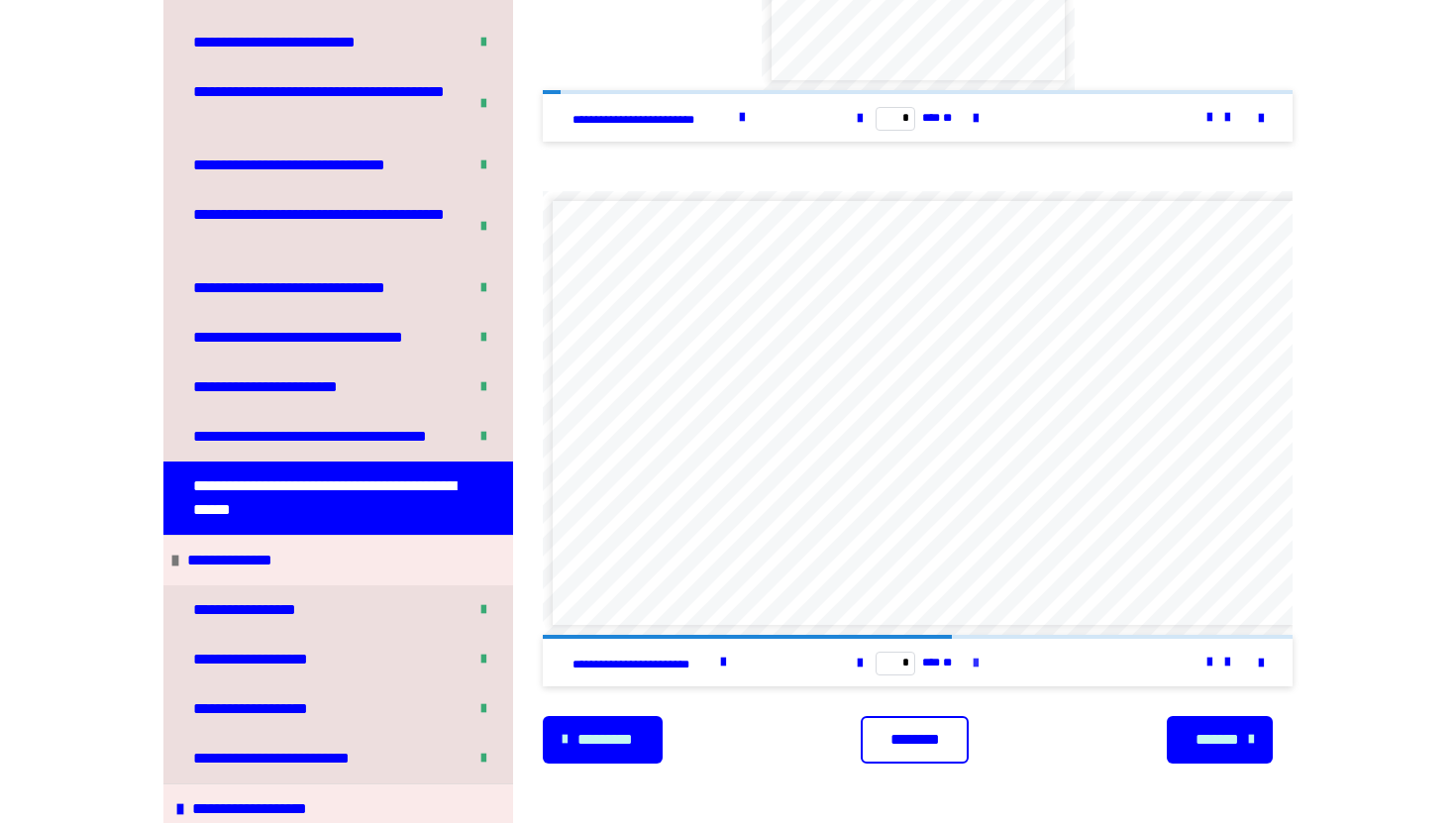 click at bounding box center (976, 664) 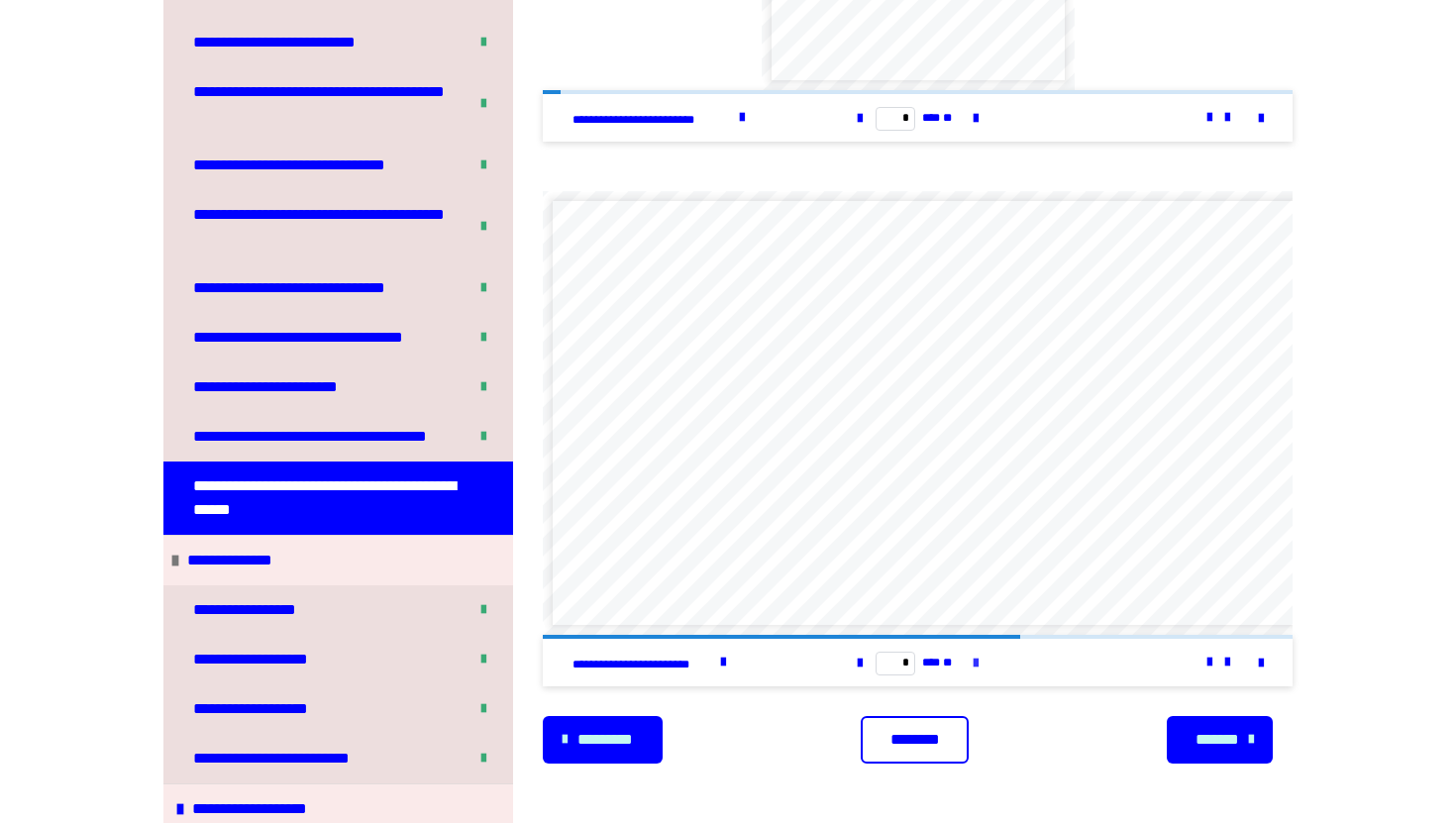 click at bounding box center (976, 664) 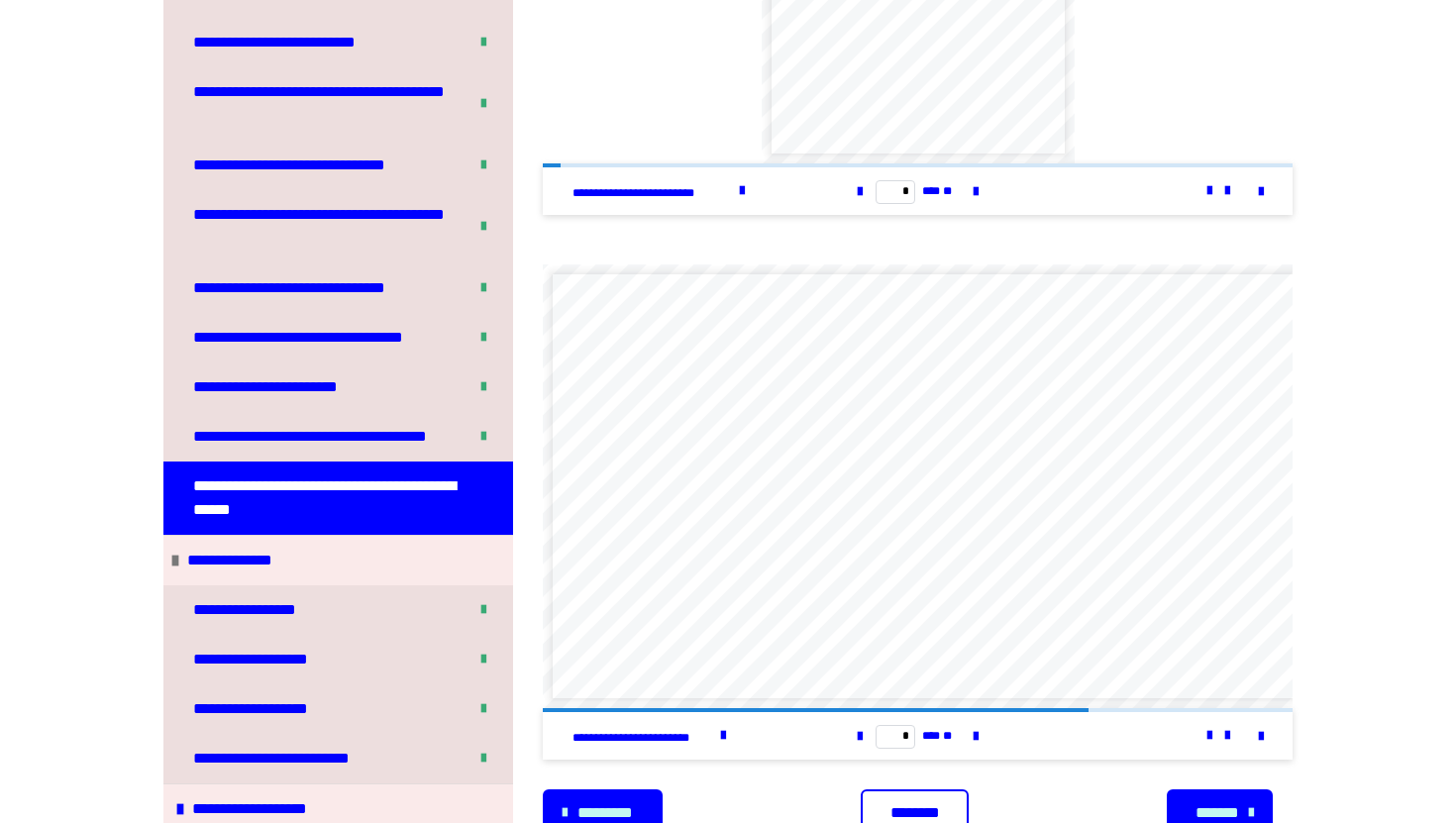 scroll, scrollTop: 755, scrollLeft: 0, axis: vertical 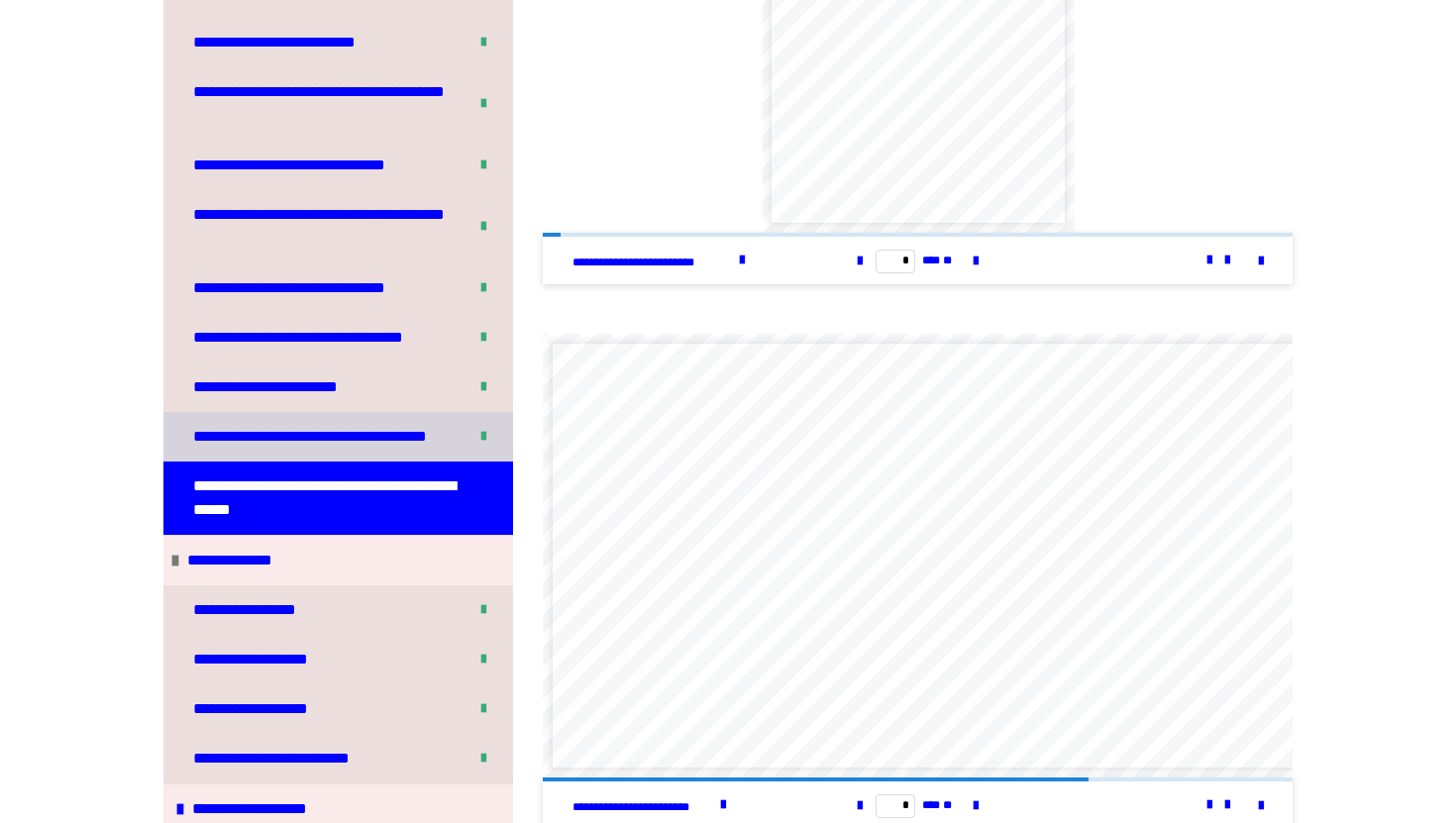 click on "**********" at bounding box center (319, 437) 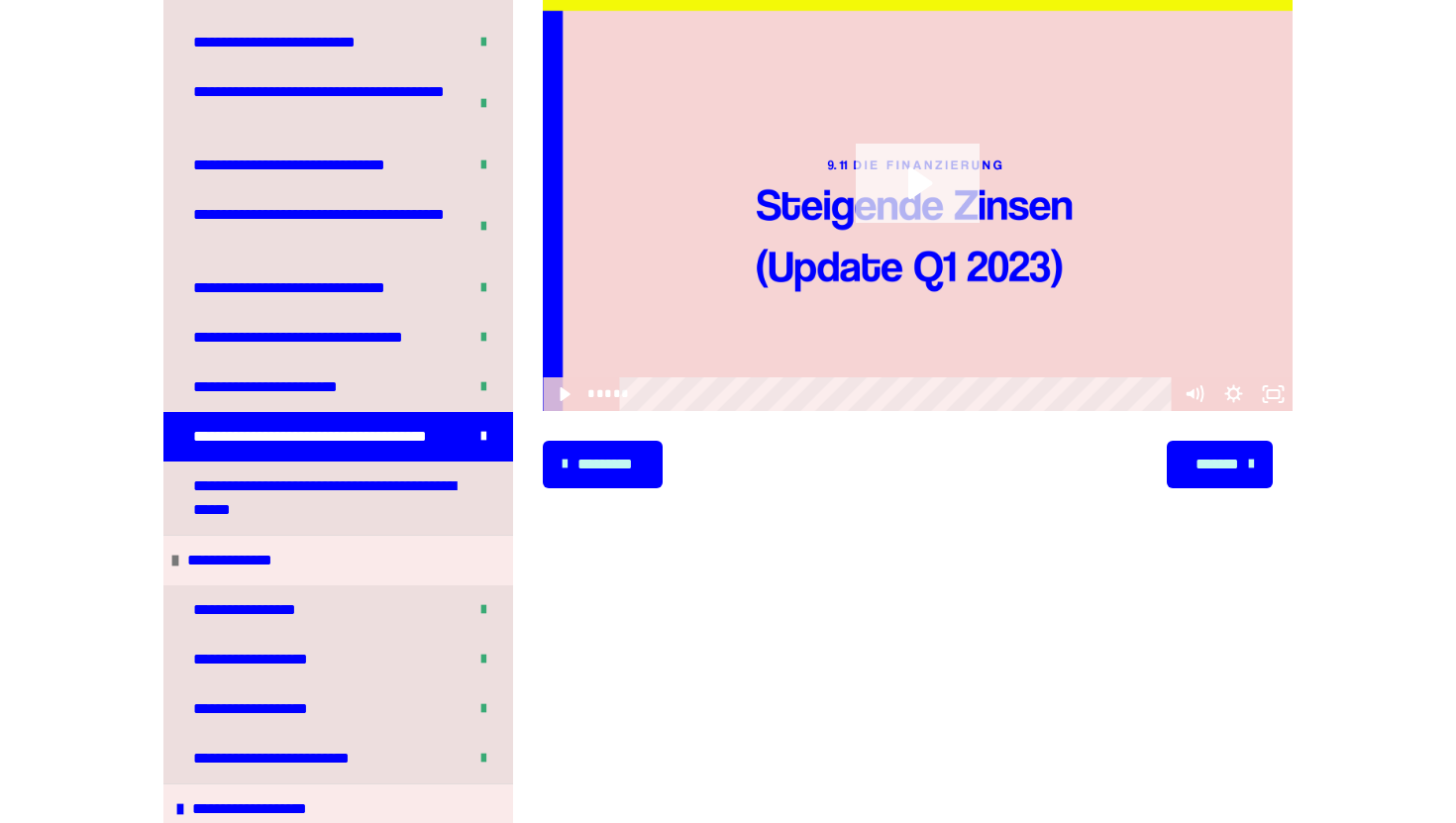 click 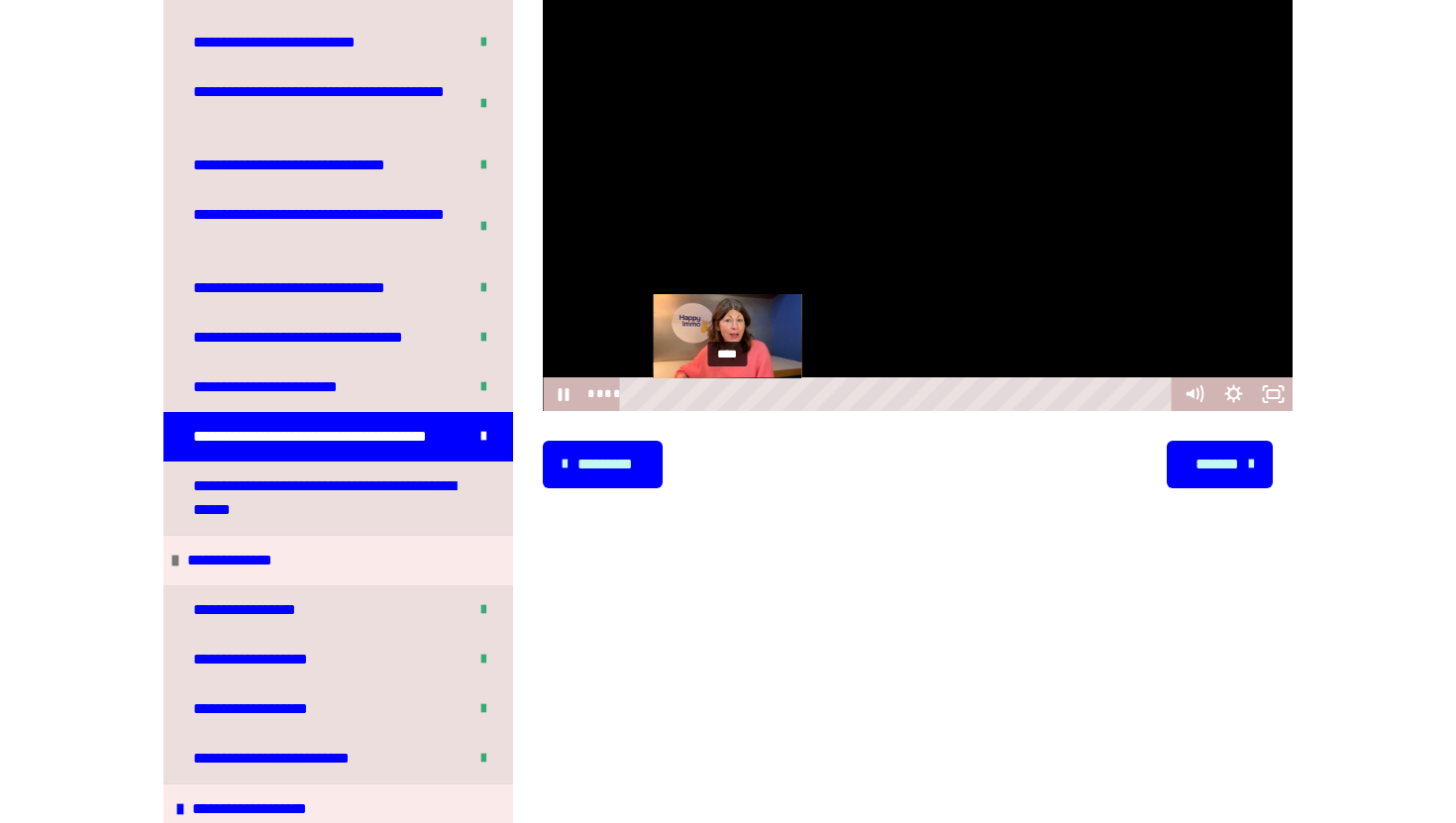 click on "****" at bounding box center [899, 394] 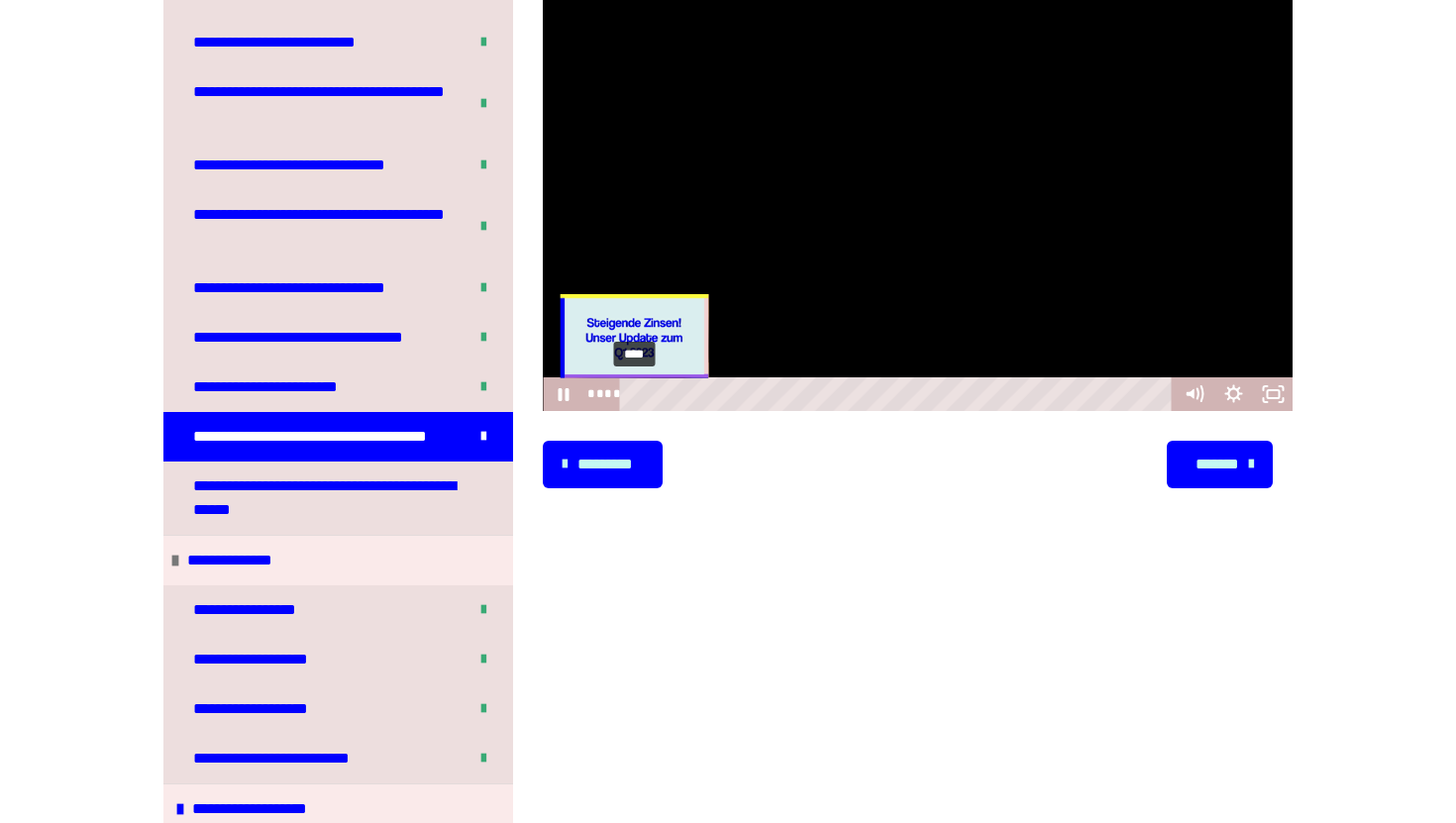 click on "****" at bounding box center (899, 394) 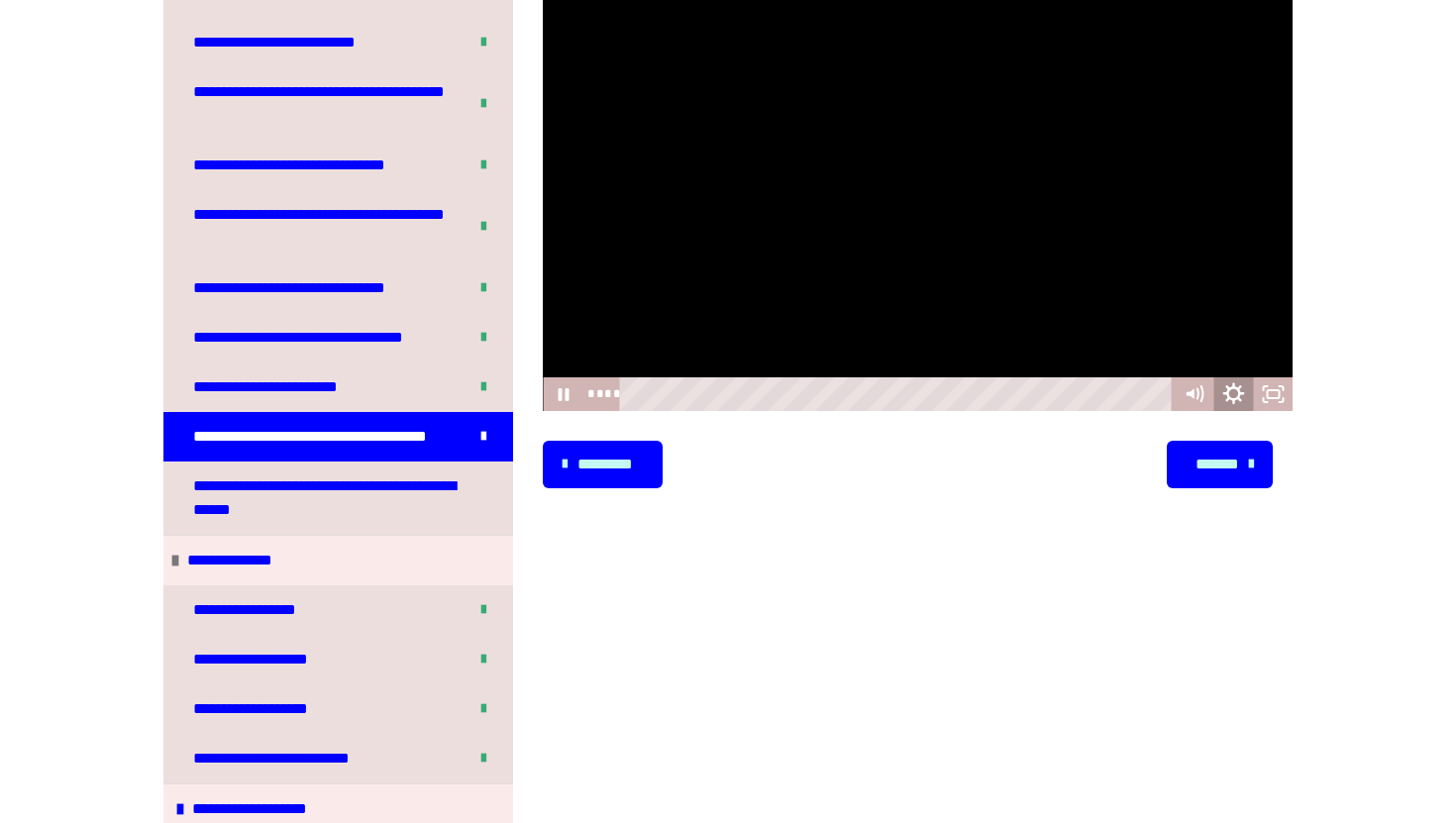 click 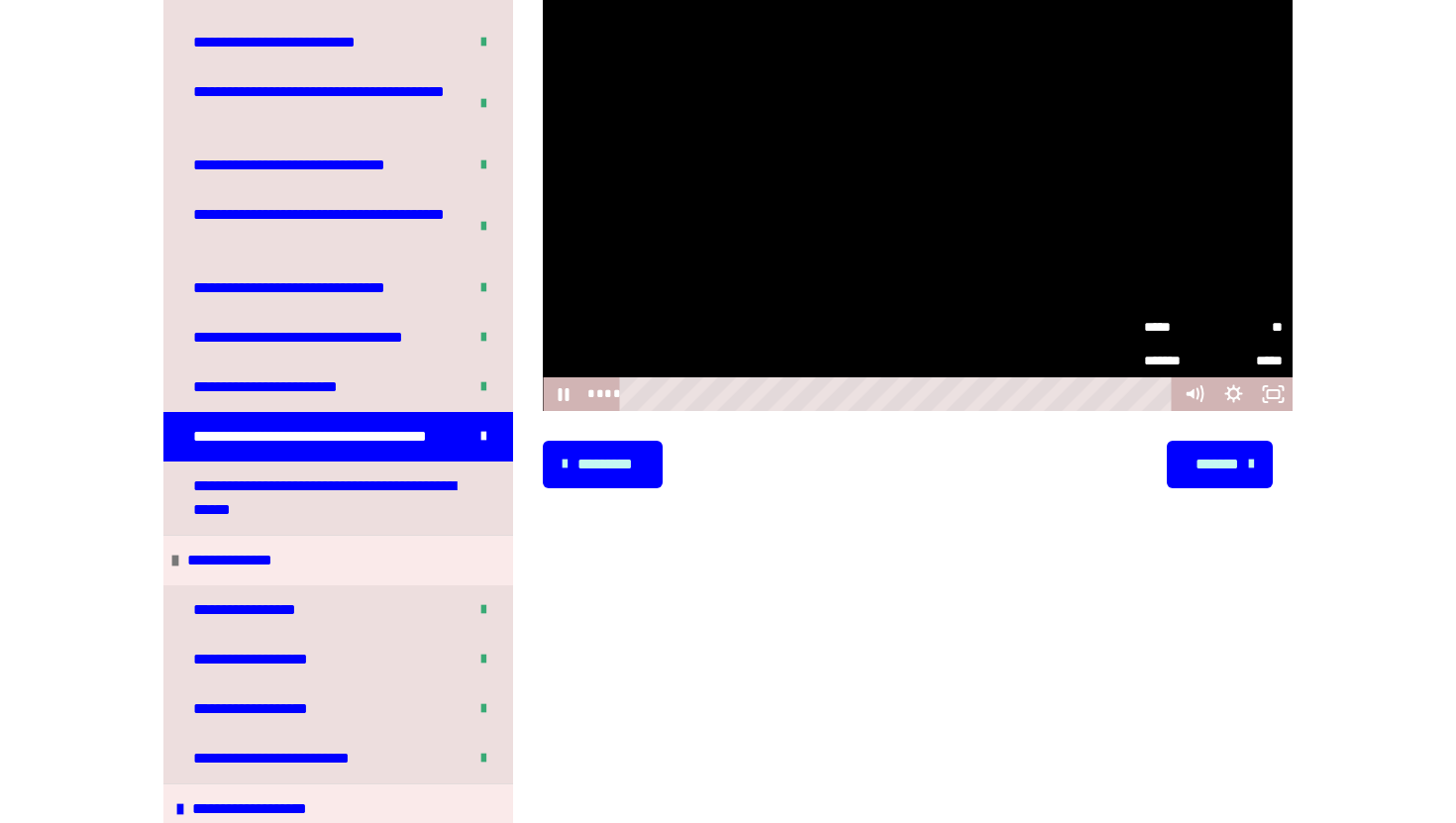 click on "**" at bounding box center (1248, 327) 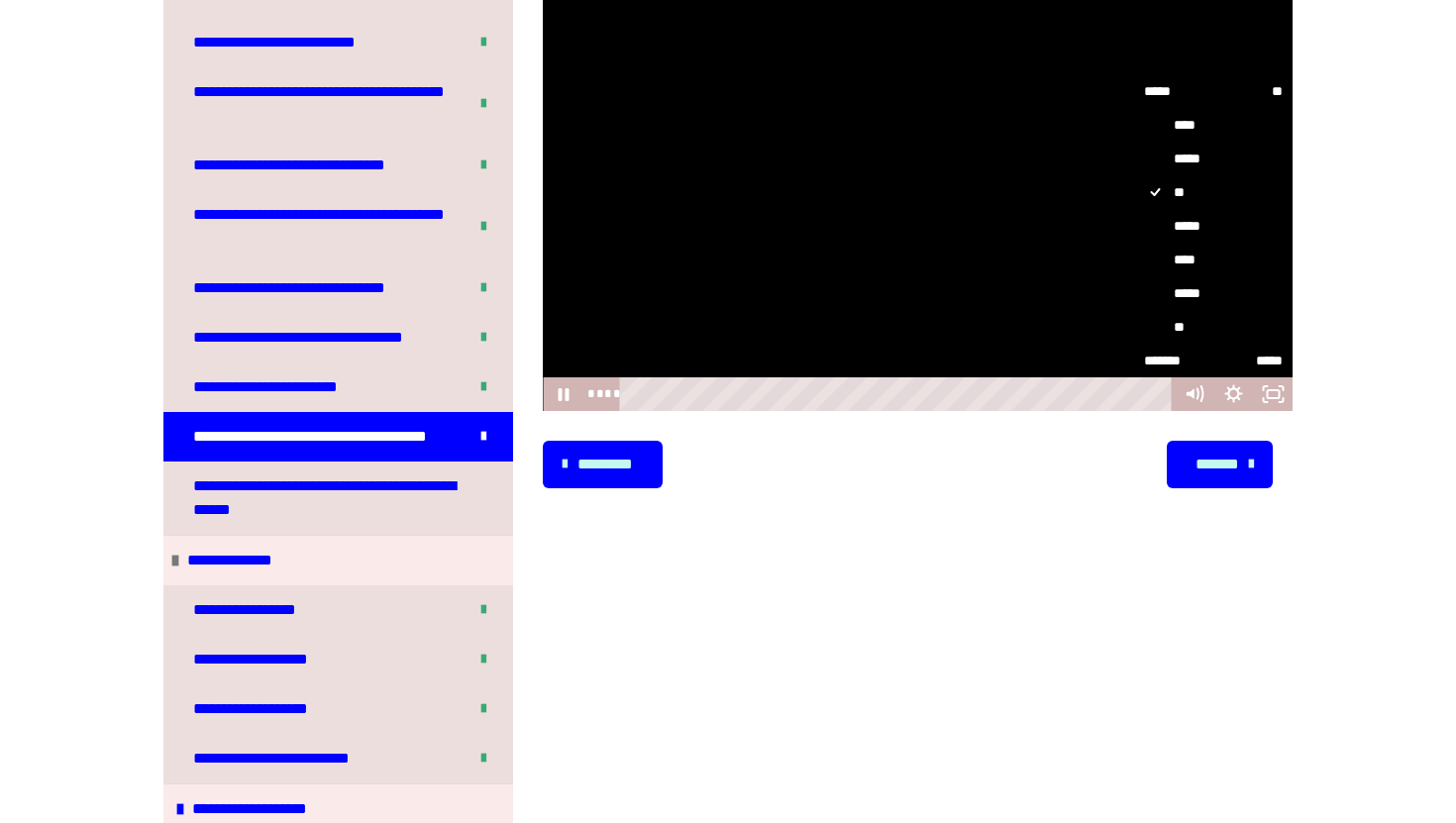 click at bounding box center (917, 201) 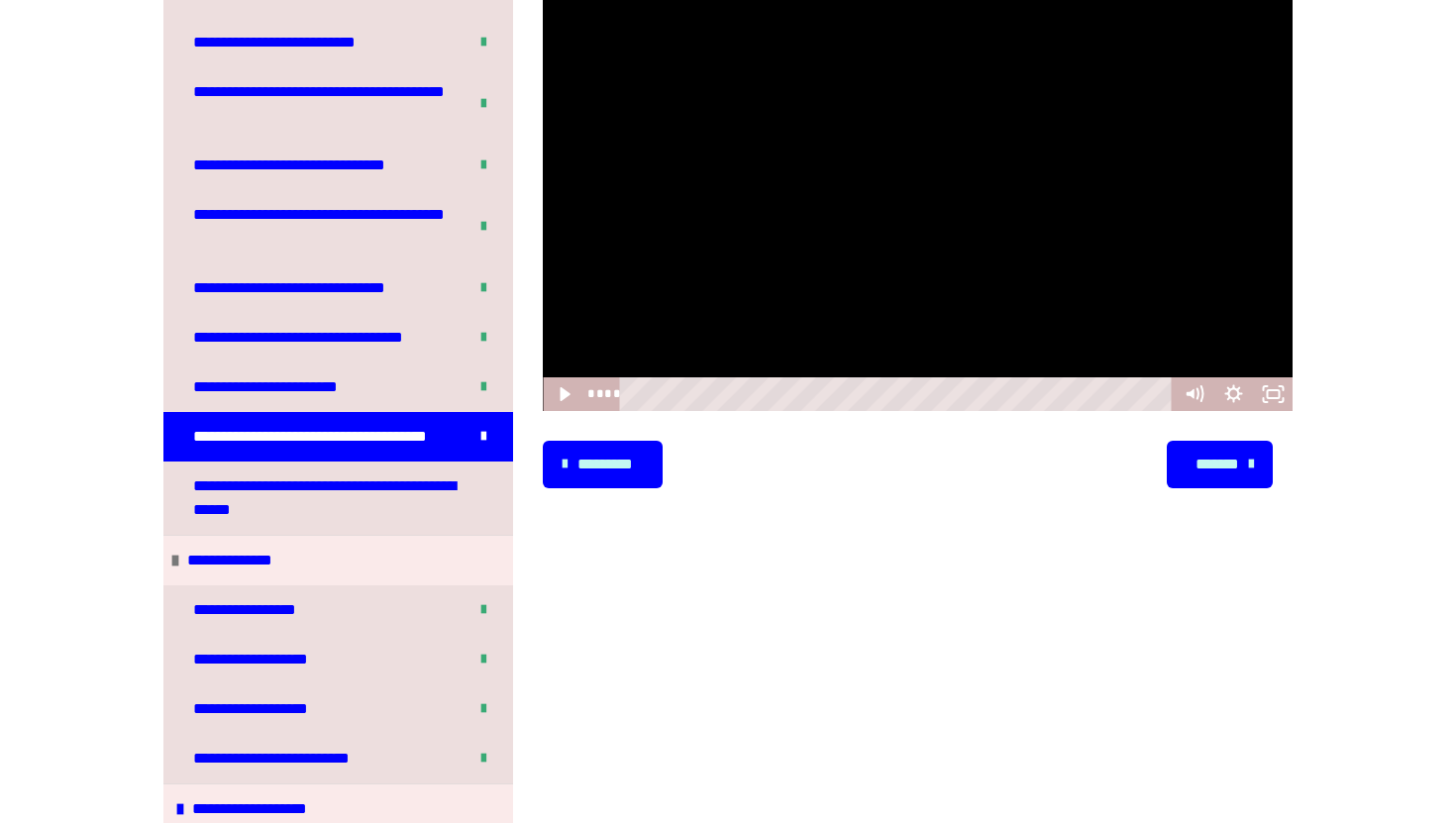 click at bounding box center [917, 201] 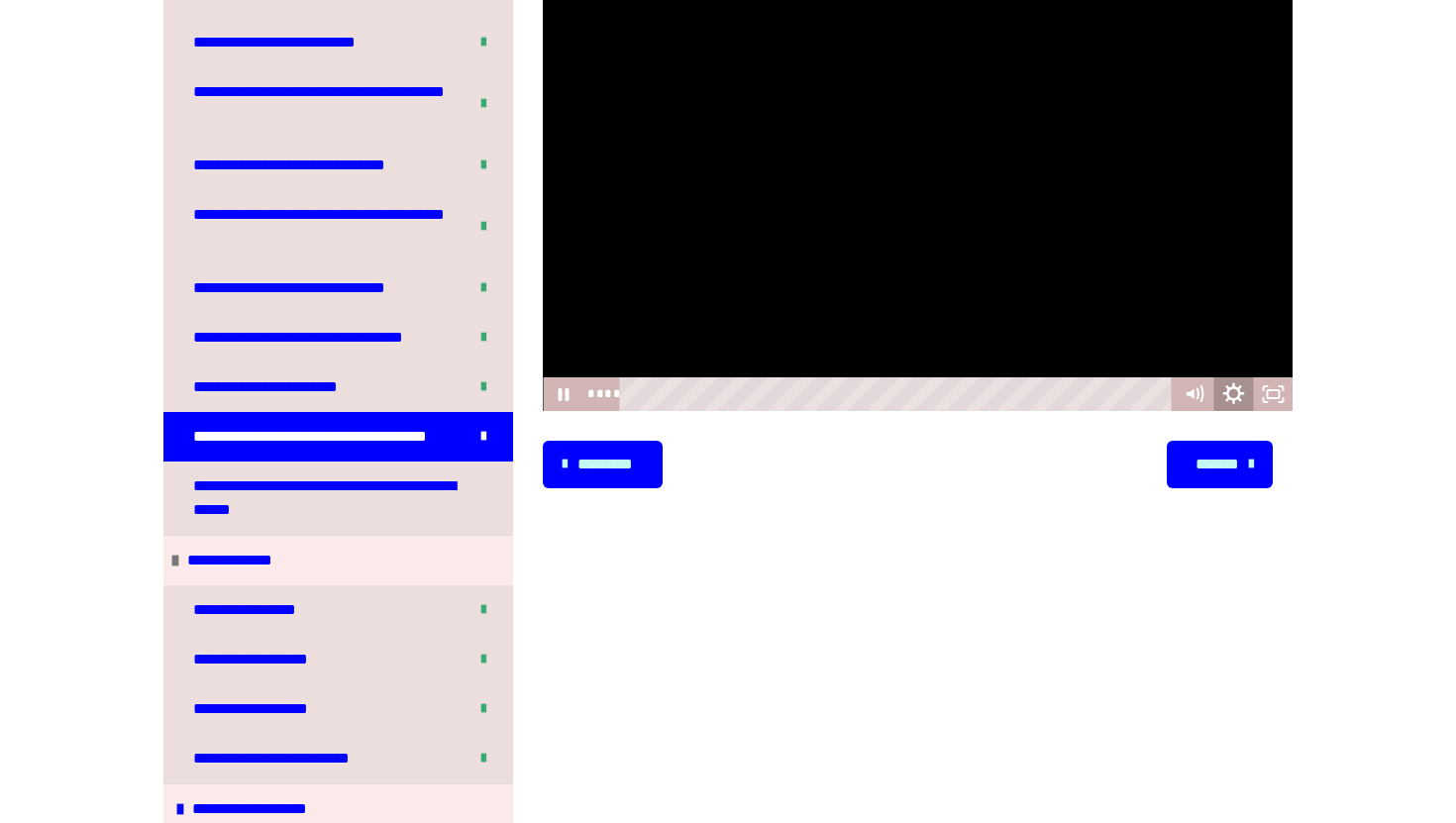 click 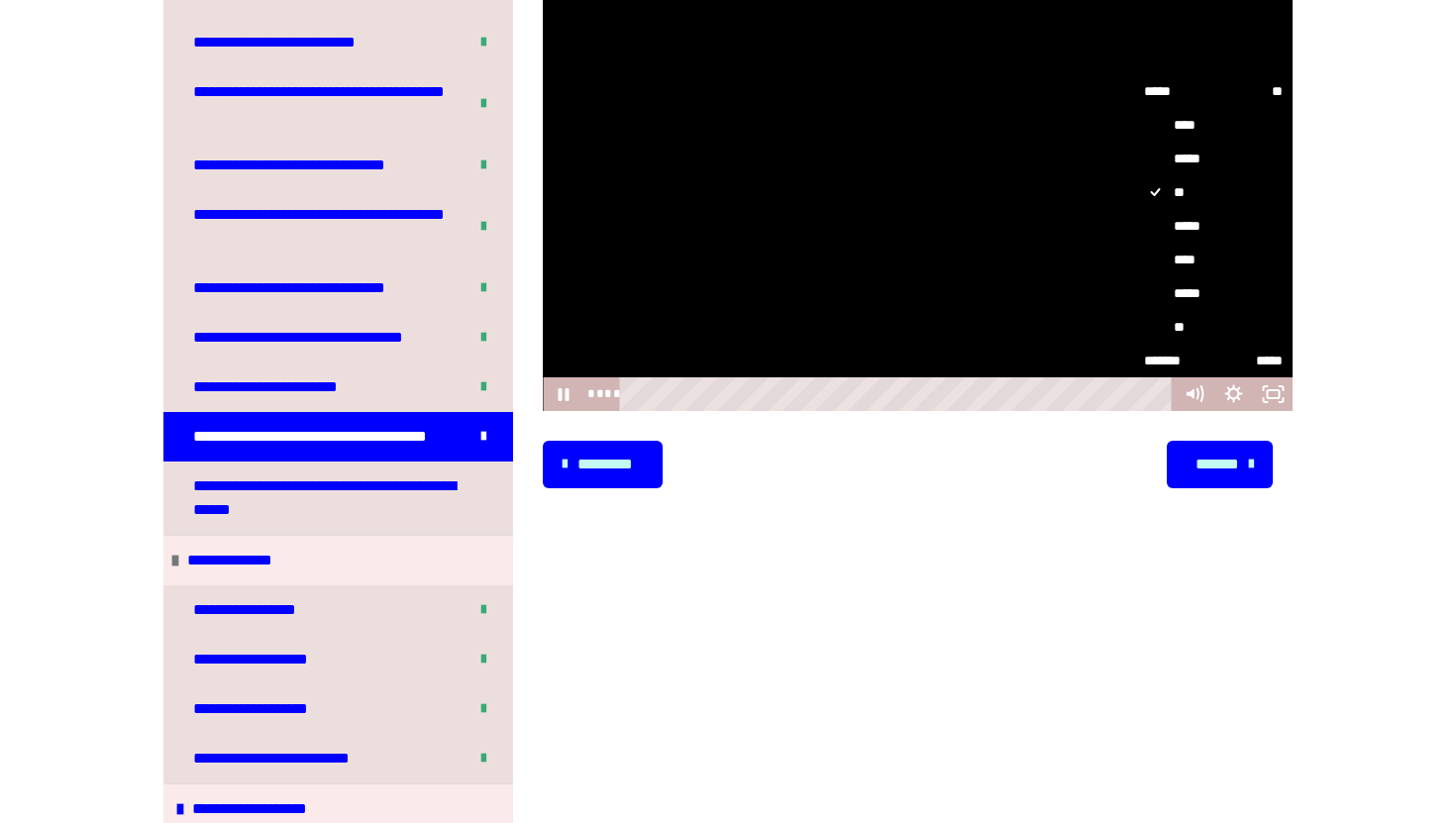 click on "****" at bounding box center (1213, 259) 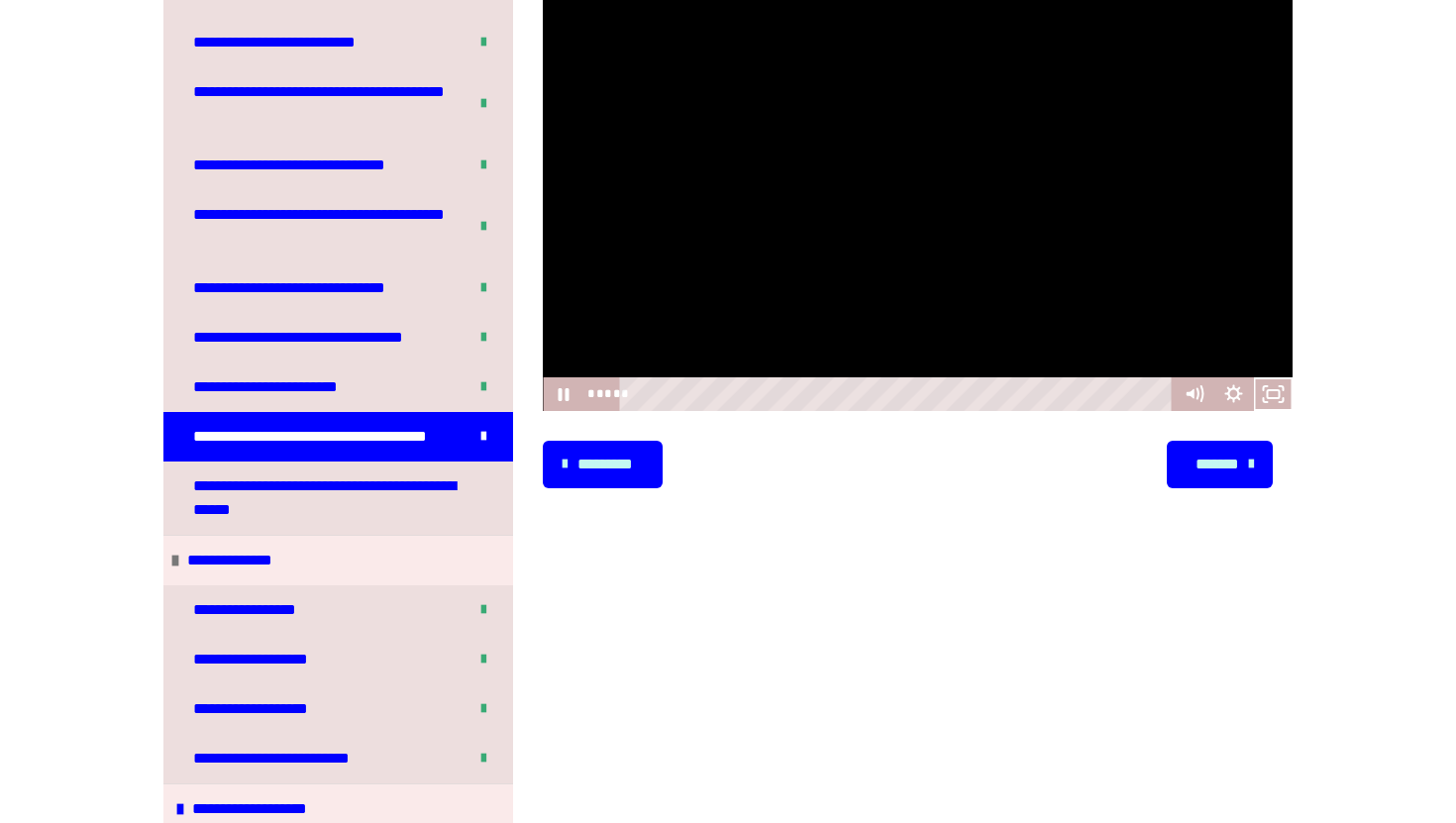 click at bounding box center (917, 201) 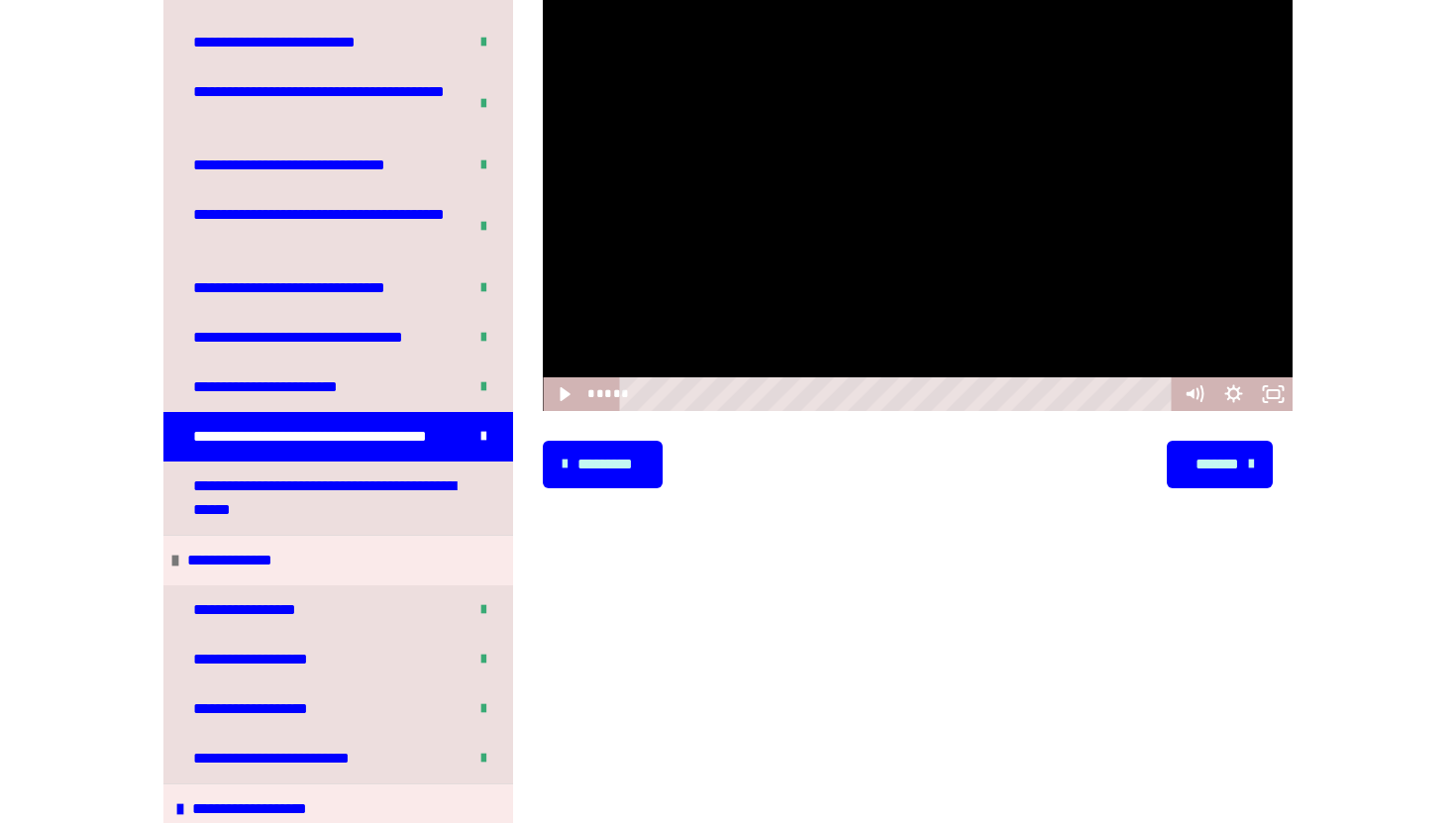 type 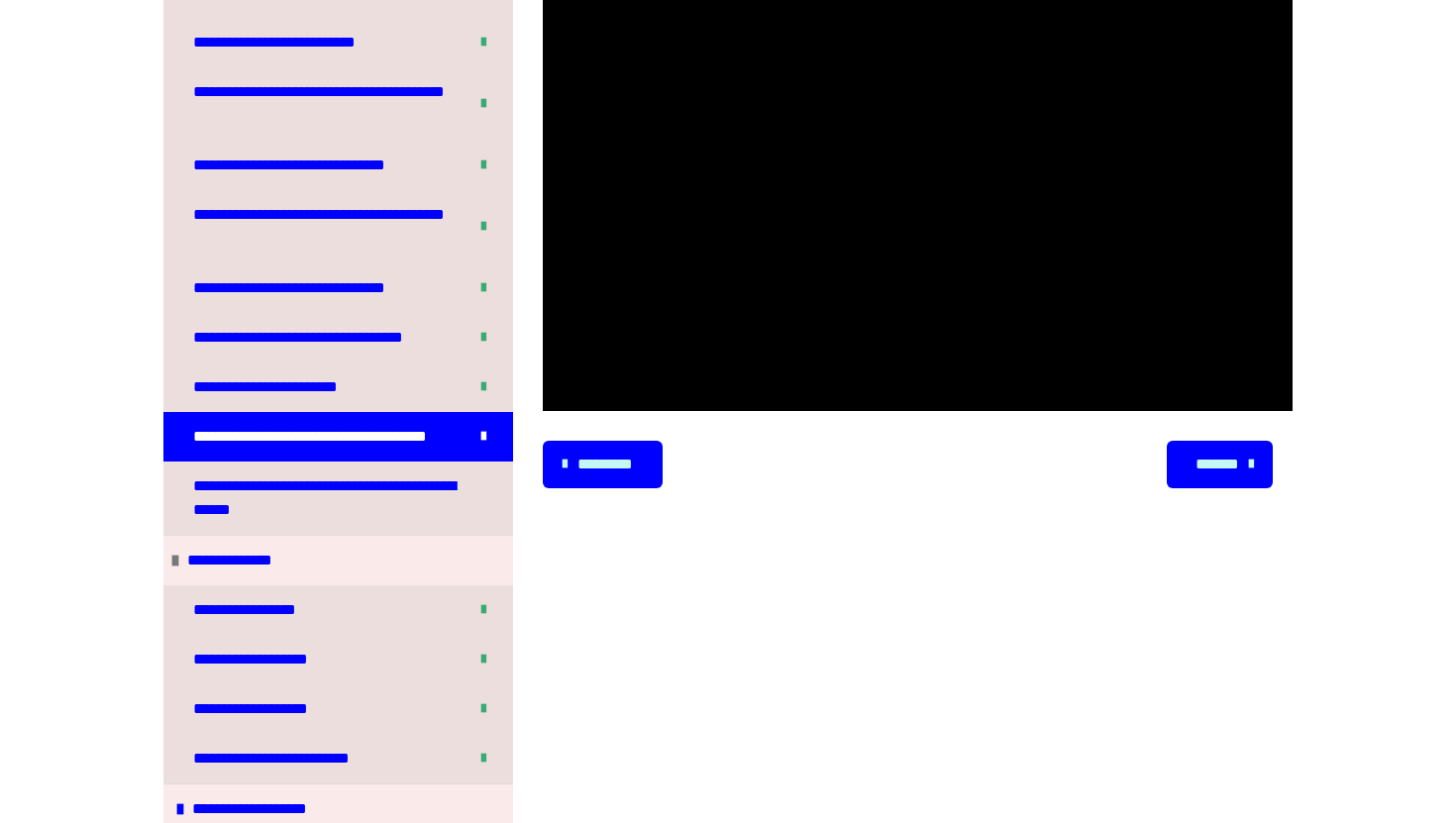 scroll, scrollTop: 243, scrollLeft: 0, axis: vertical 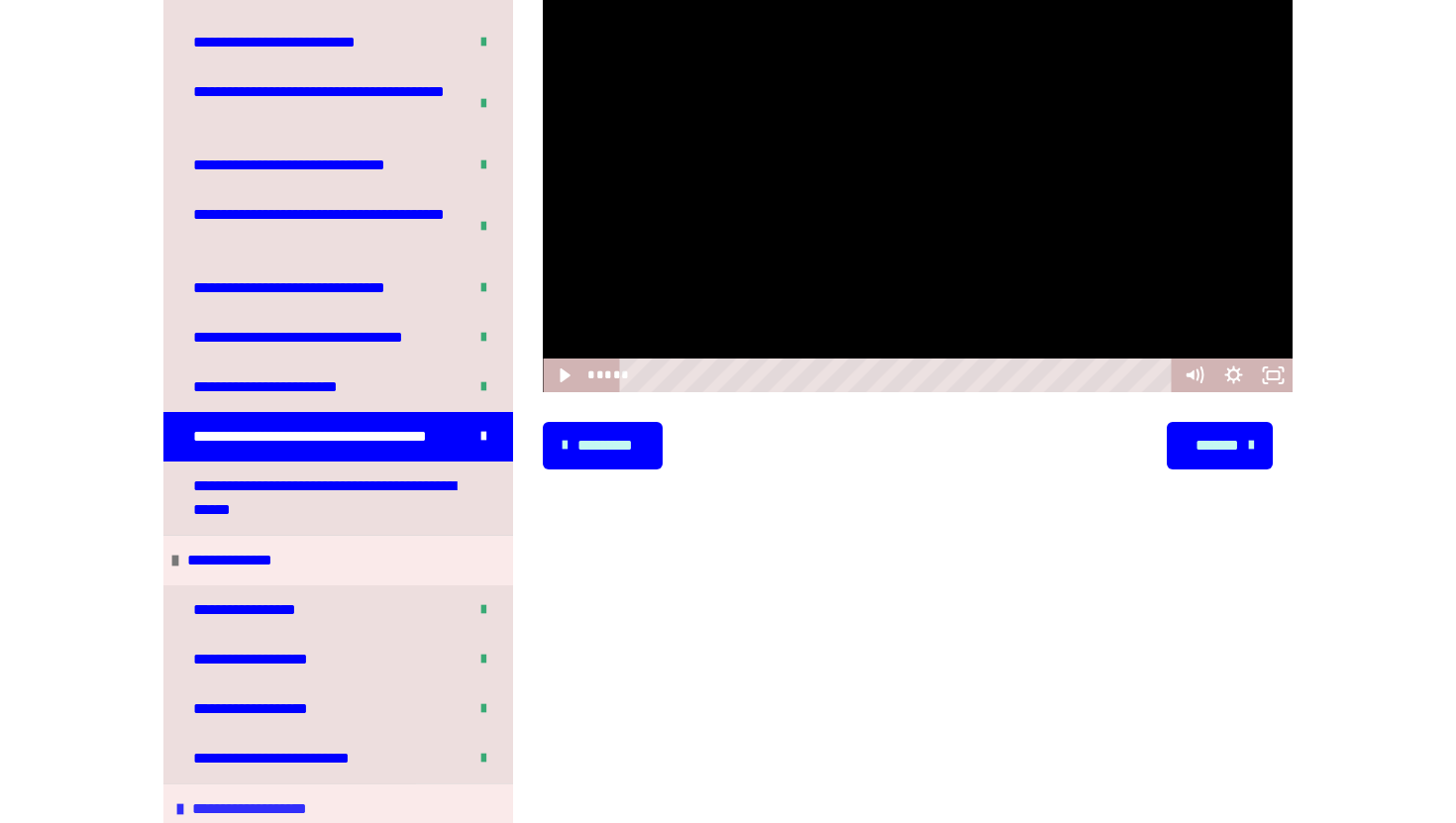 click on "**********" at bounding box center (254, 809) 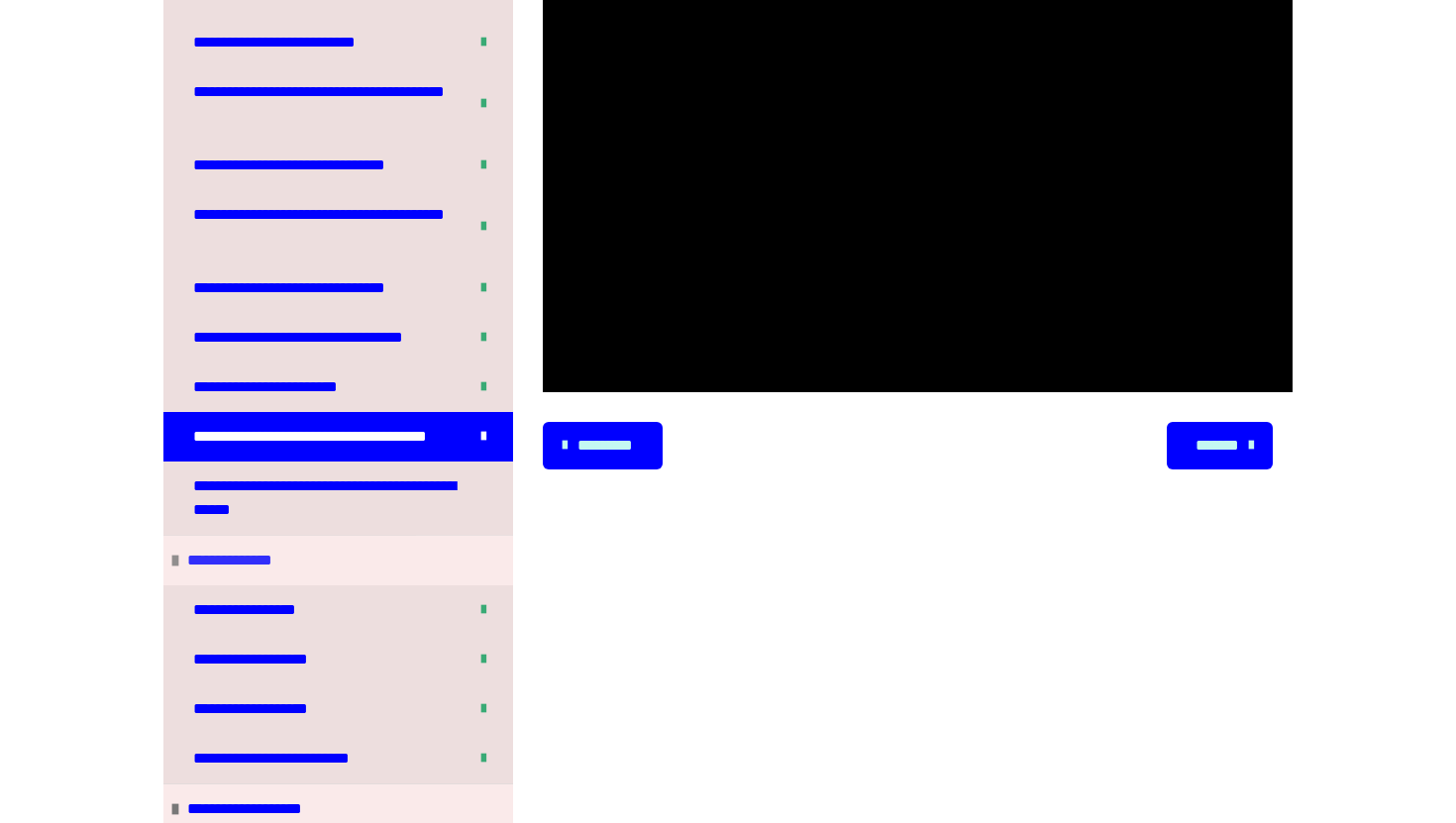 click on "**********" at bounding box center [237, 561] 